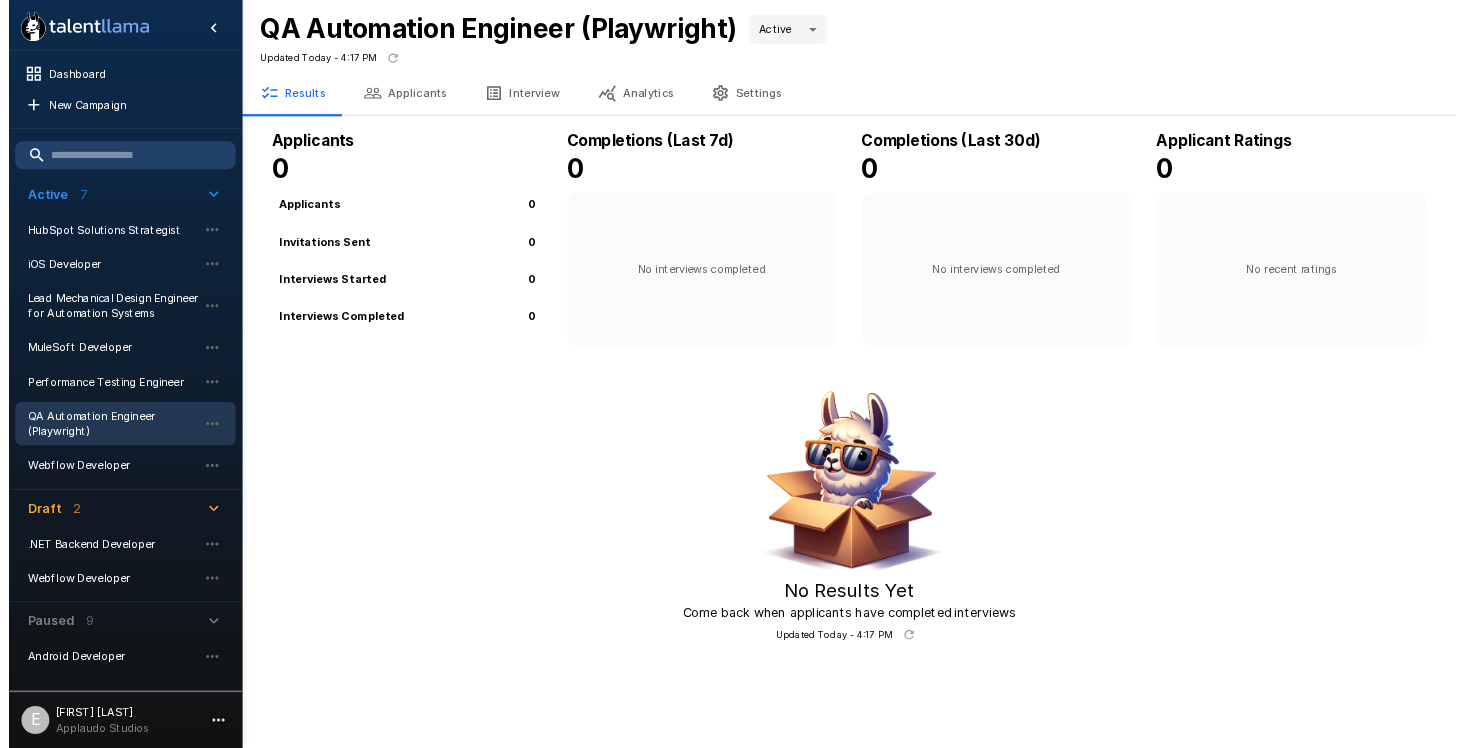 scroll, scrollTop: 0, scrollLeft: 0, axis: both 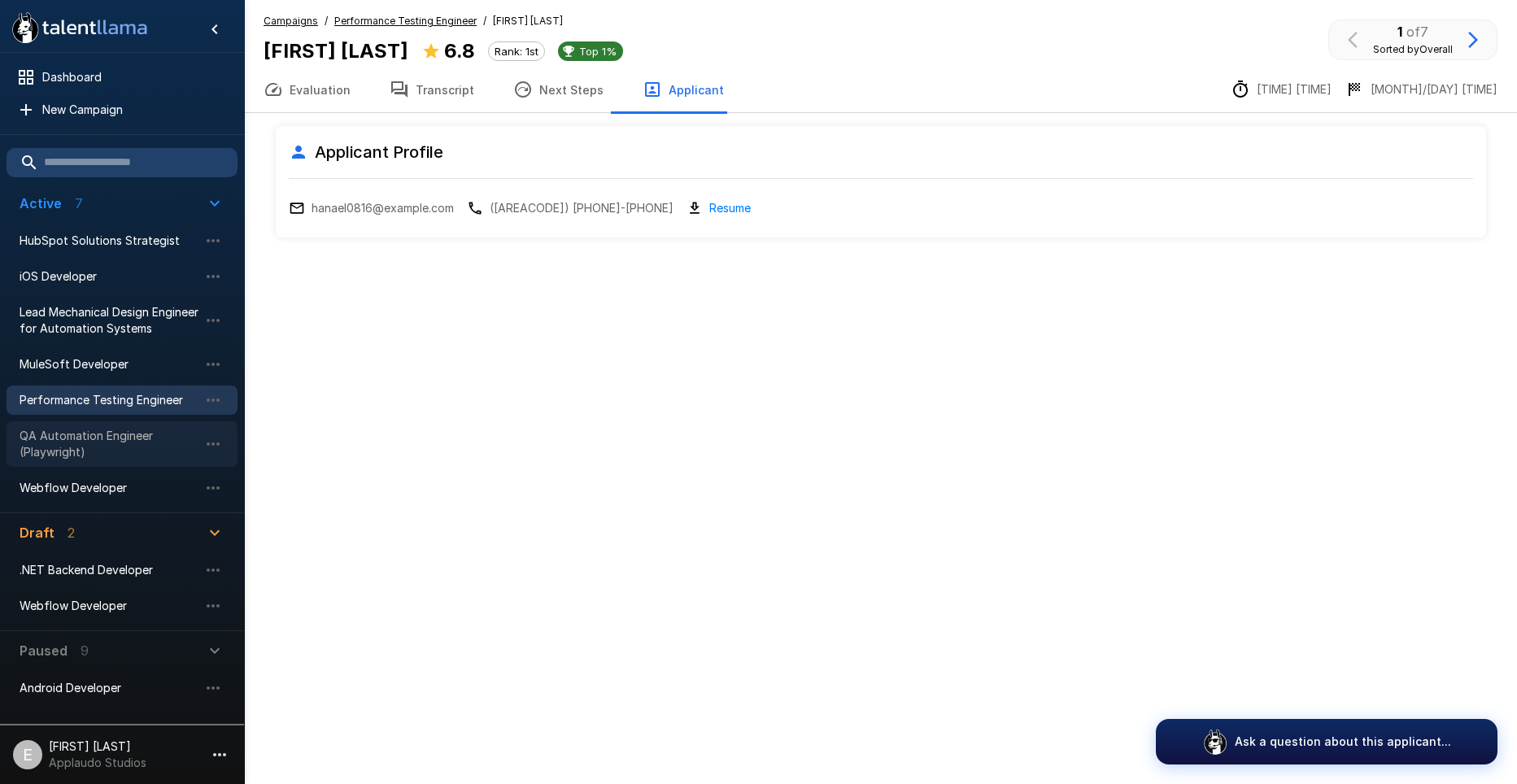 click on "QA Automation Engineer (Playwright)" at bounding box center (109, 444) 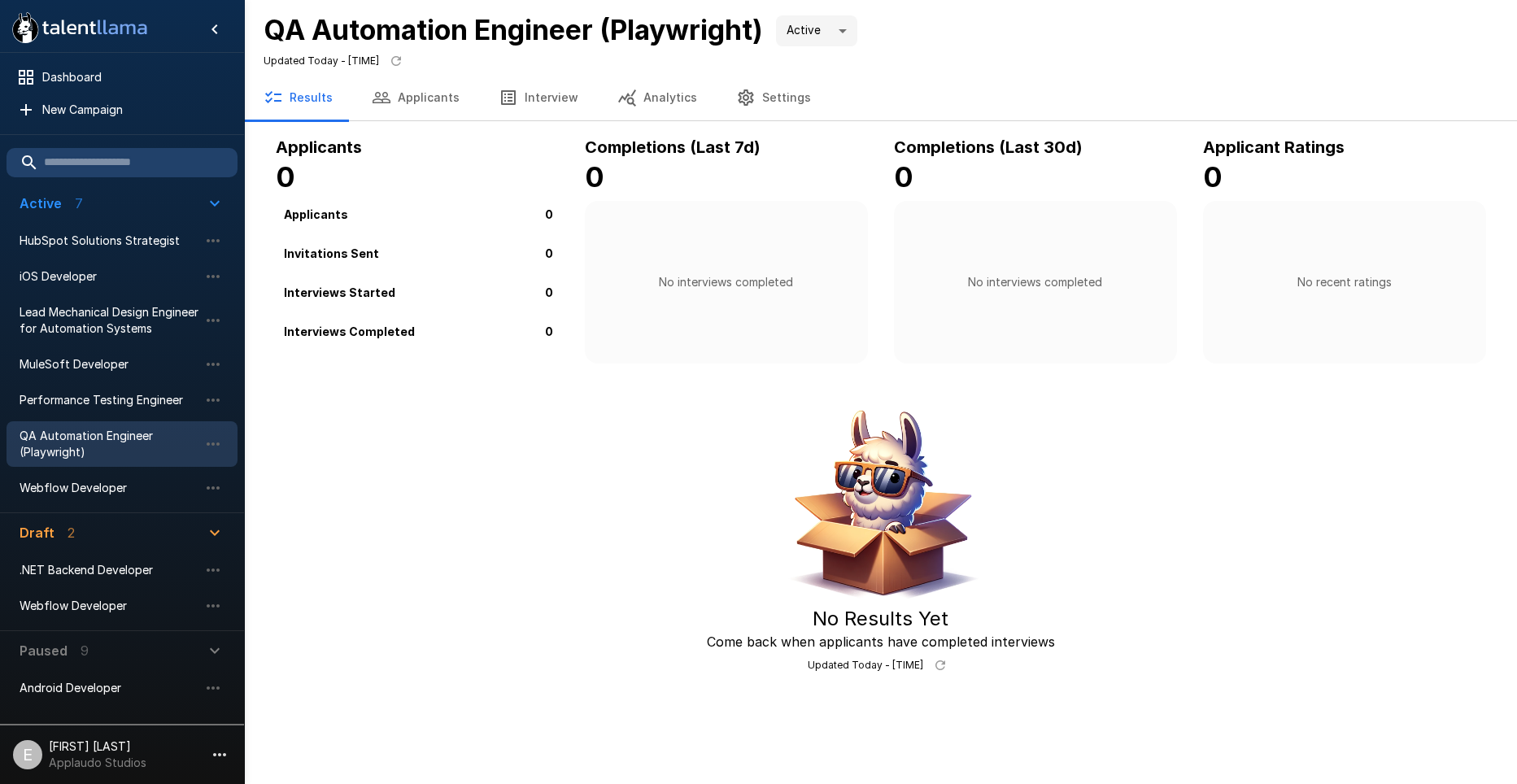click on "Applicants" at bounding box center [416, 98] 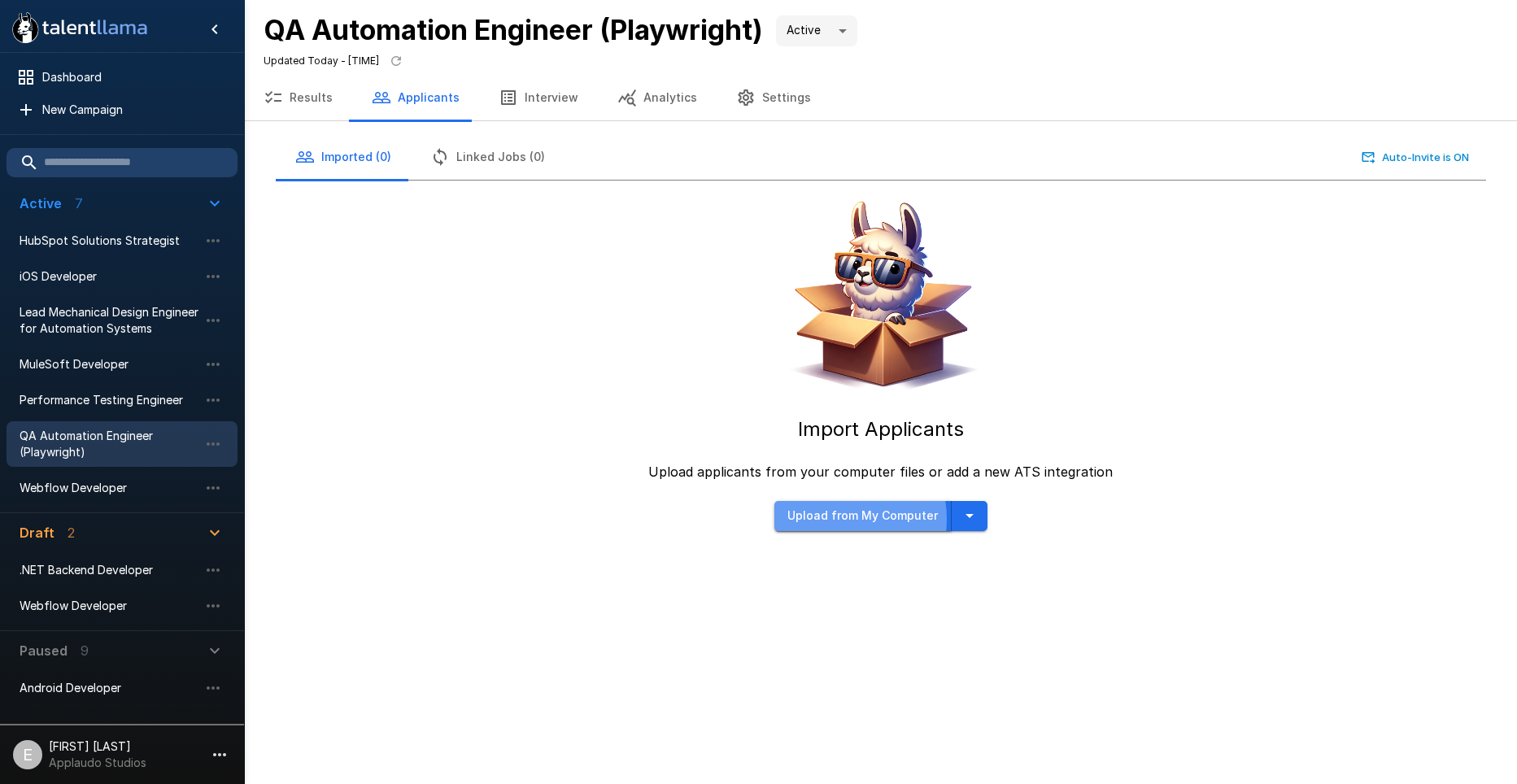 click on "Upload from My Computer" at bounding box center (863, 516) 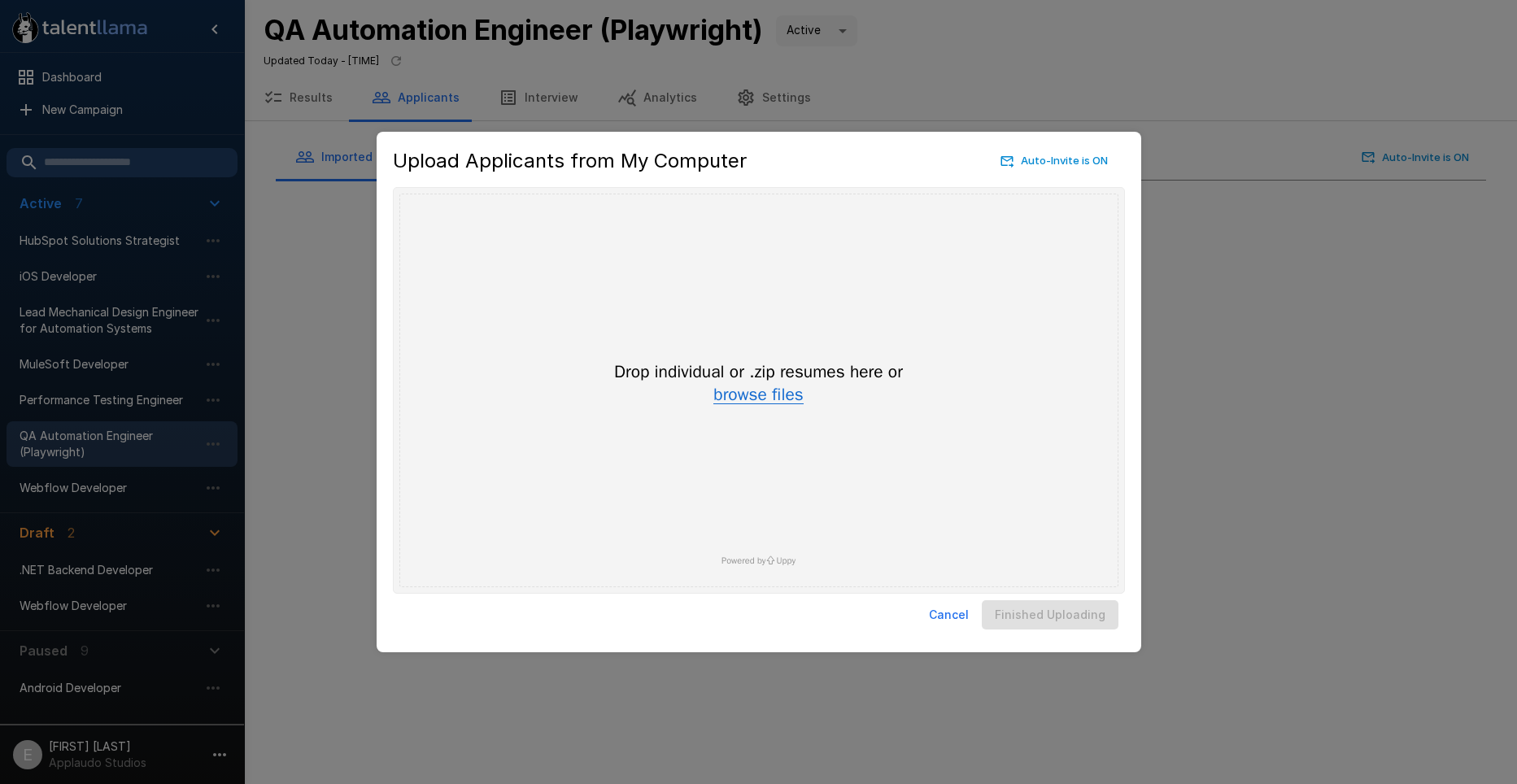 click on "browse files" at bounding box center (758, 395) 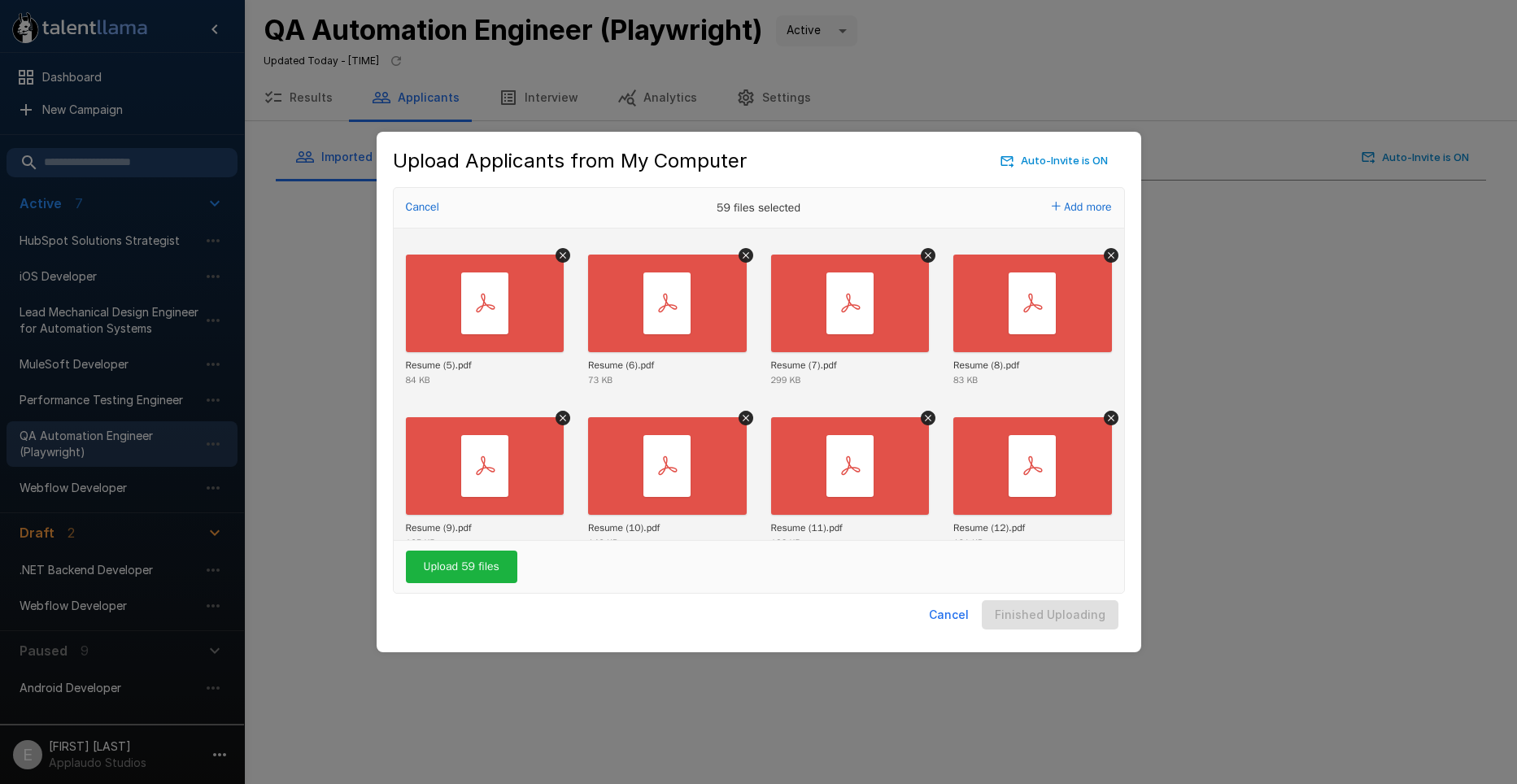 scroll, scrollTop: 325, scrollLeft: 0, axis: vertical 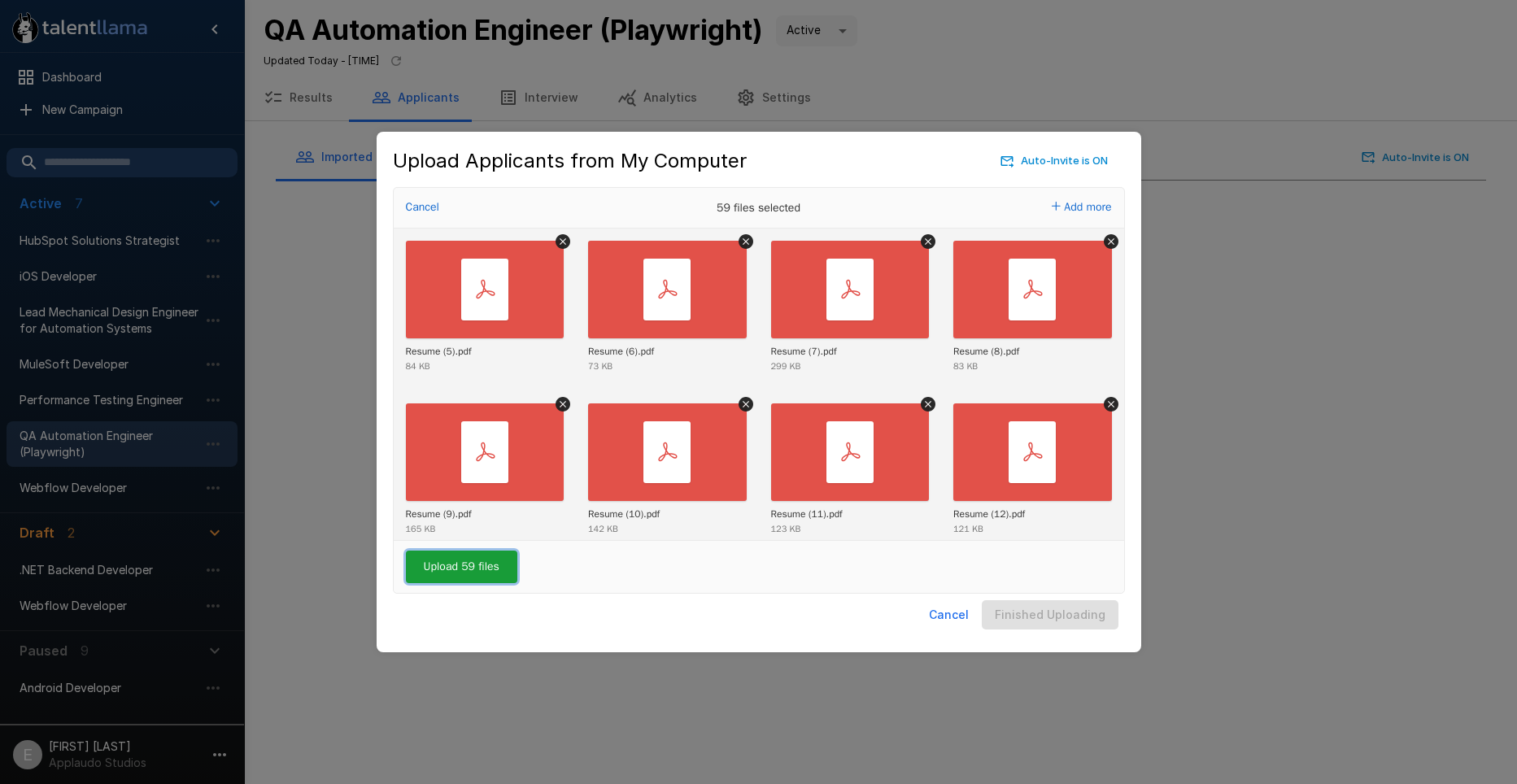 click on "Upload 59 files" at bounding box center (461, 567) 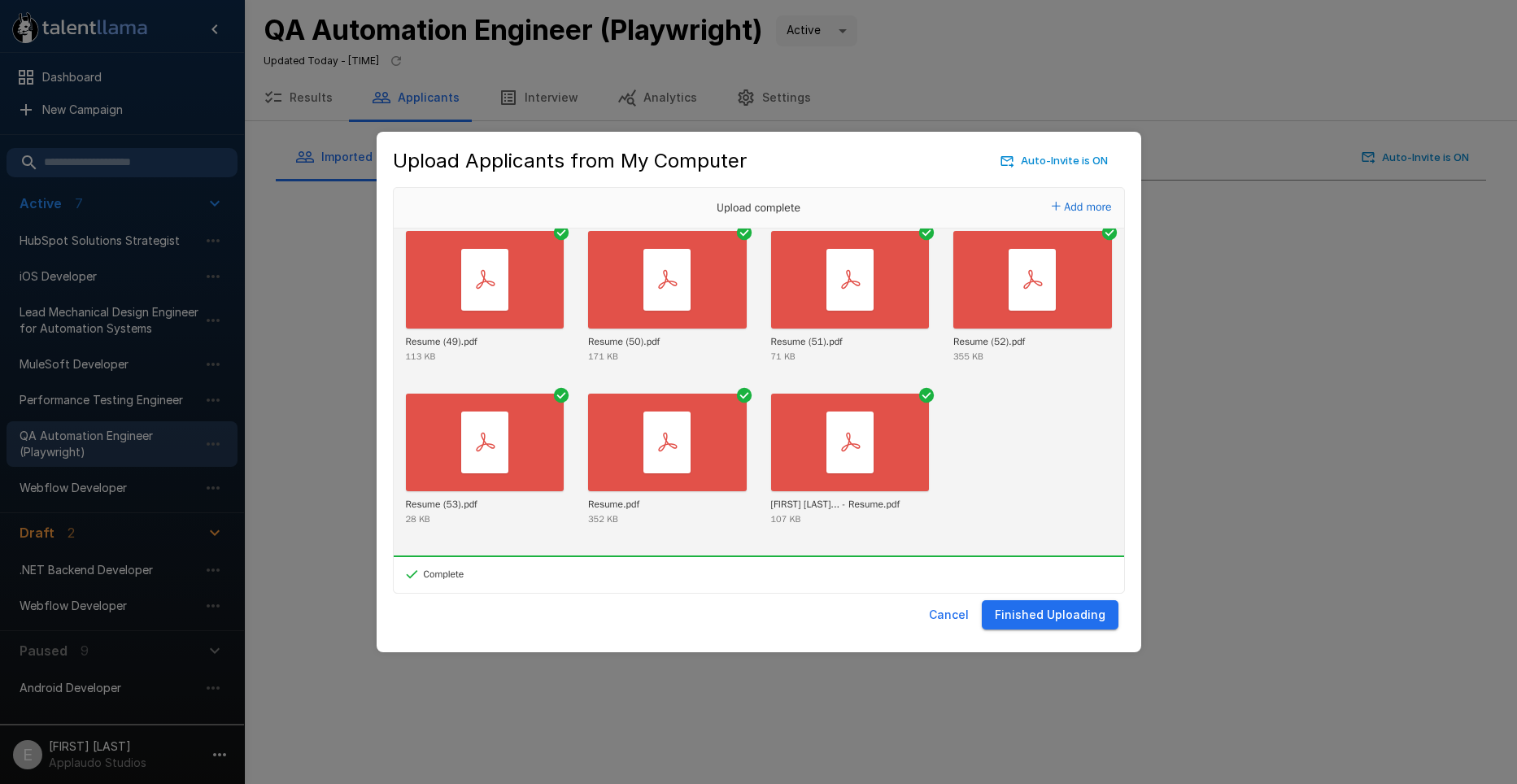 scroll, scrollTop: 2129, scrollLeft: 0, axis: vertical 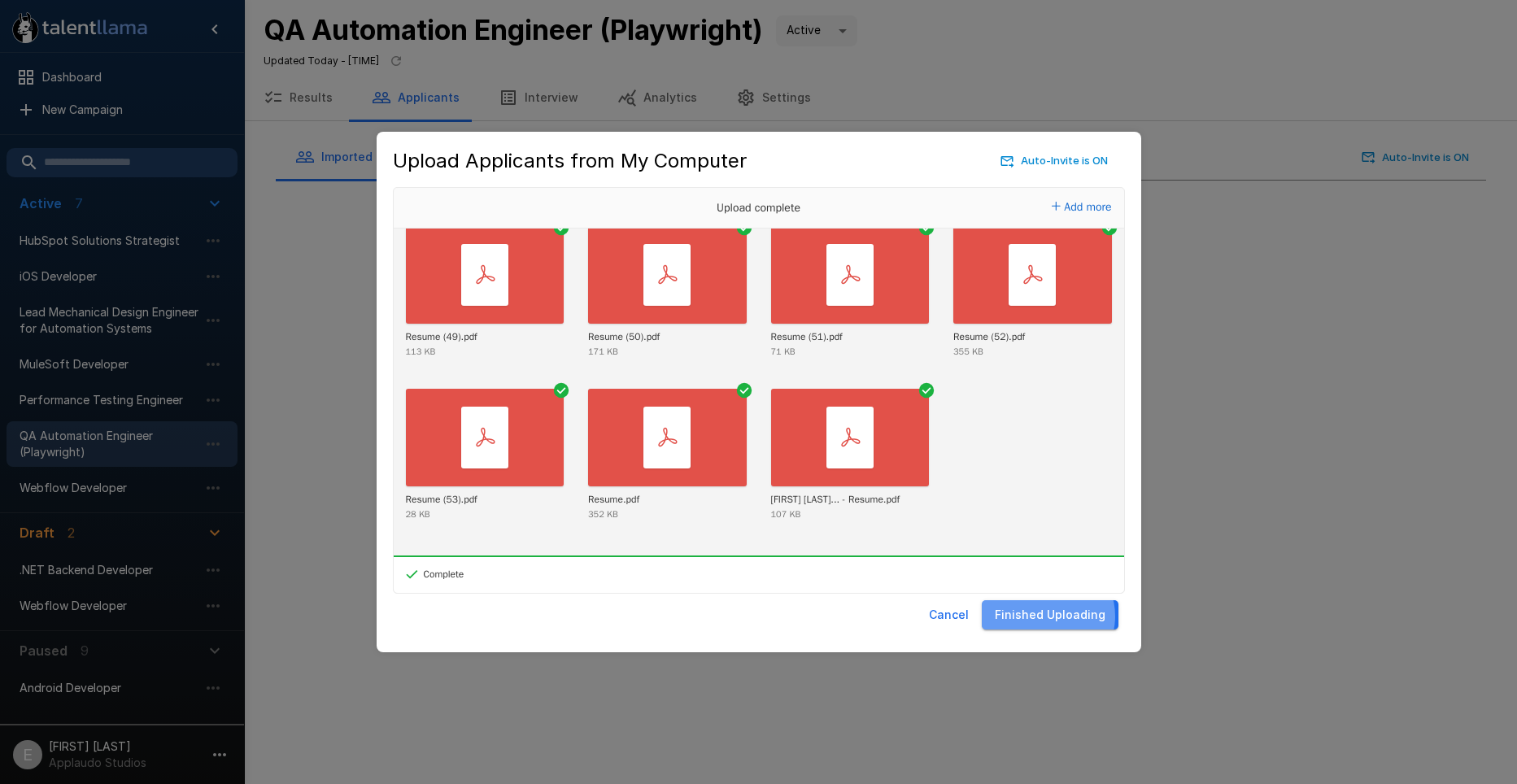 click on "Finished Uploading" at bounding box center [1050, 615] 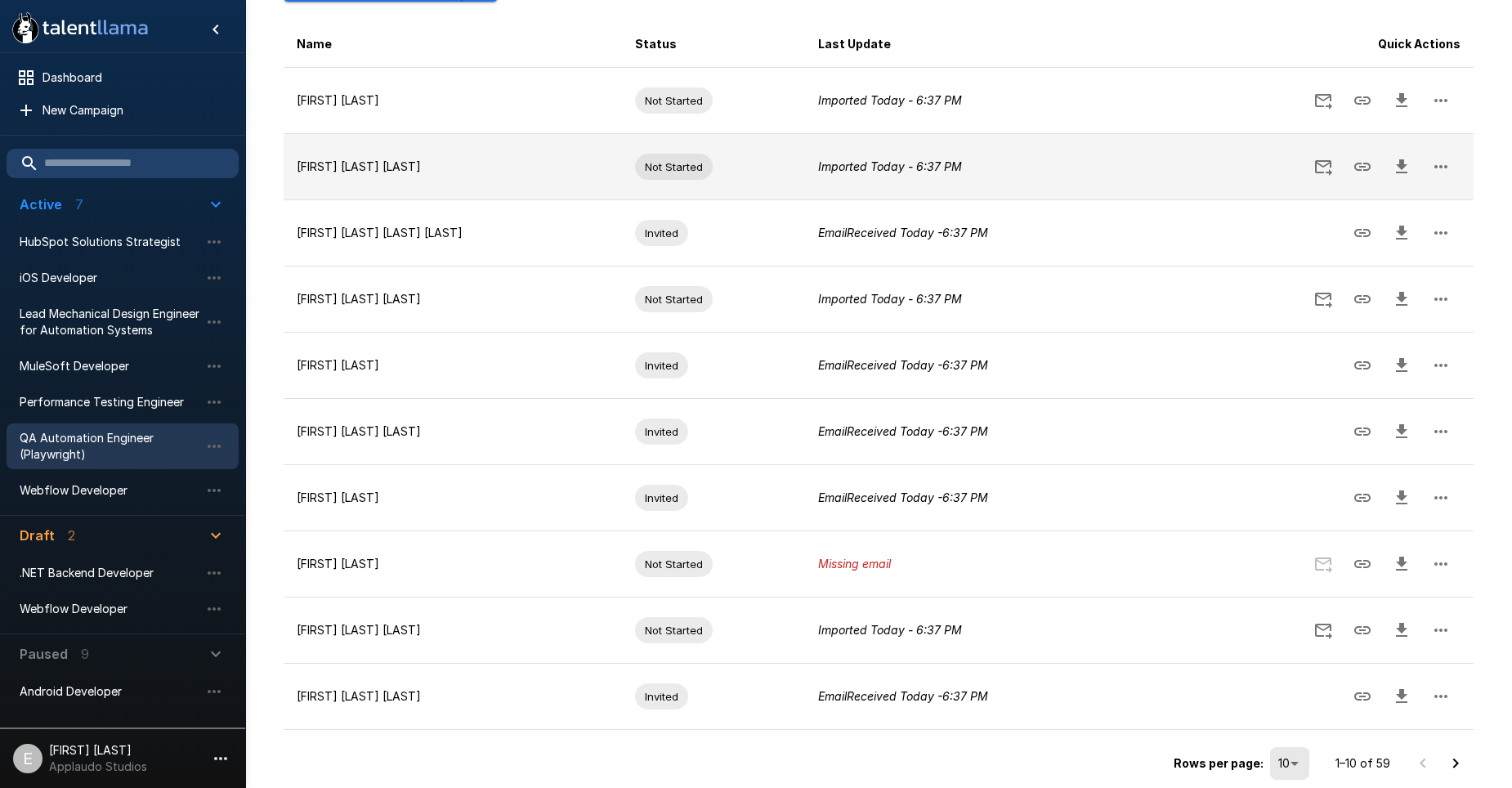 scroll, scrollTop: 309, scrollLeft: 0, axis: vertical 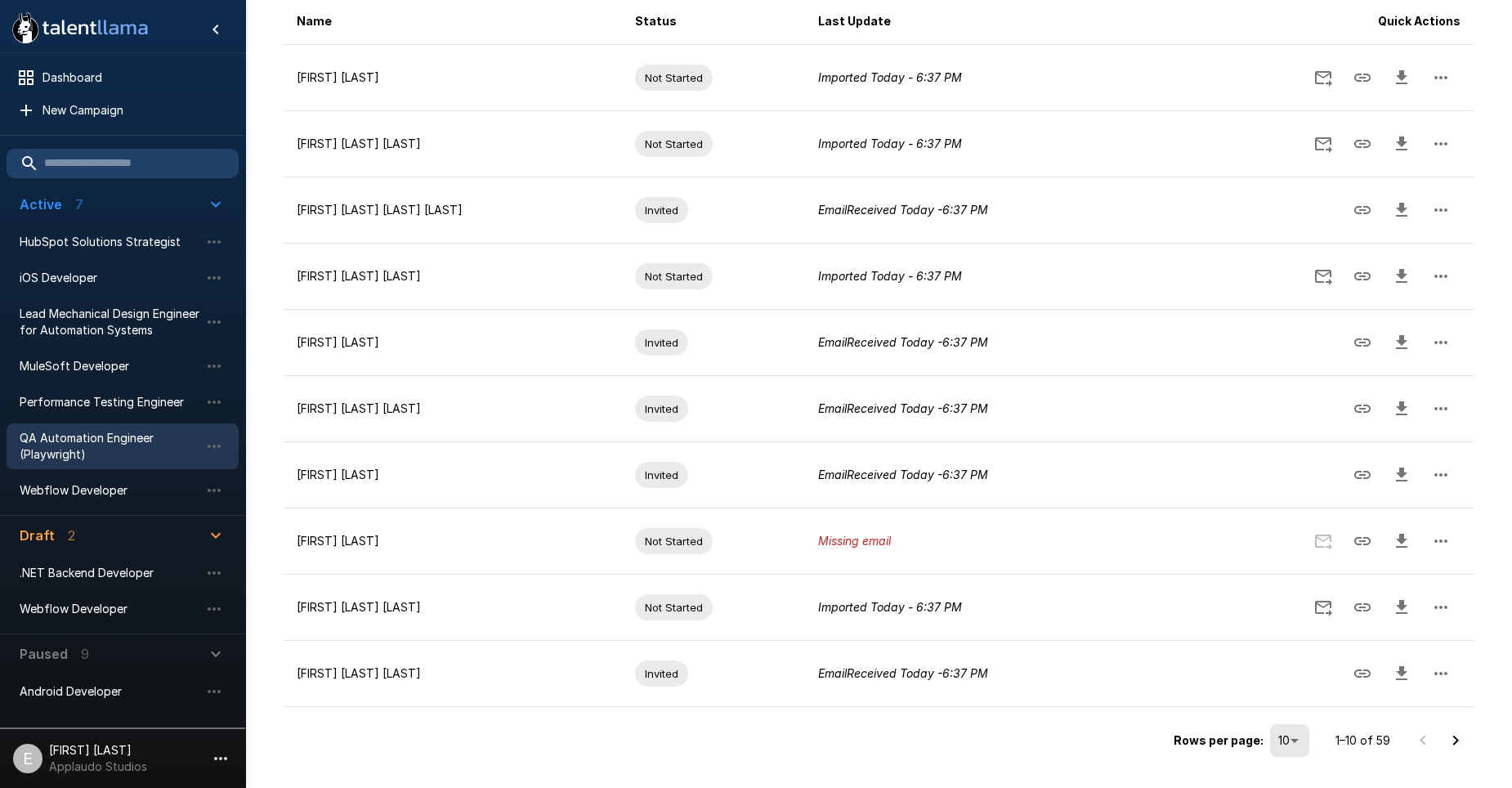click 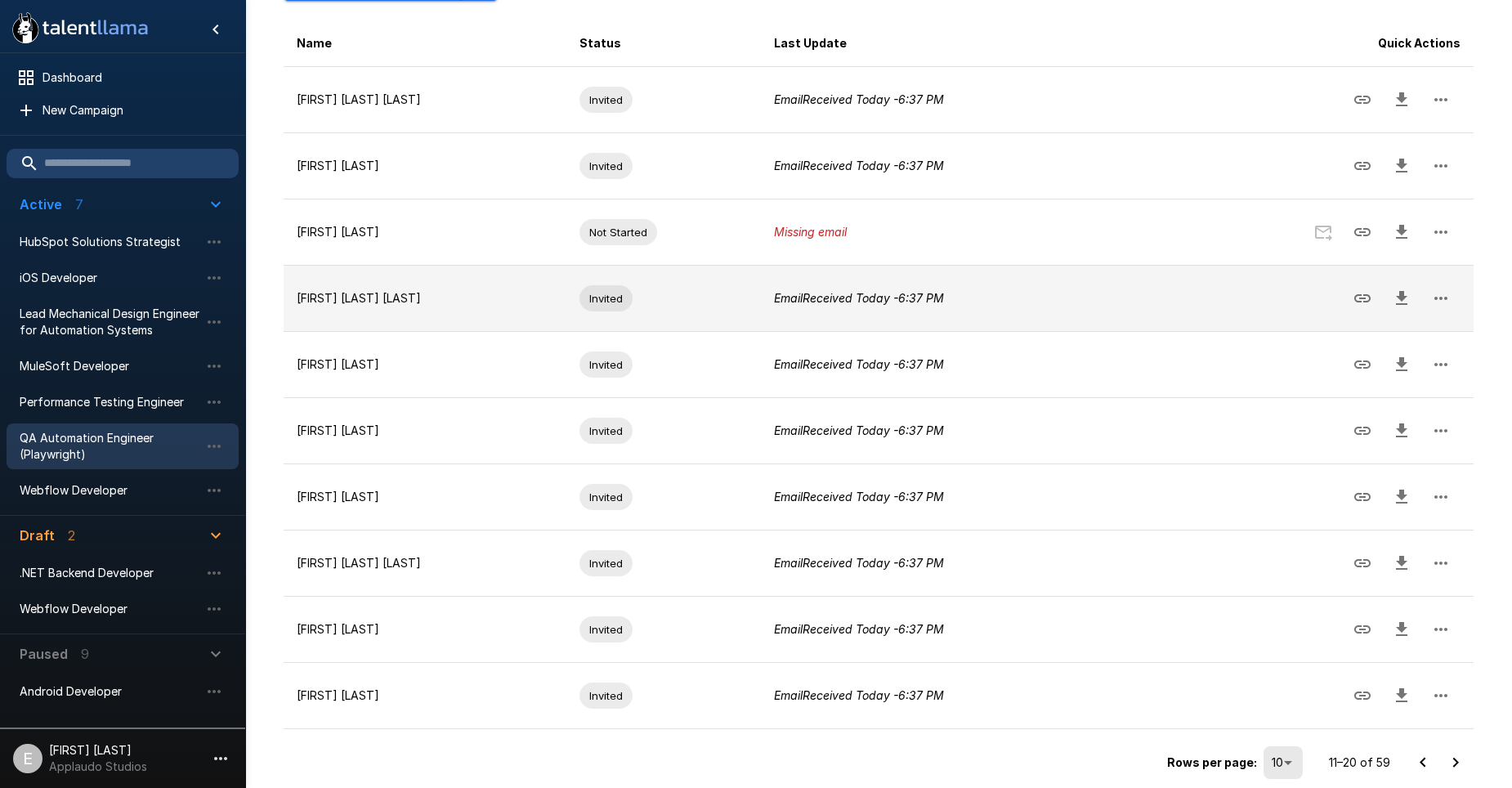 scroll, scrollTop: 309, scrollLeft: 0, axis: vertical 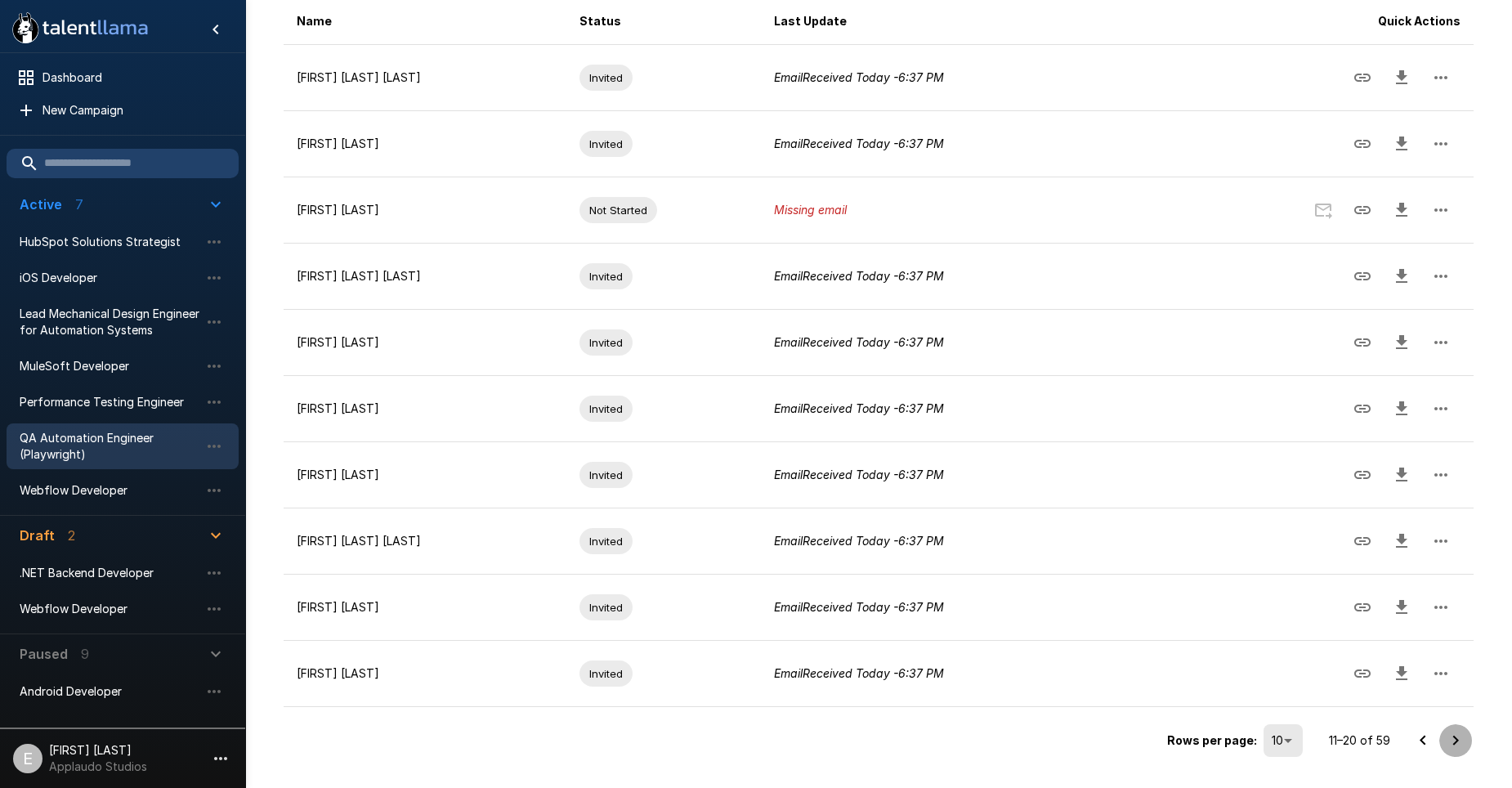 click at bounding box center [1456, 741] 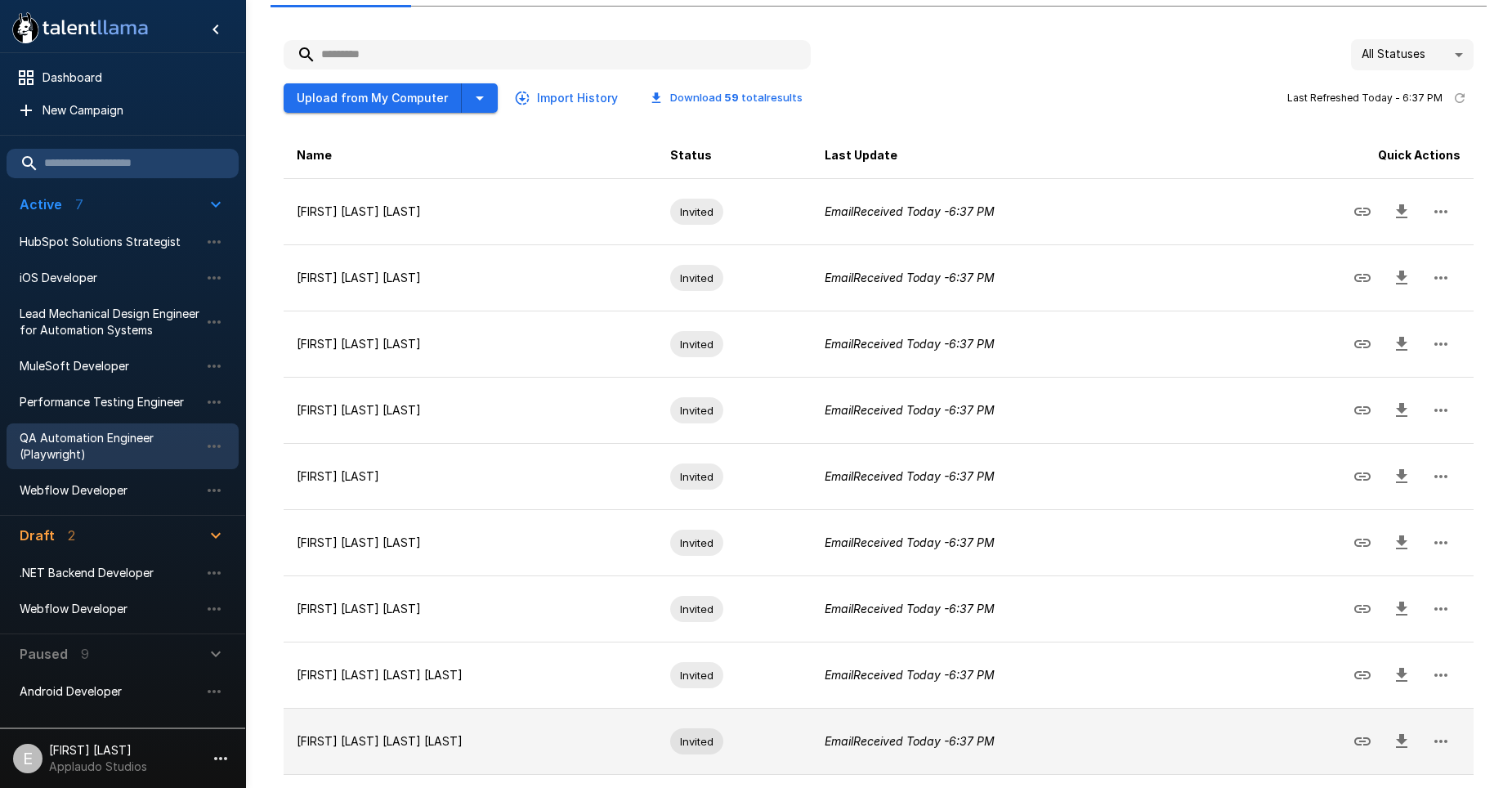 scroll, scrollTop: 309, scrollLeft: 0, axis: vertical 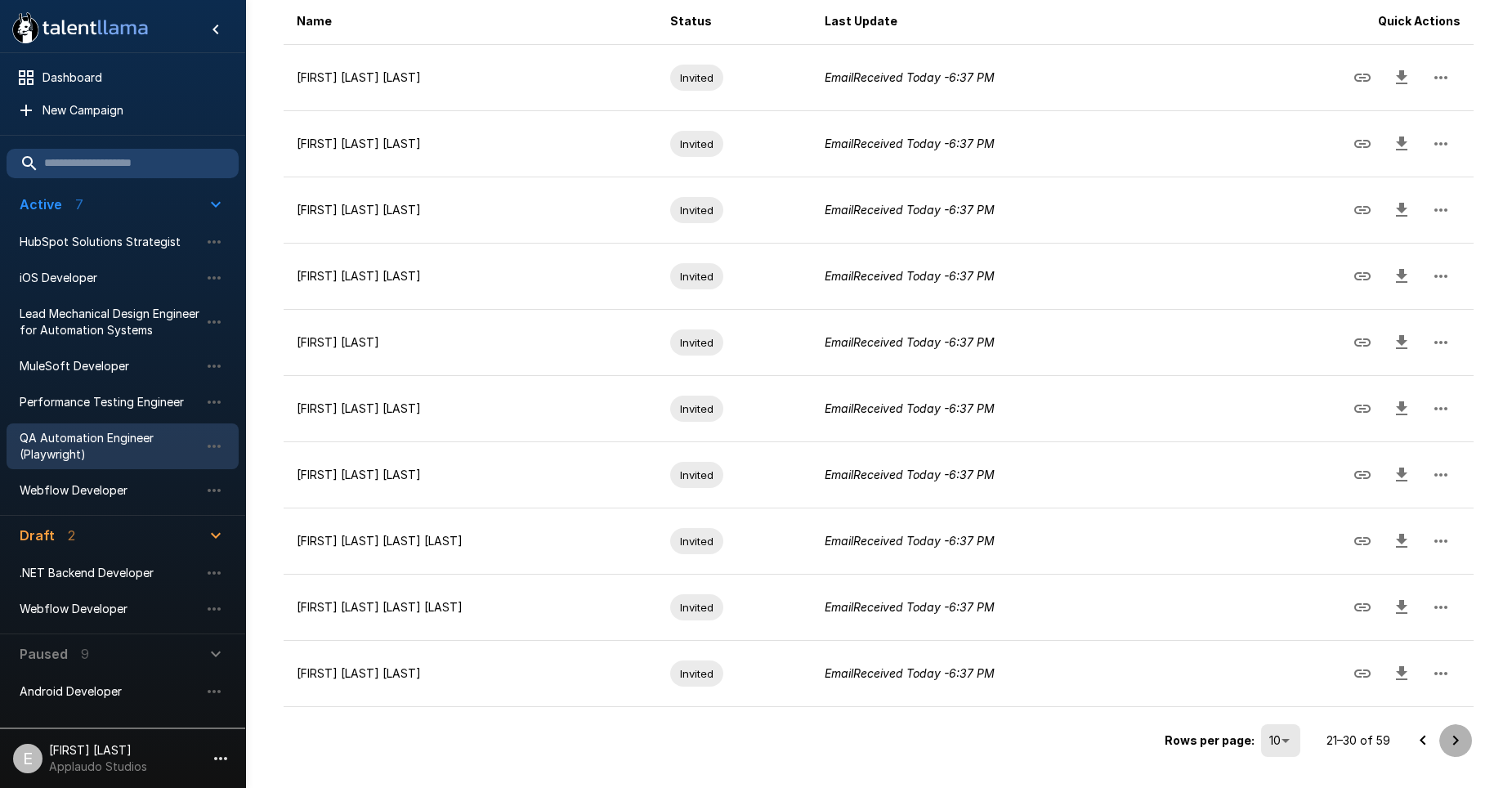 click at bounding box center (1456, 741) 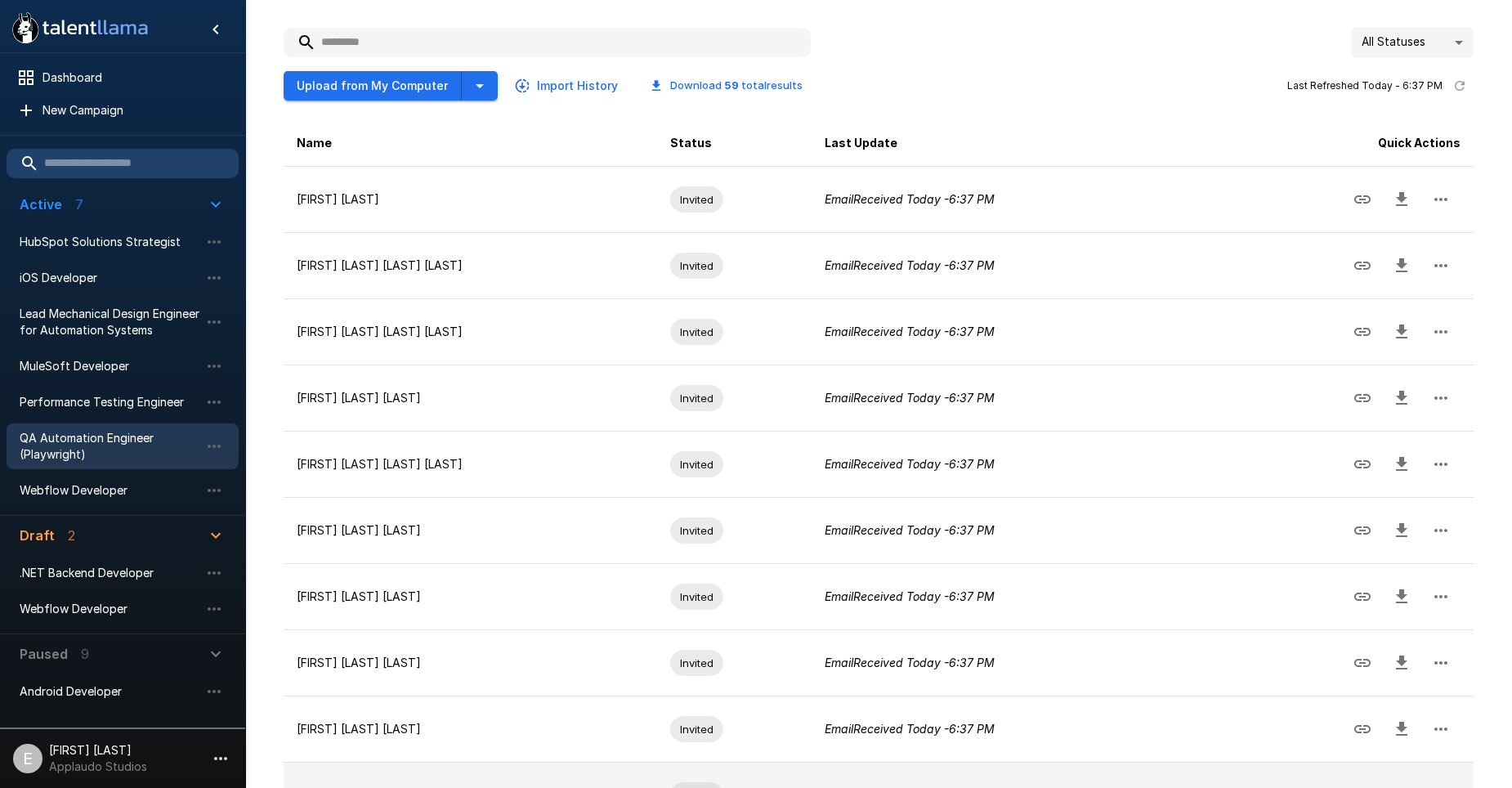 scroll, scrollTop: 309, scrollLeft: 0, axis: vertical 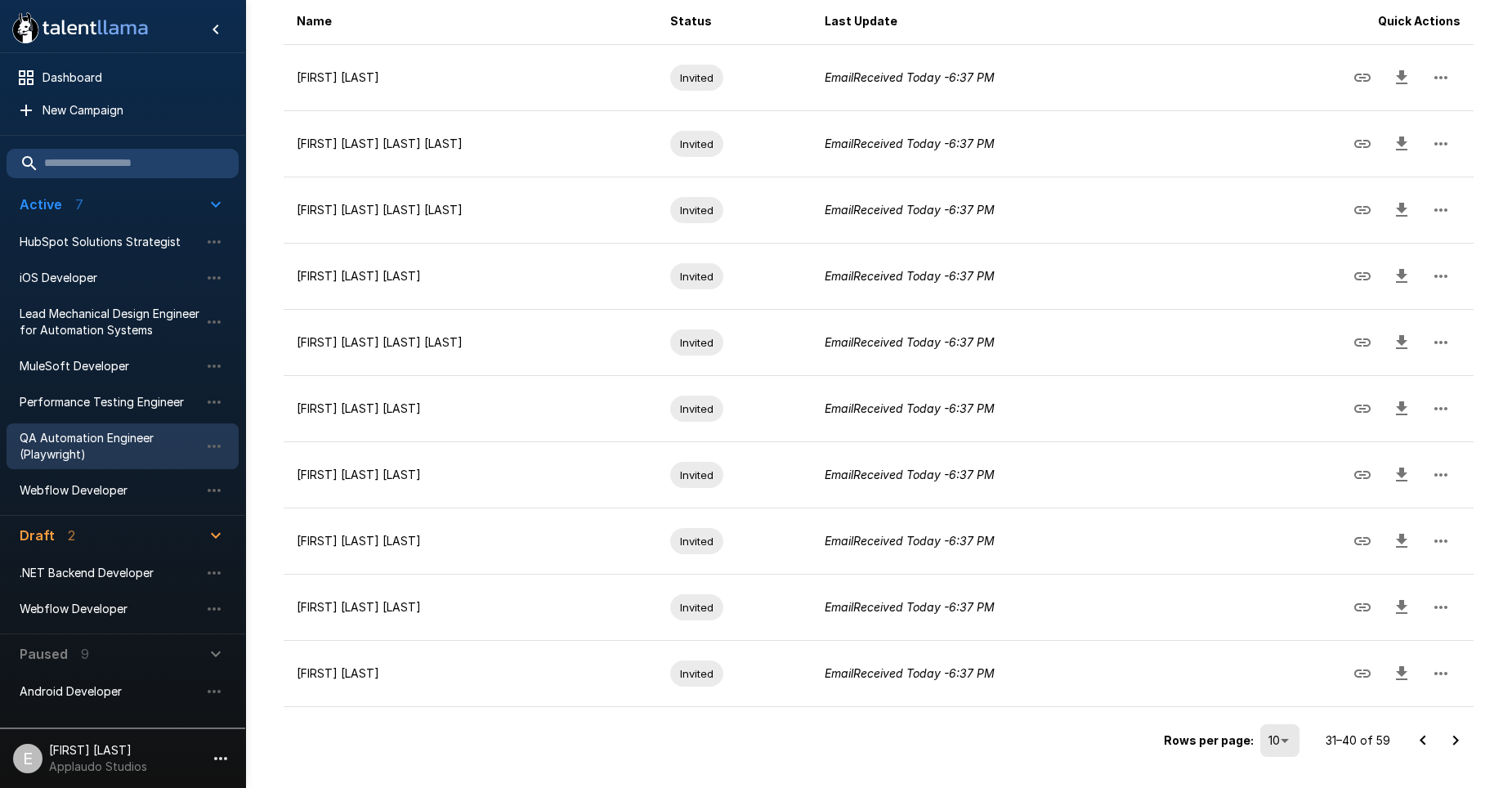 click at bounding box center (1456, 741) 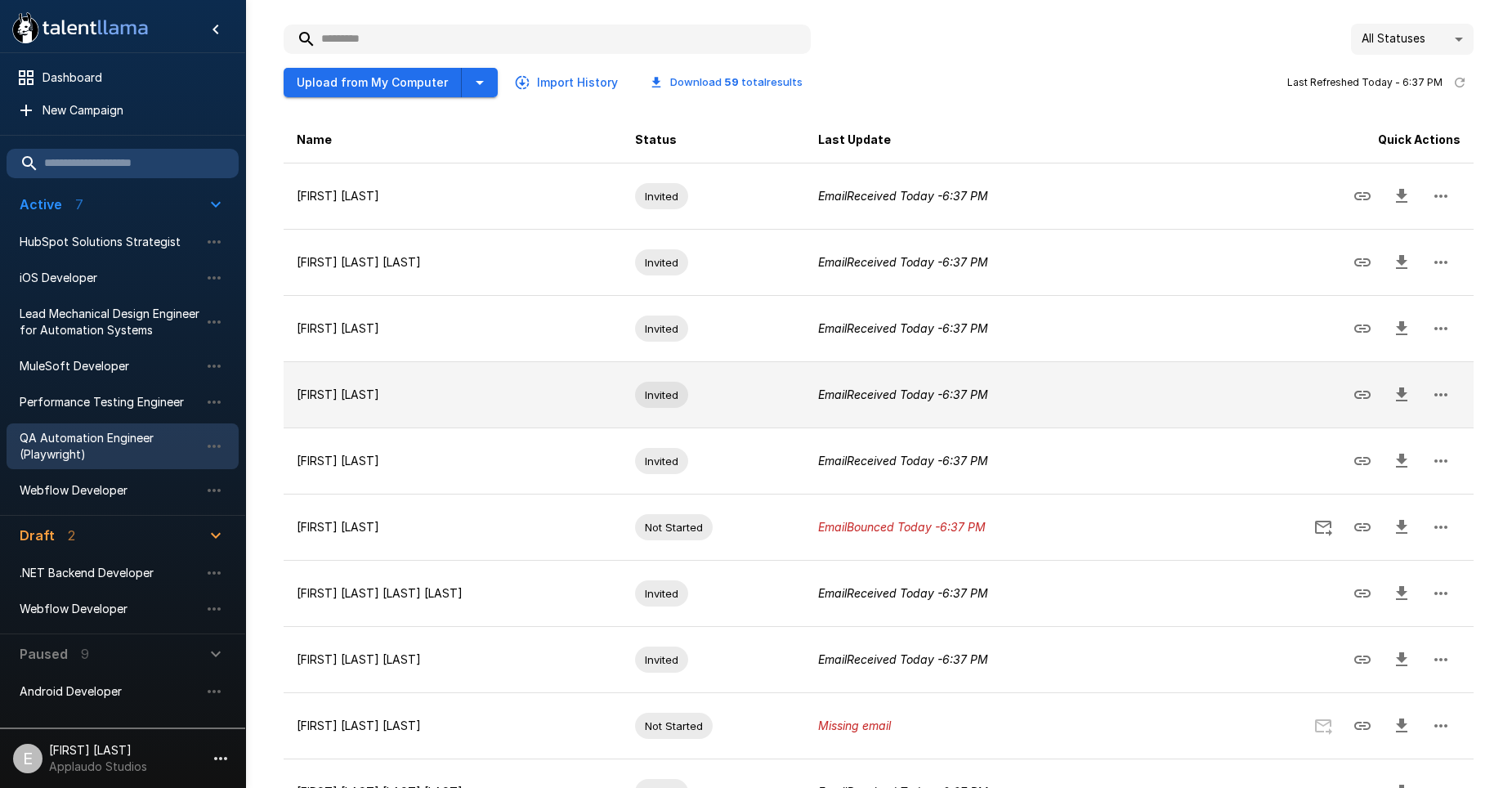 scroll, scrollTop: 309, scrollLeft: 0, axis: vertical 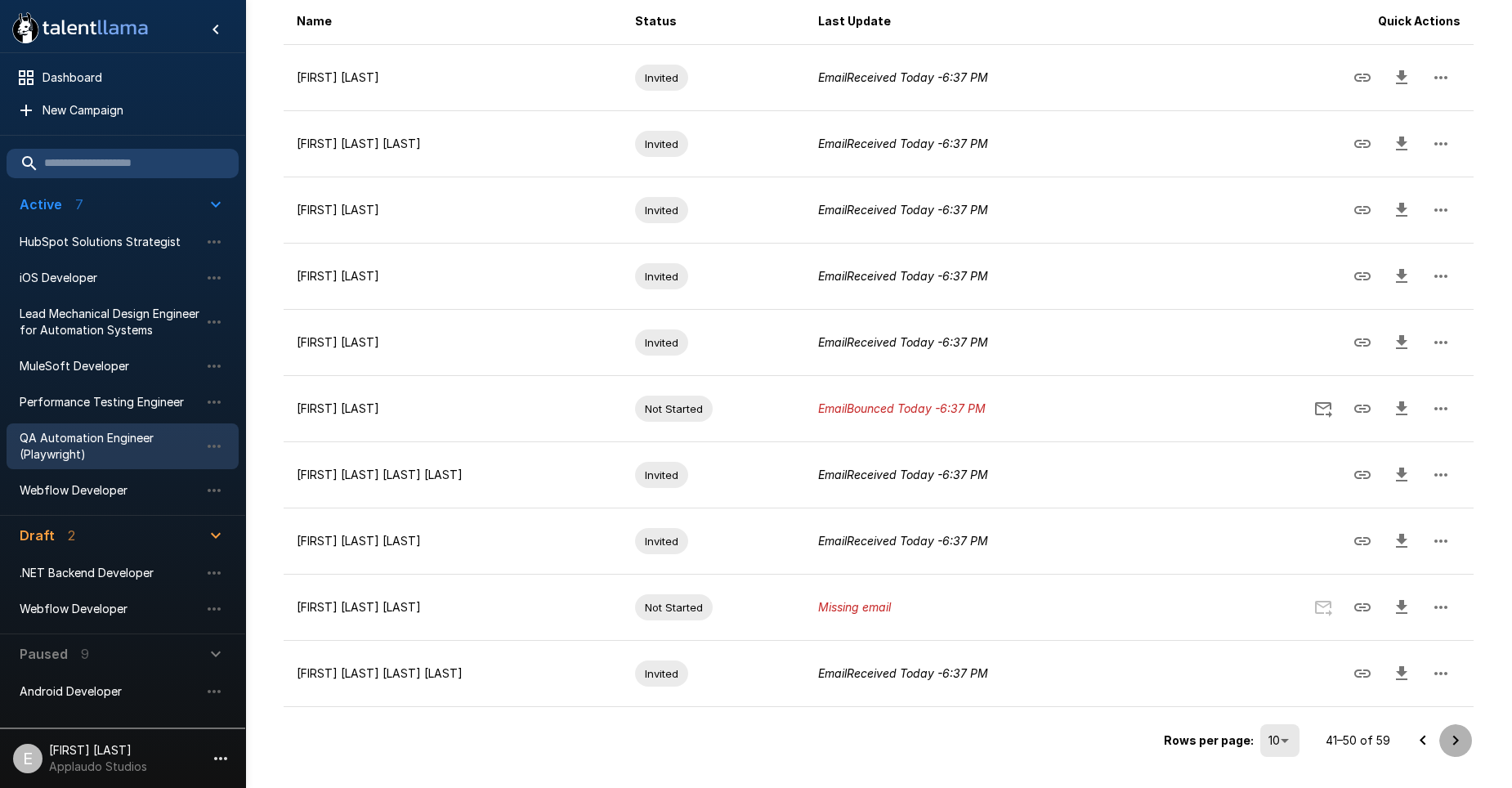 click 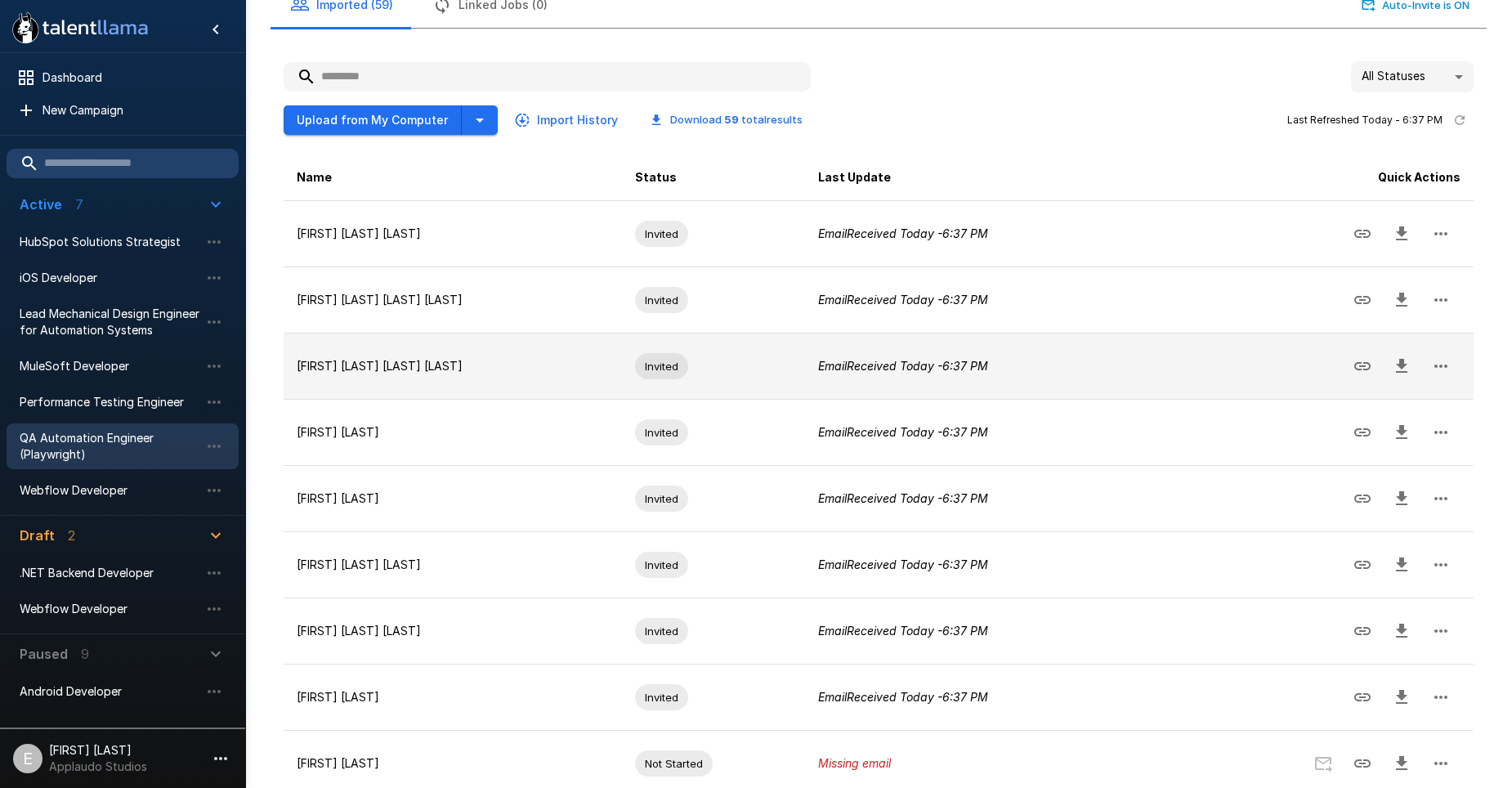 scroll, scrollTop: 243, scrollLeft: 0, axis: vertical 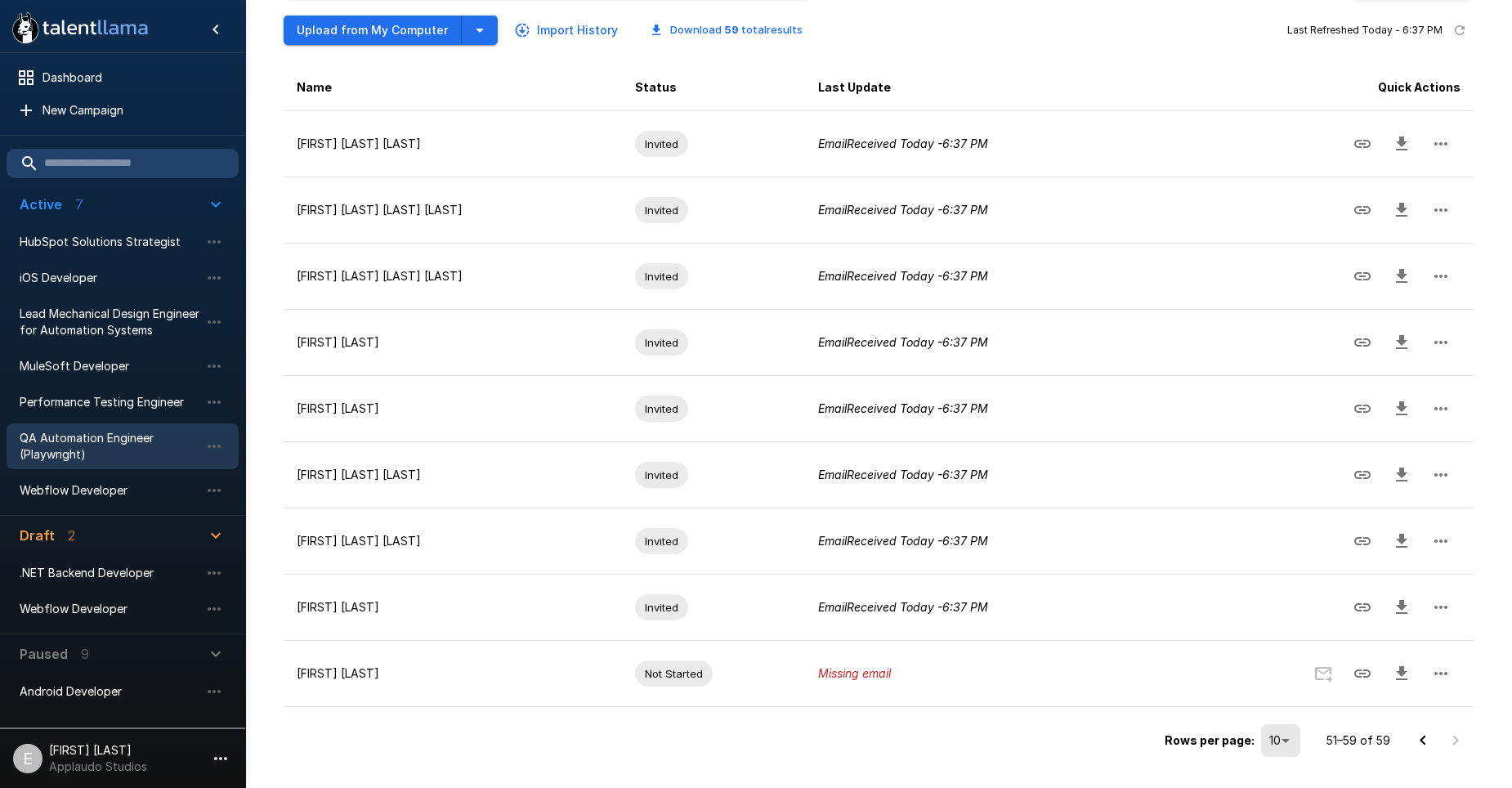 click at bounding box center (1439, 741) 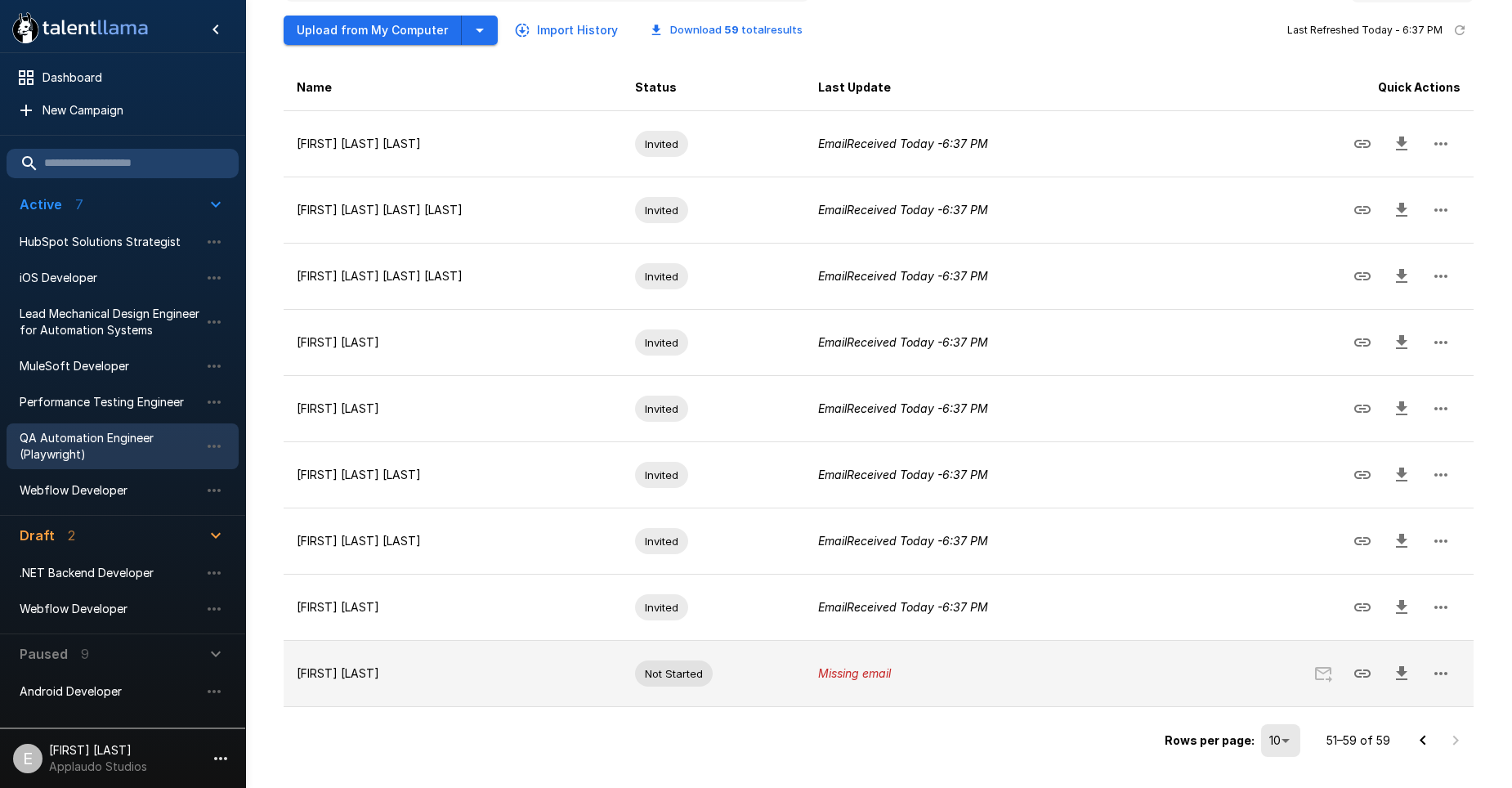 click on "Jose Encarnacion" at bounding box center (453, 674) 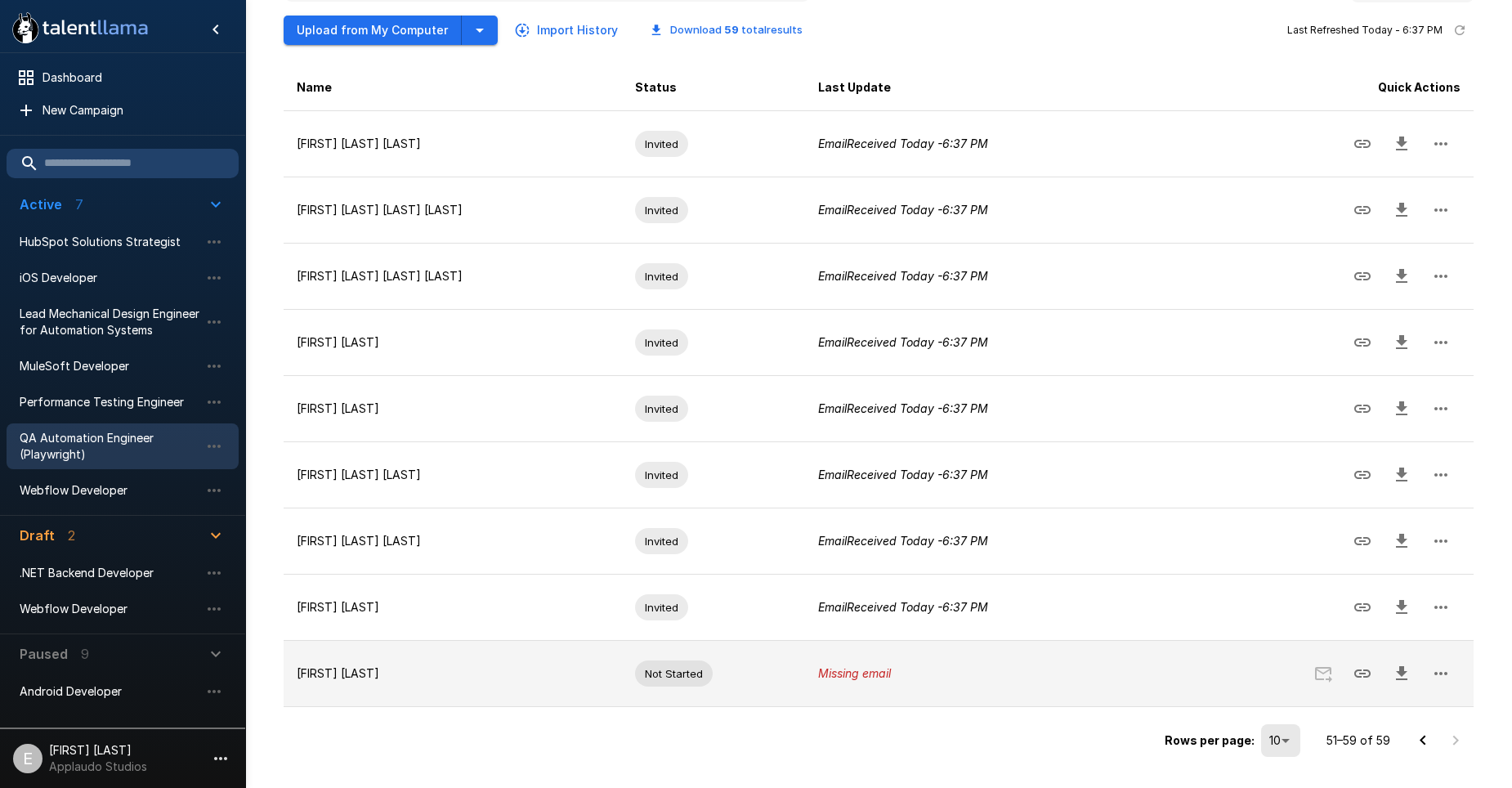 scroll, scrollTop: 0, scrollLeft: 0, axis: both 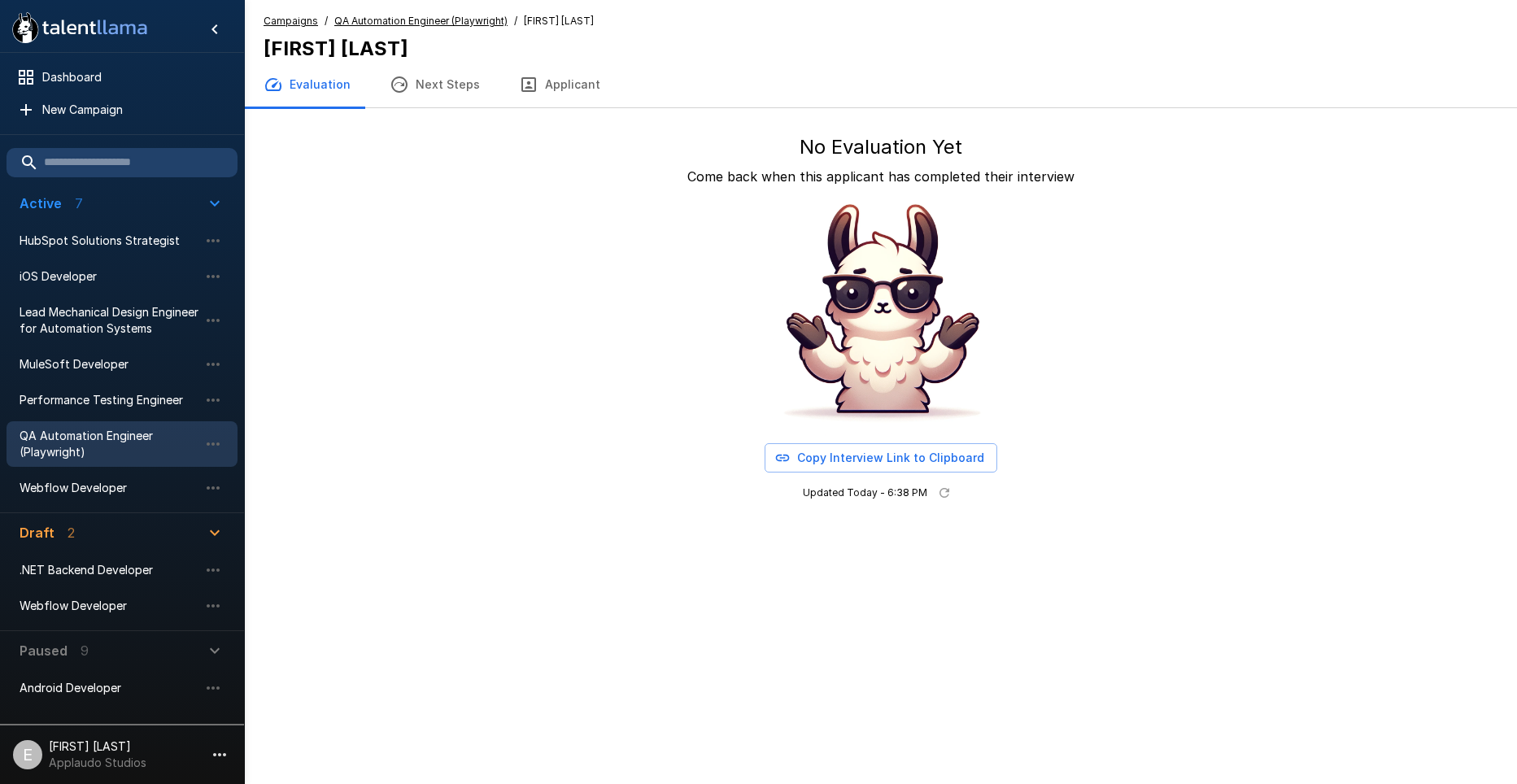 click on "Applicant" at bounding box center [560, 85] 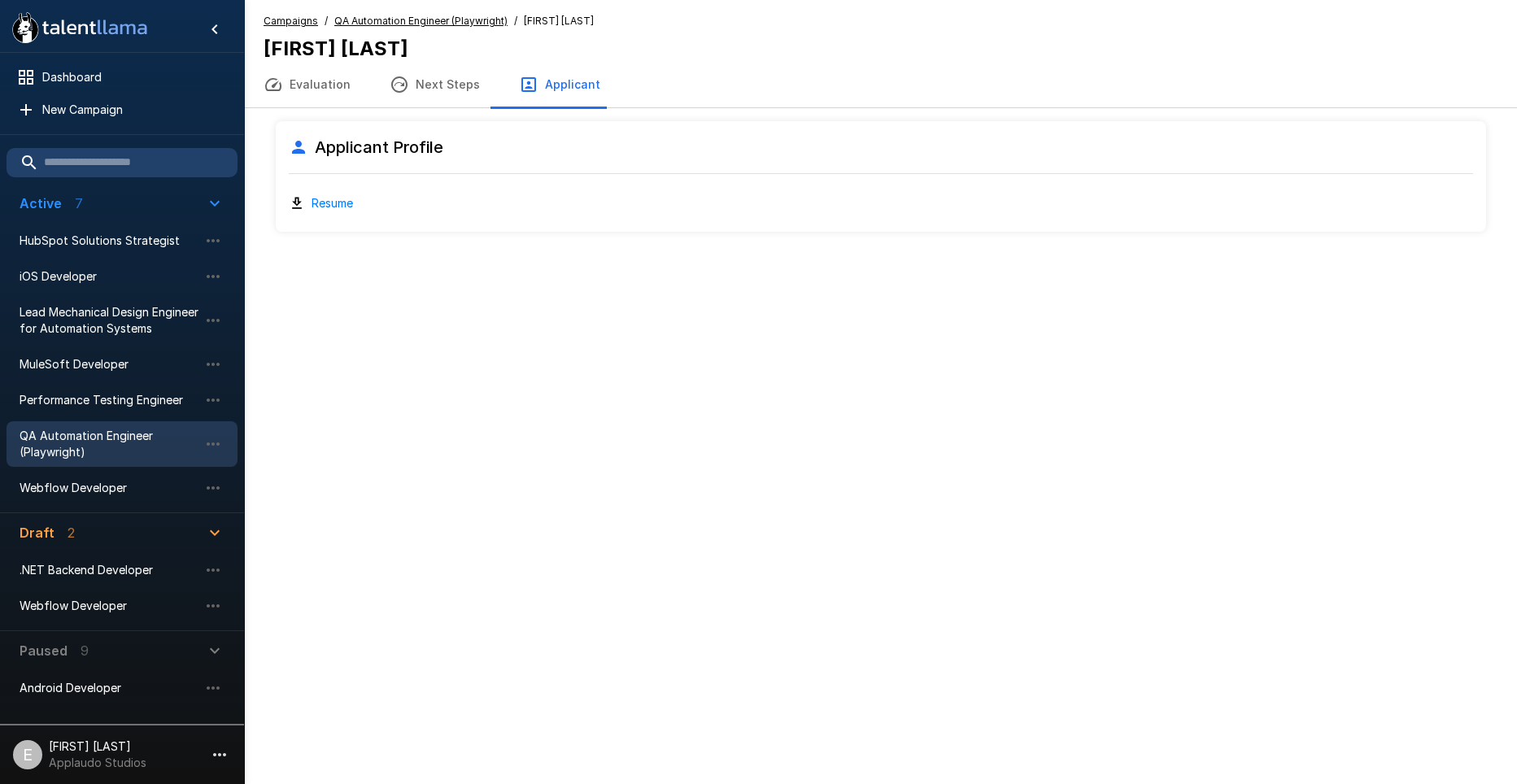 click on "Next Steps" at bounding box center [434, 85] 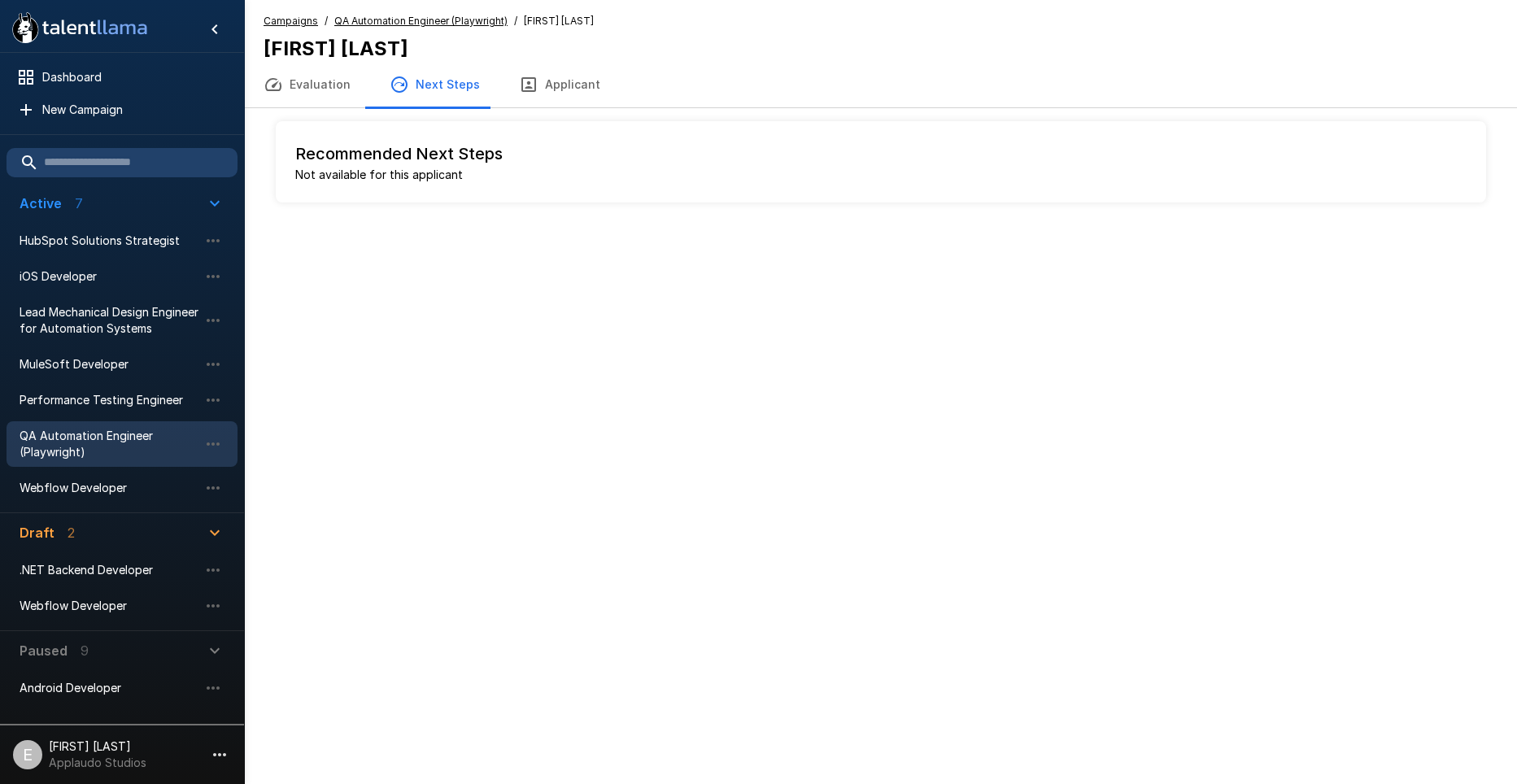 click on "Evaluation" at bounding box center [307, 85] 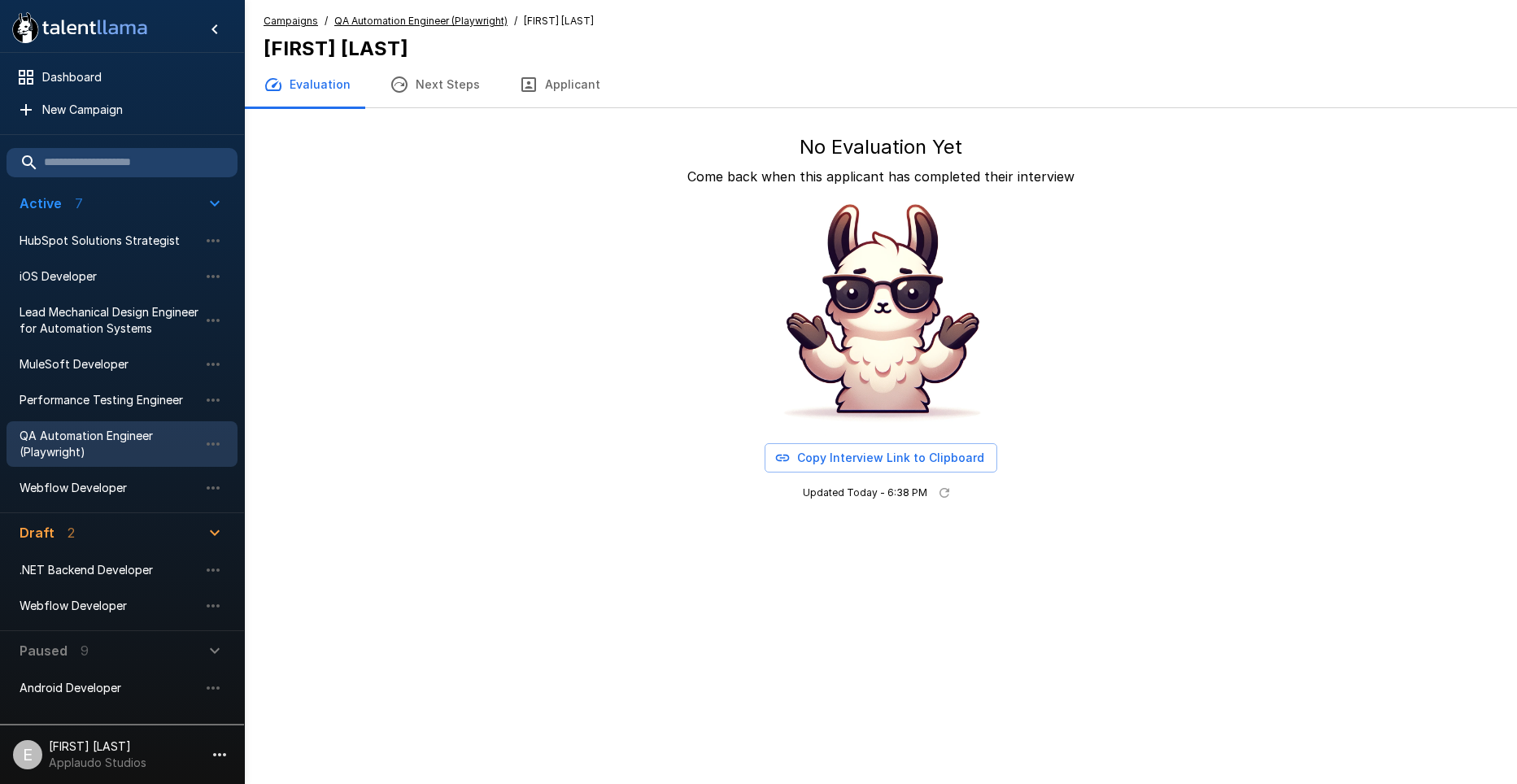drag, startPoint x: 132, startPoint y: 454, endPoint x: 130, endPoint y: 463, distance: 9.21954 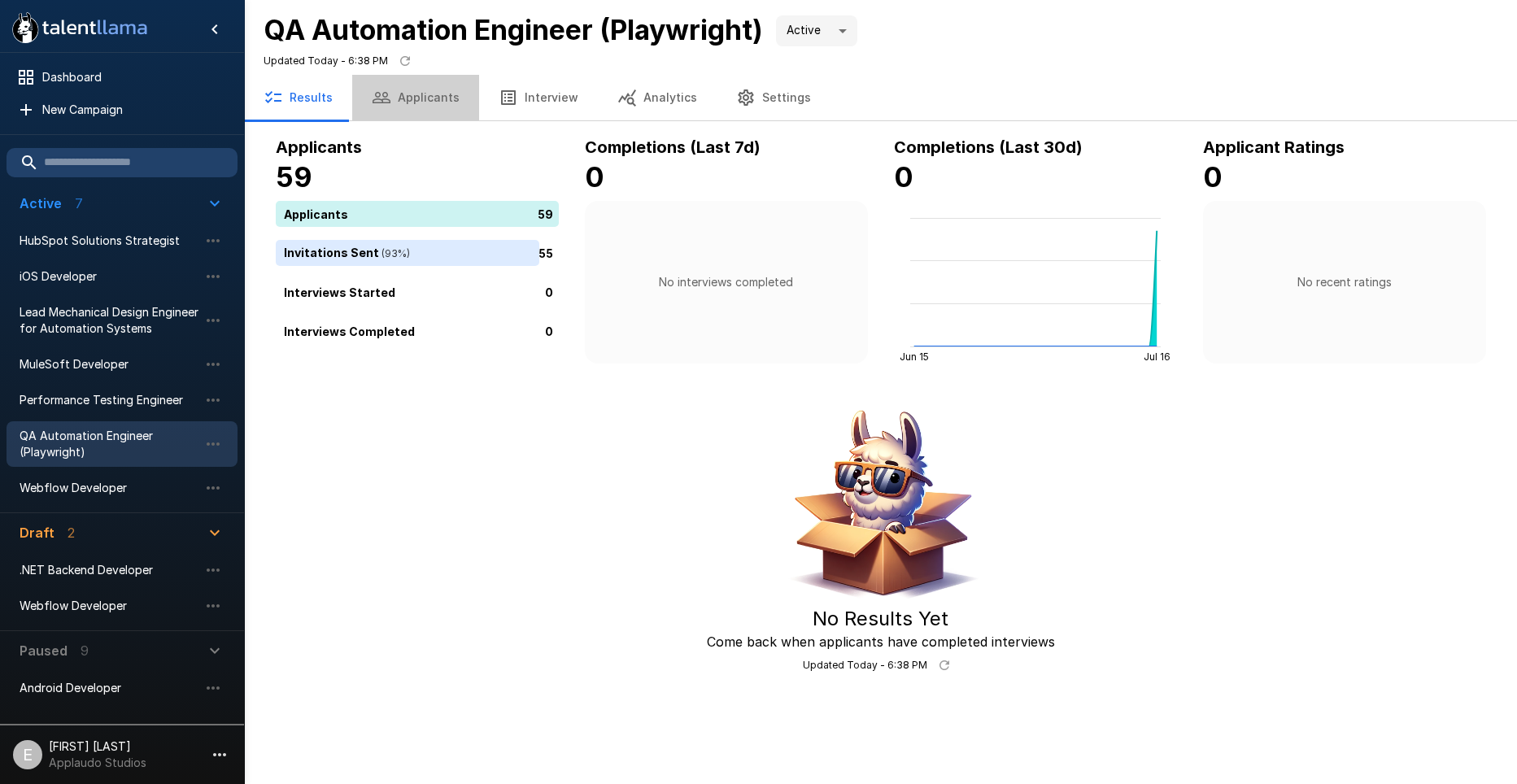 click on "Applicants" at bounding box center [416, 98] 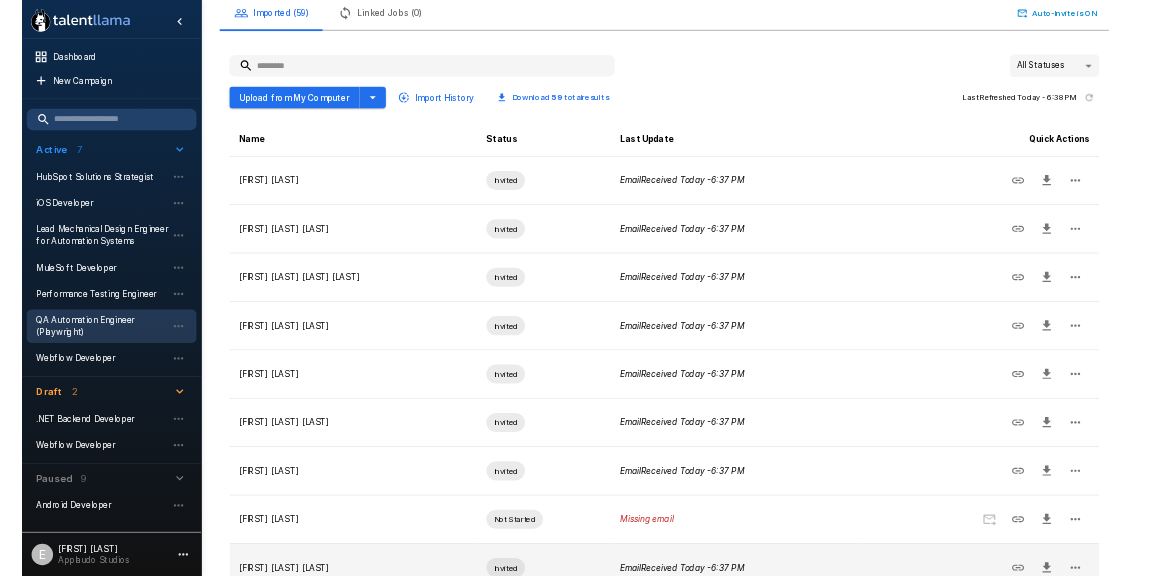 scroll, scrollTop: 378, scrollLeft: 0, axis: vertical 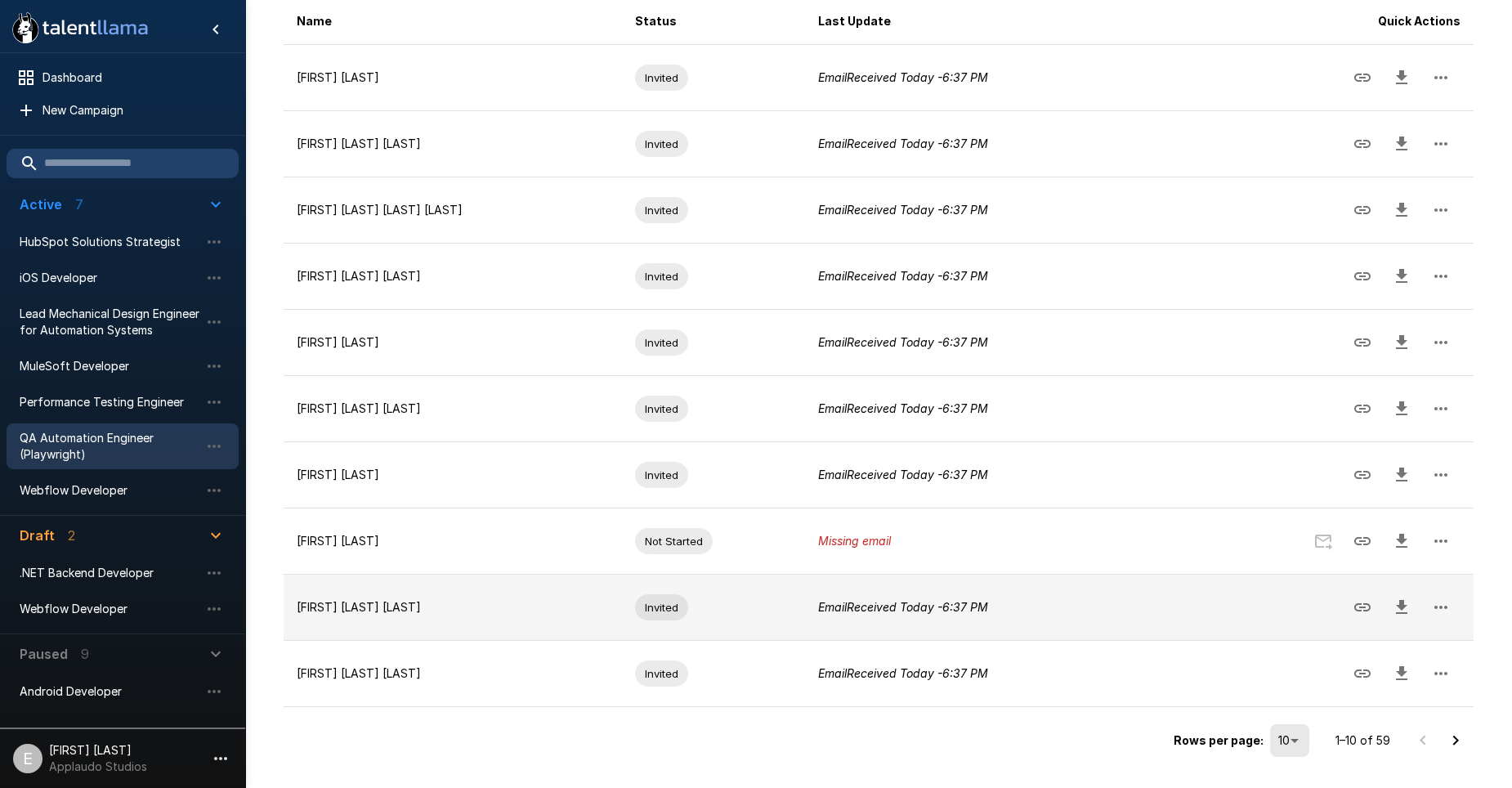 drag, startPoint x: 1063, startPoint y: 275, endPoint x: 987, endPoint y: 583, distance: 317.23808 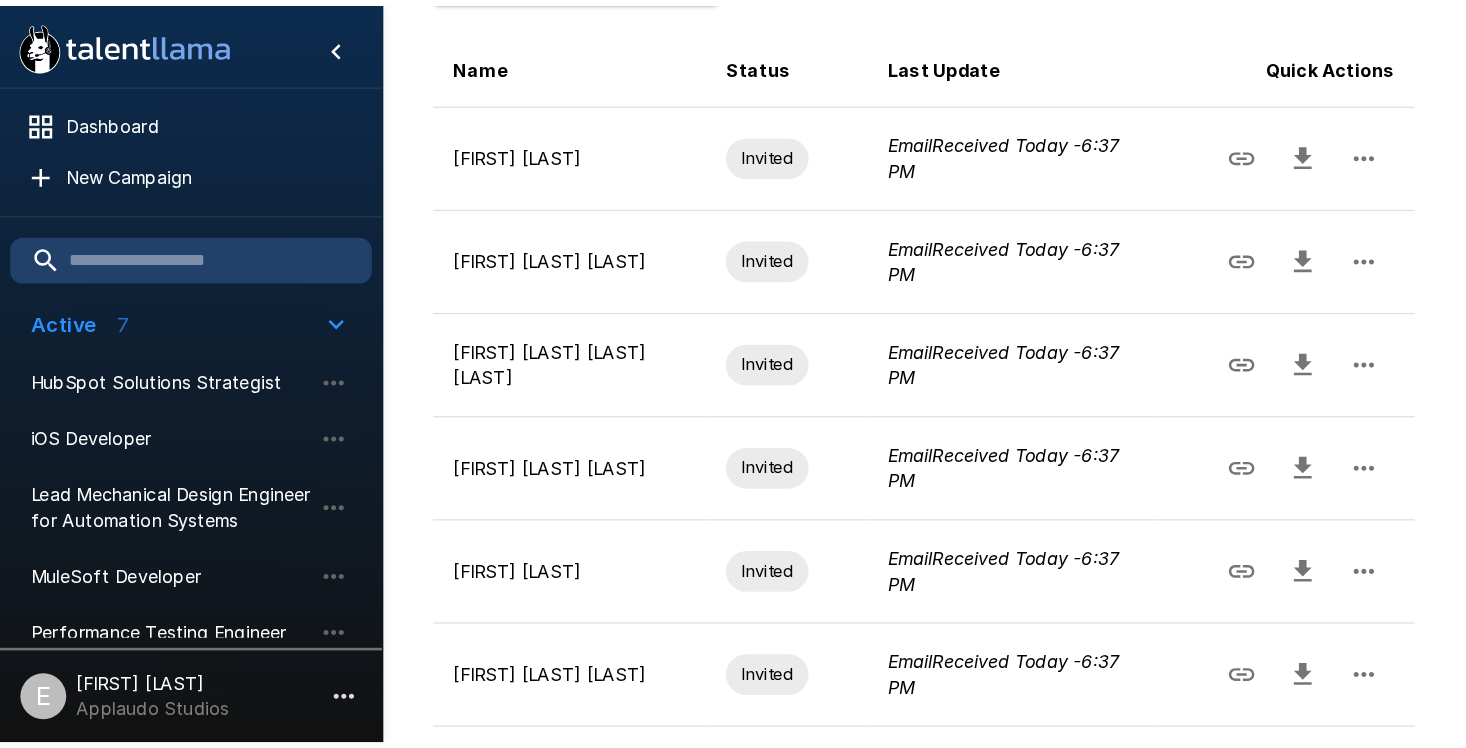 scroll, scrollTop: 353, scrollLeft: 0, axis: vertical 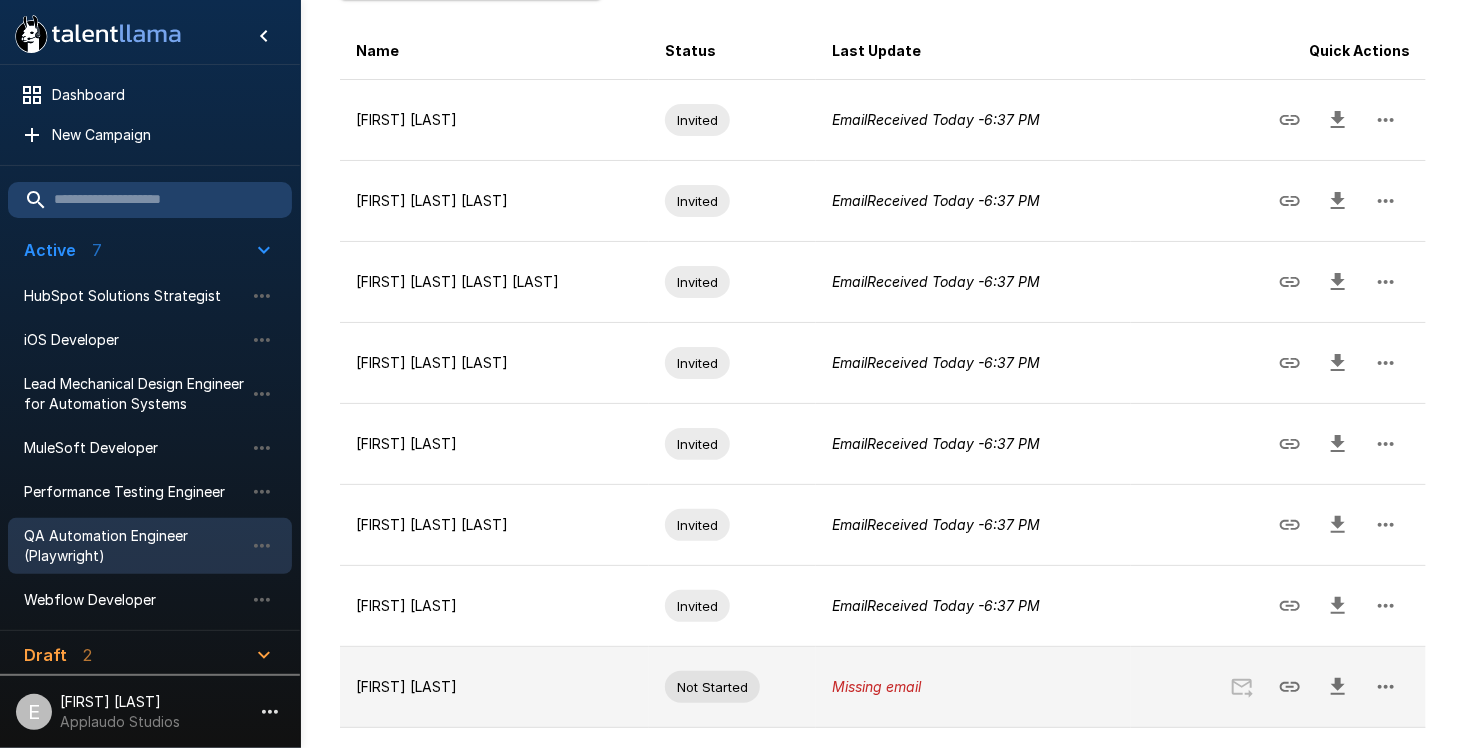click 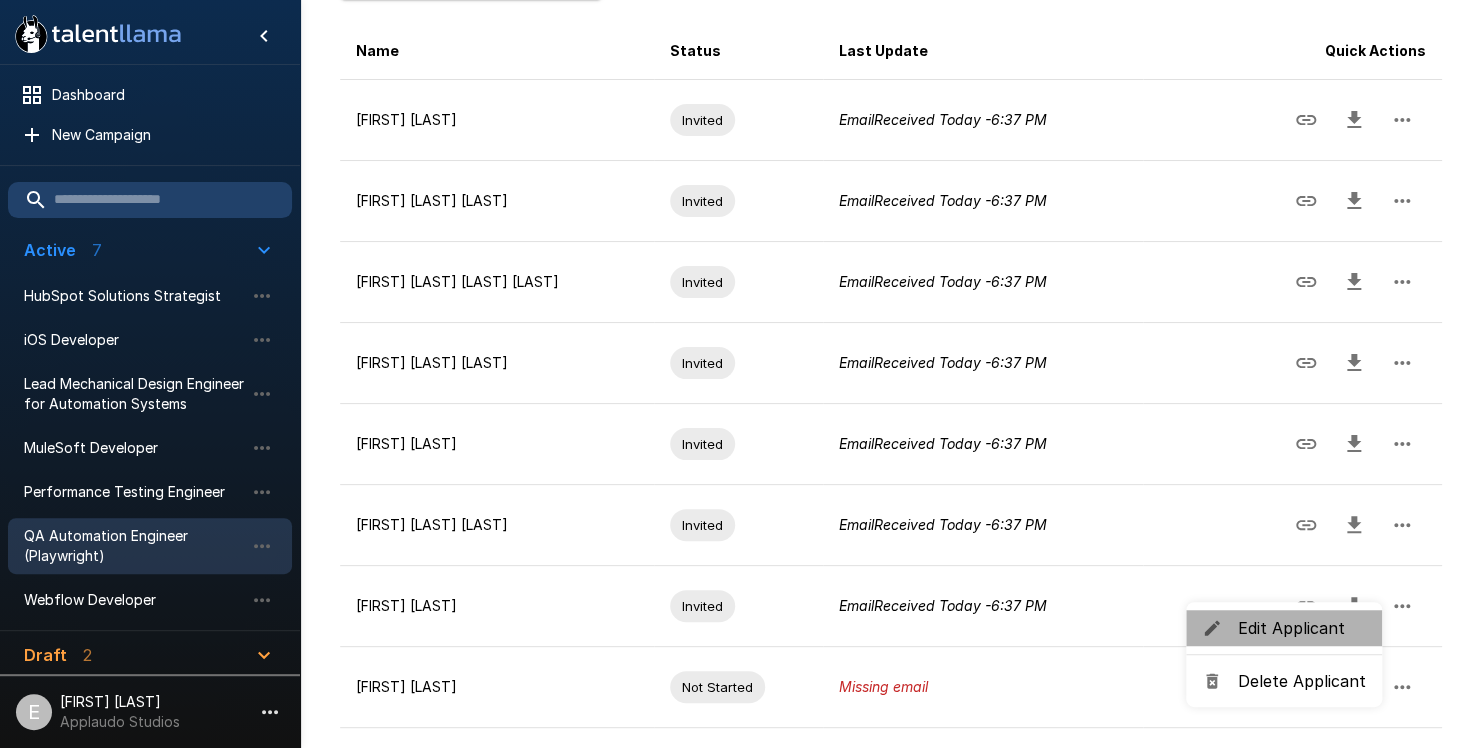 click on "Edit Applicant" at bounding box center (1302, 628) 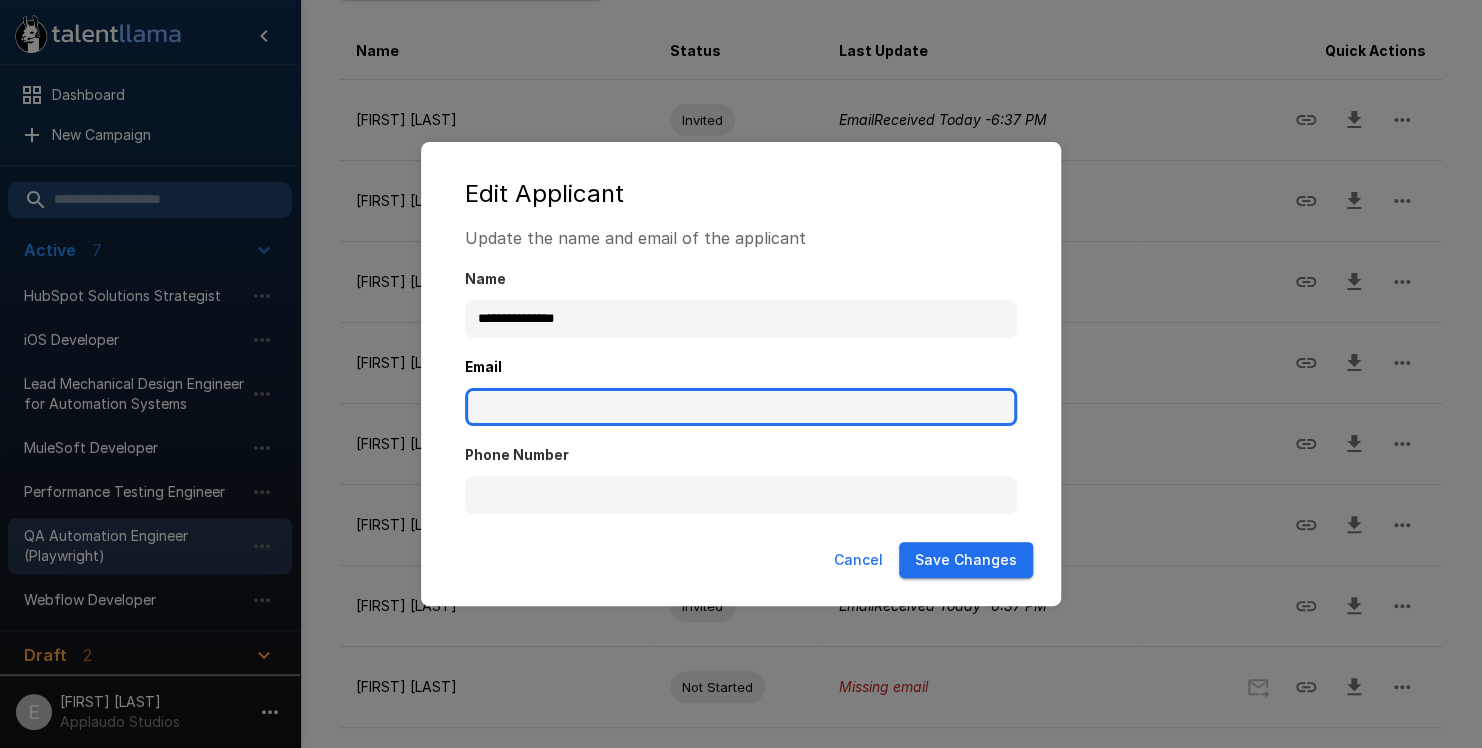 click on "Email" at bounding box center [741, 407] 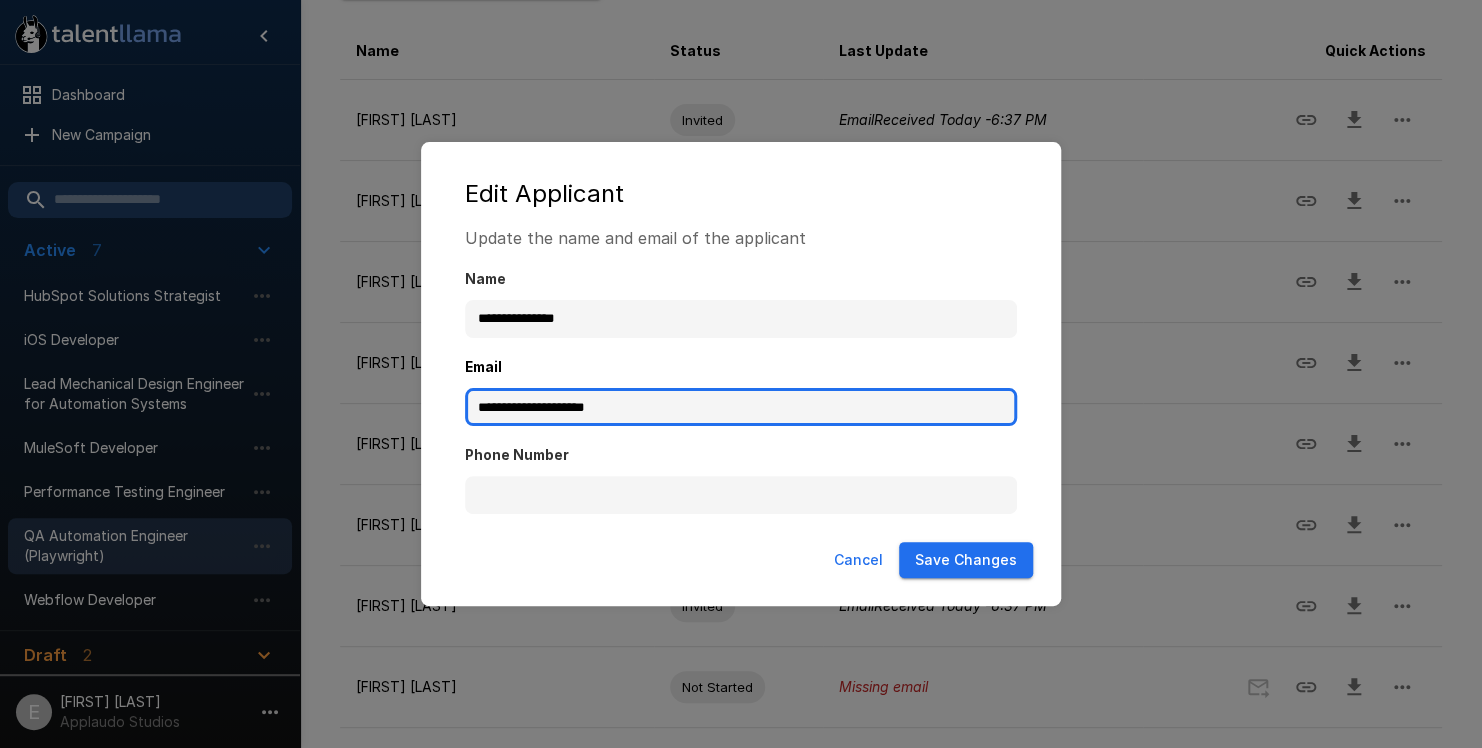 type on "**********" 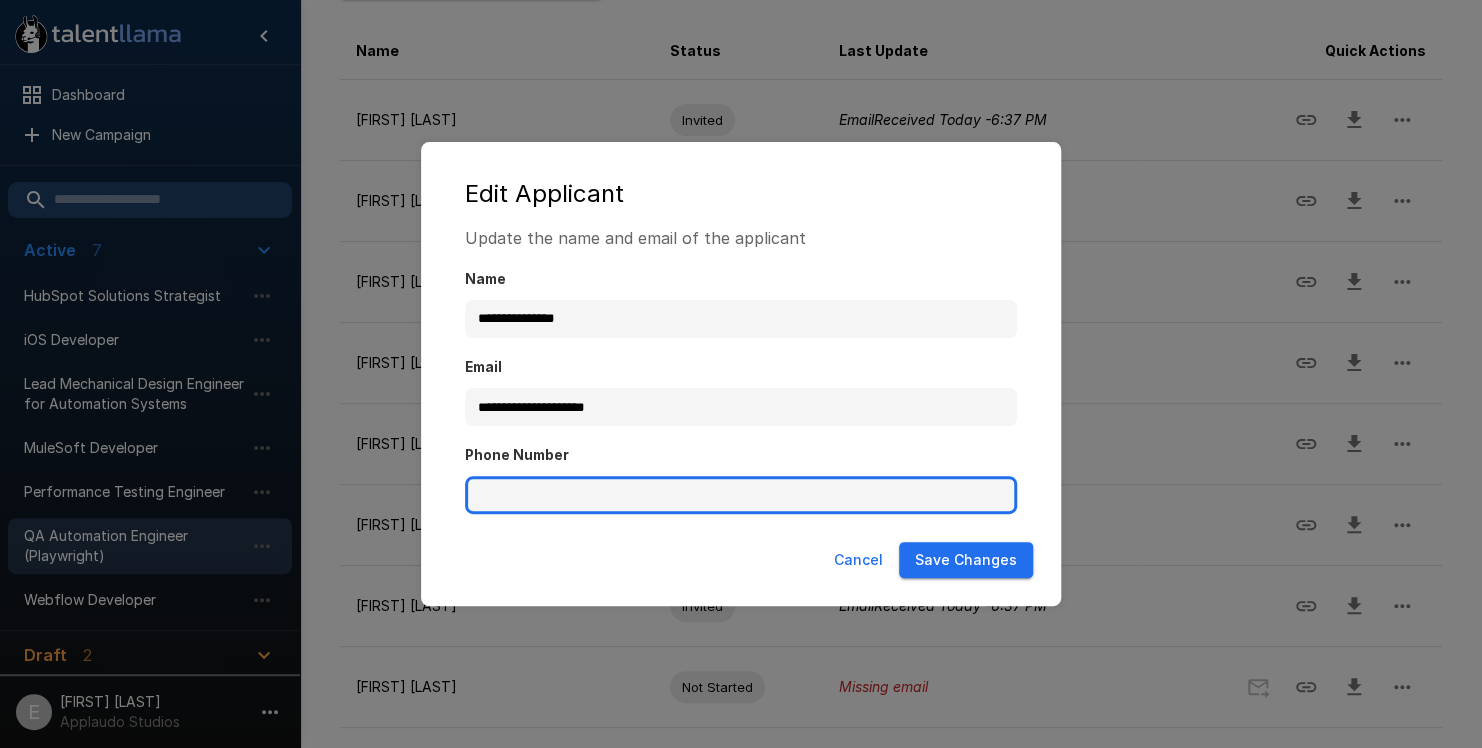 click on "Phone Number" at bounding box center (741, 495) 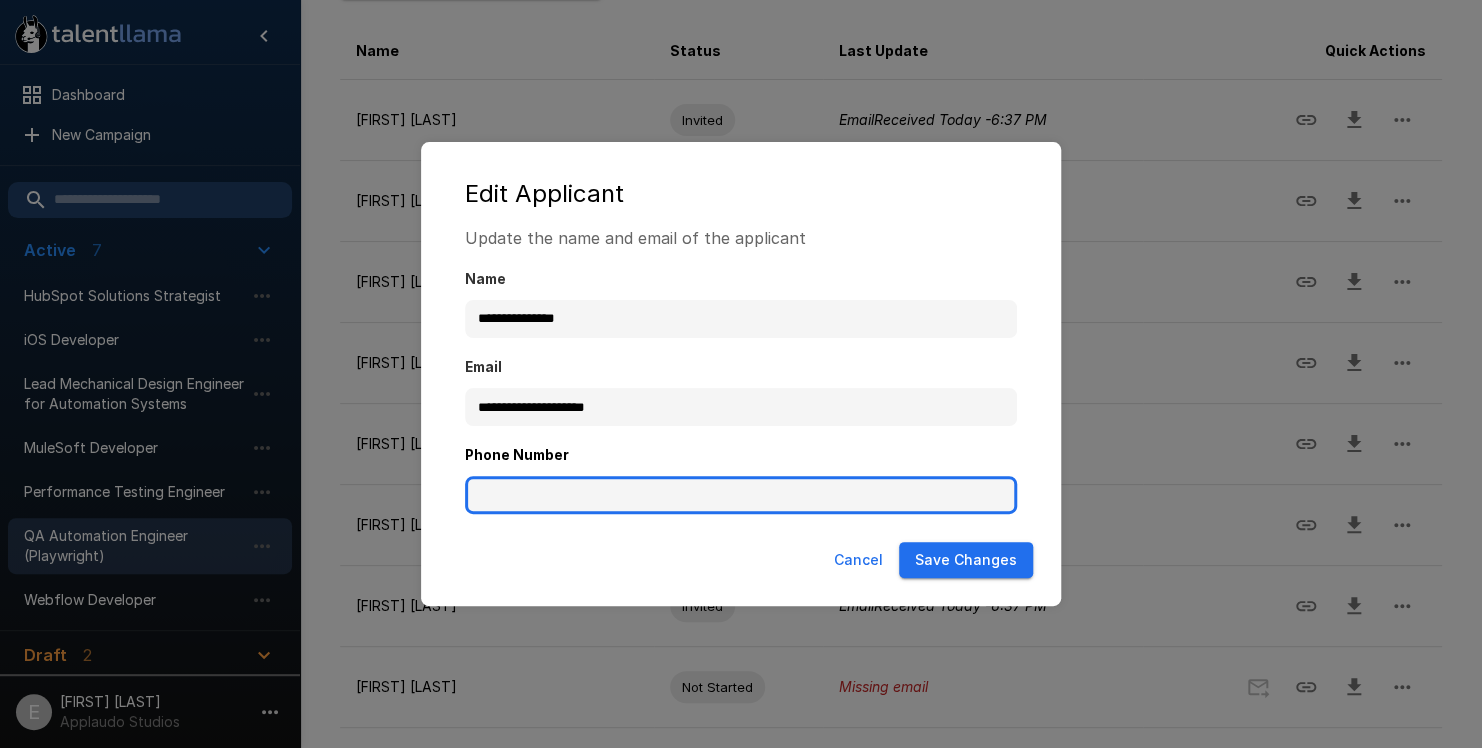 paste on "**********" 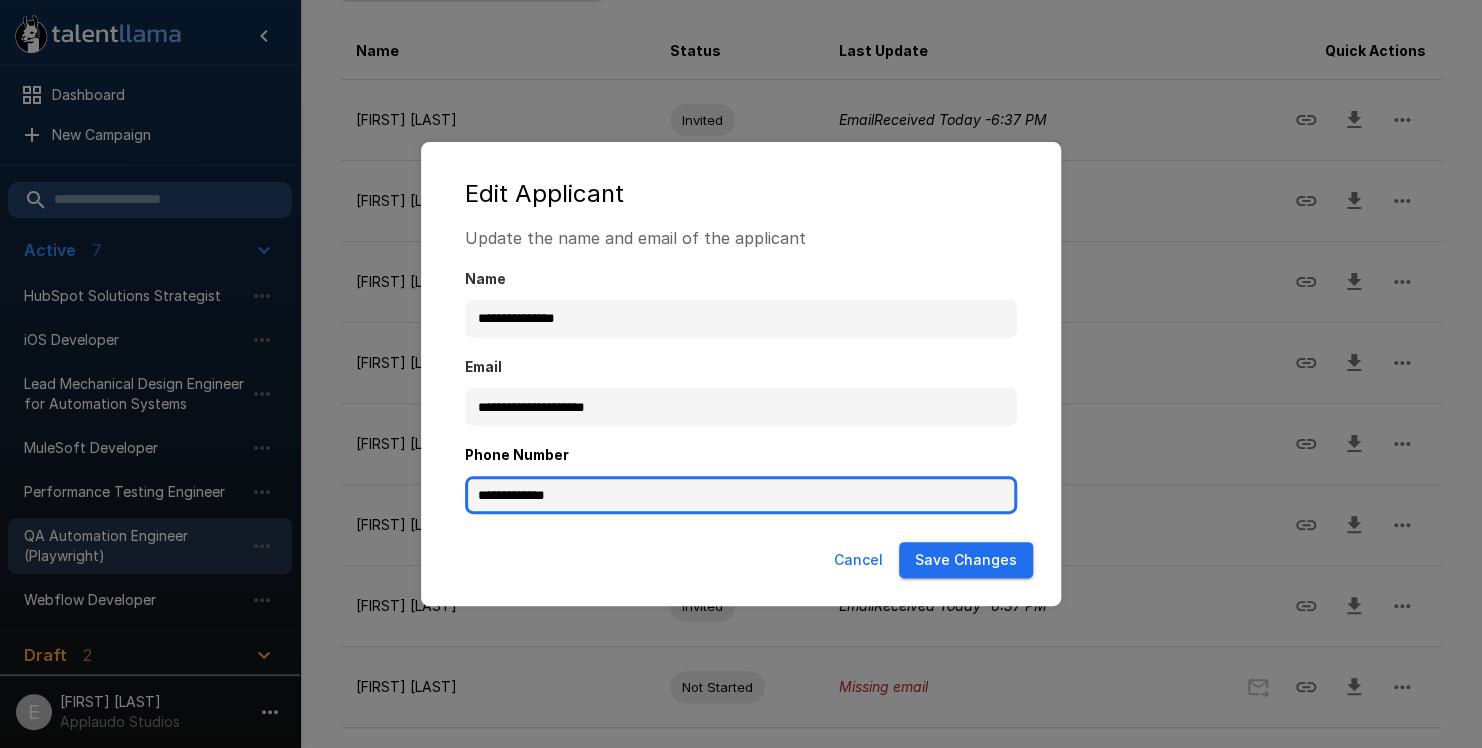 type on "**********" 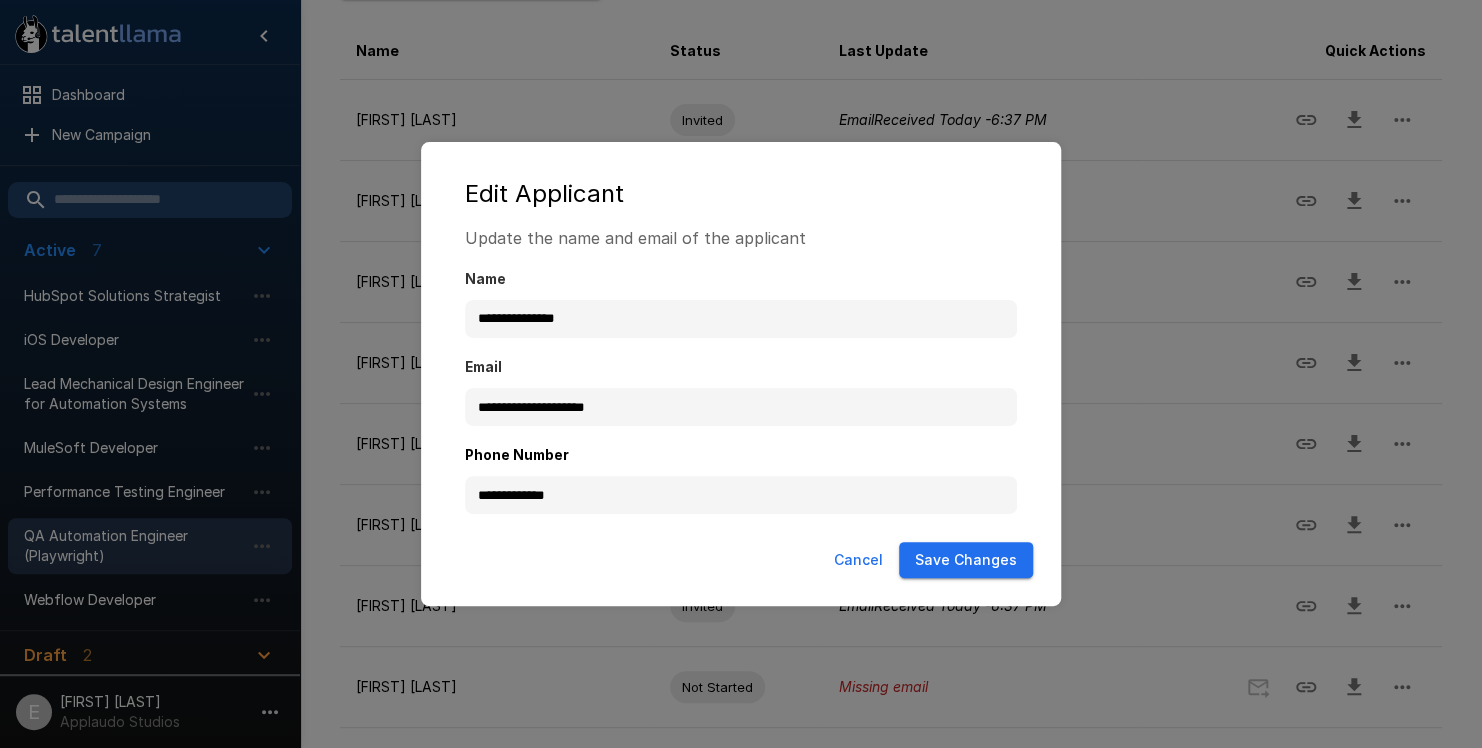 click on "Save Changes" at bounding box center (966, 560) 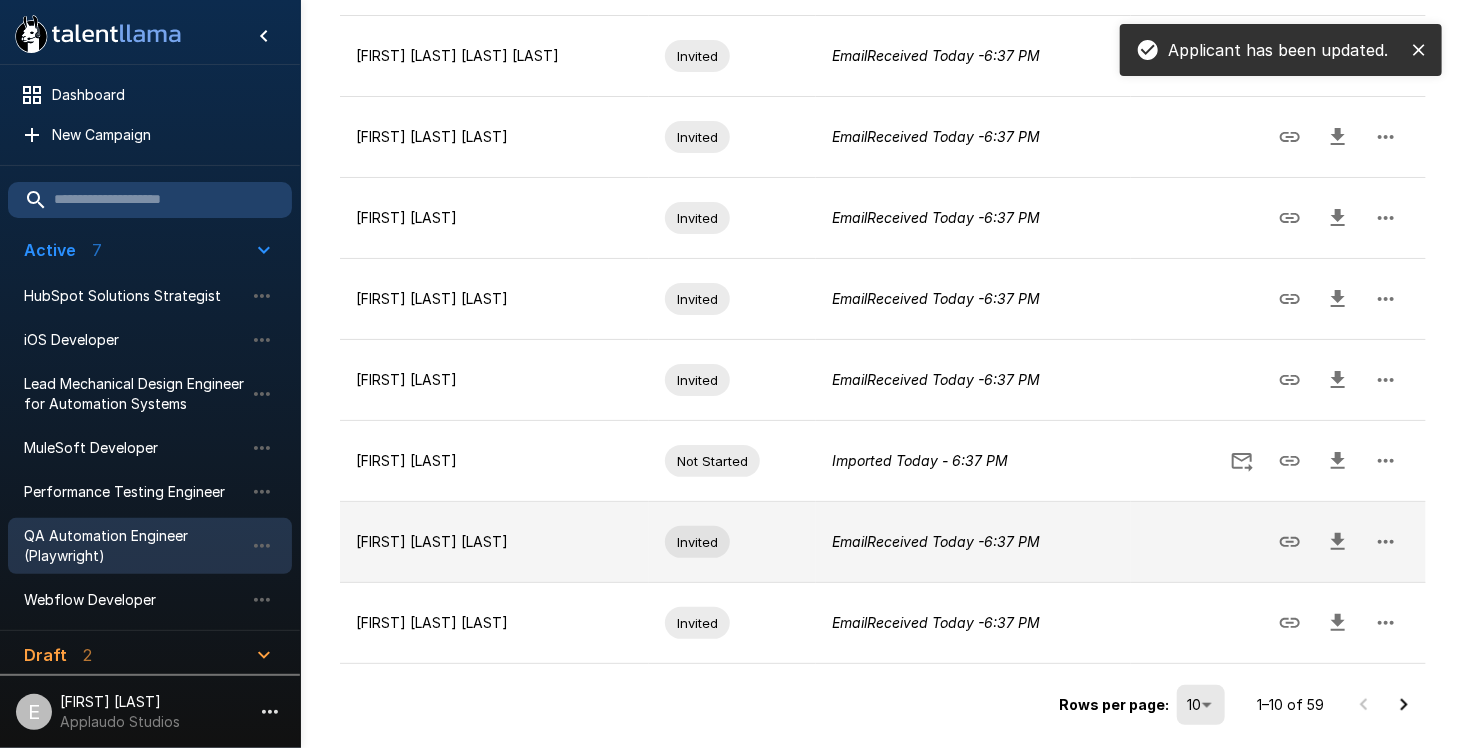 scroll, scrollTop: 590, scrollLeft: 0, axis: vertical 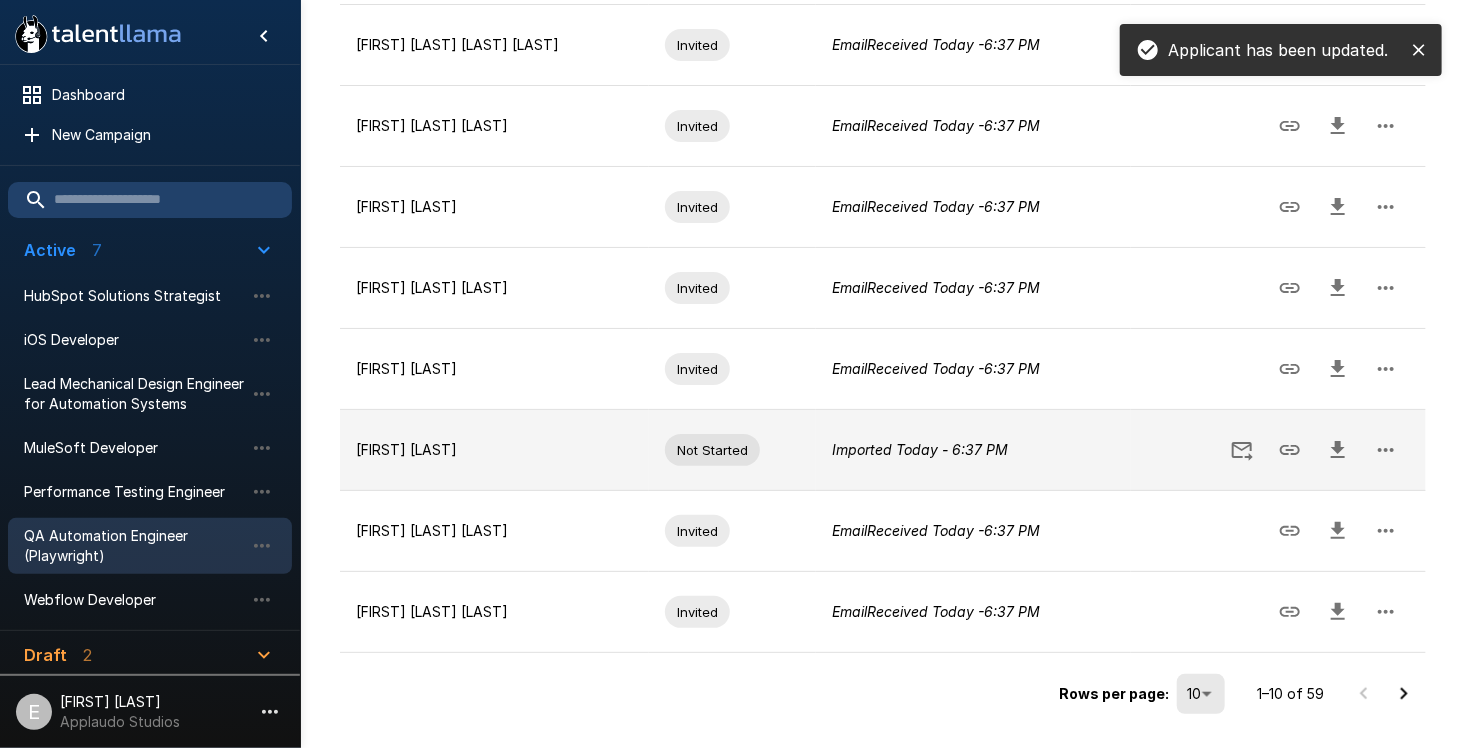 click on "Not Started" at bounding box center [712, 450] 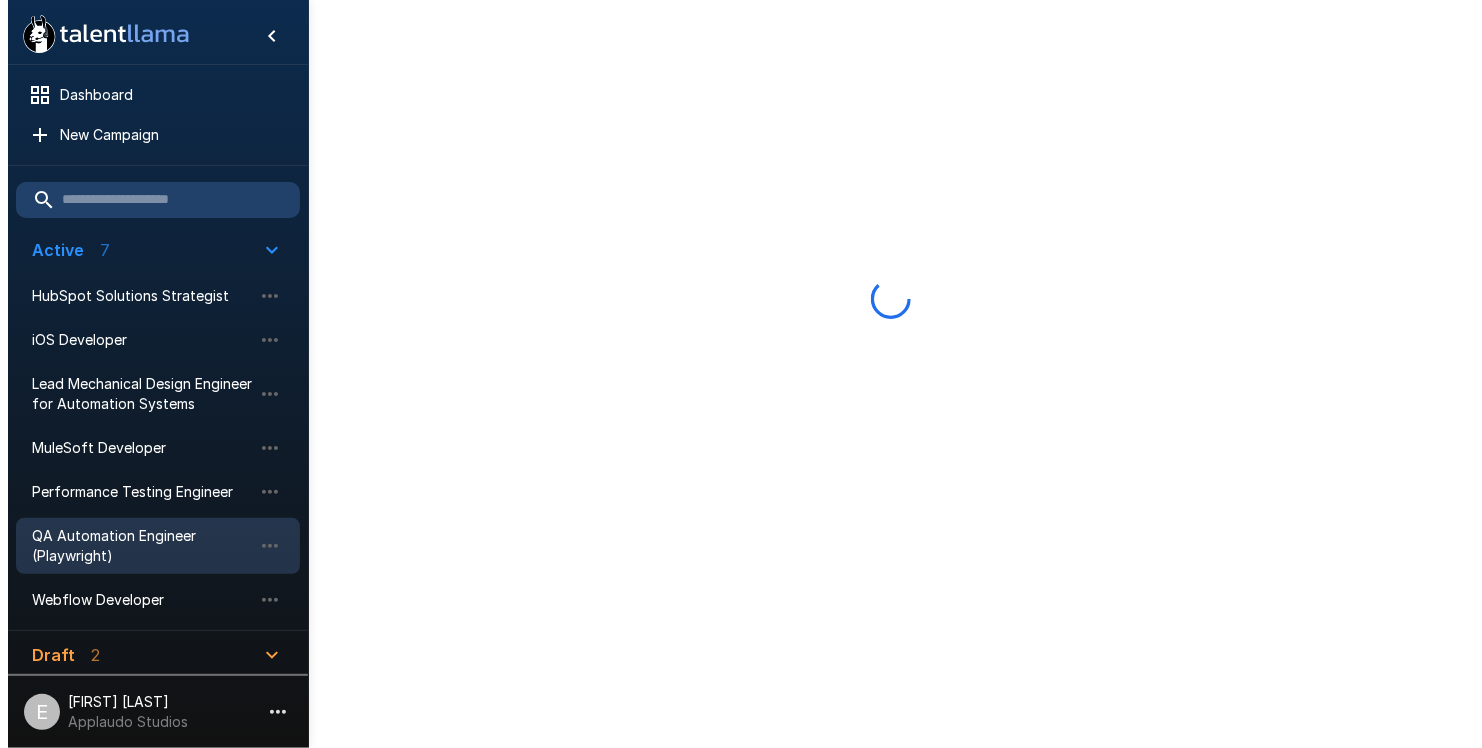 scroll, scrollTop: 0, scrollLeft: 0, axis: both 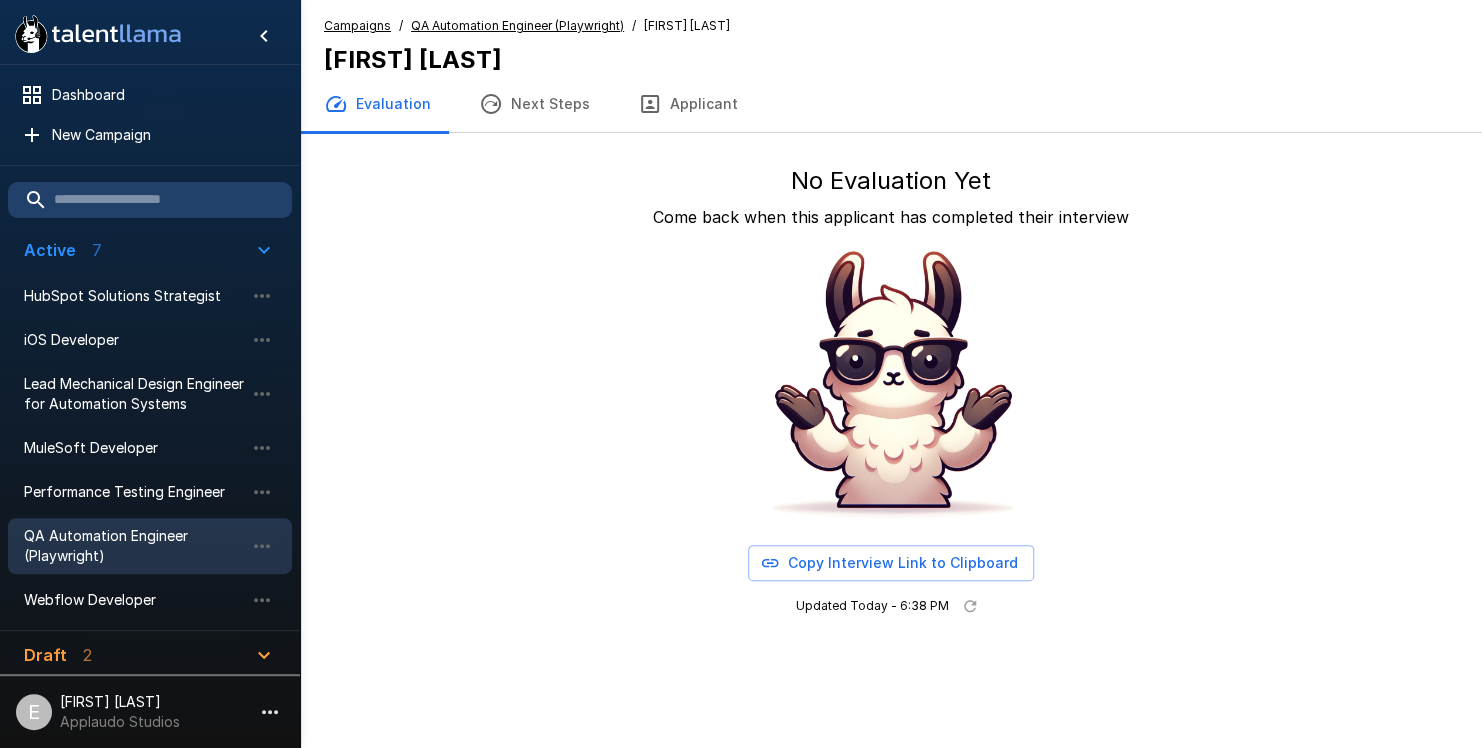 click on "Next Steps" at bounding box center (534, 104) 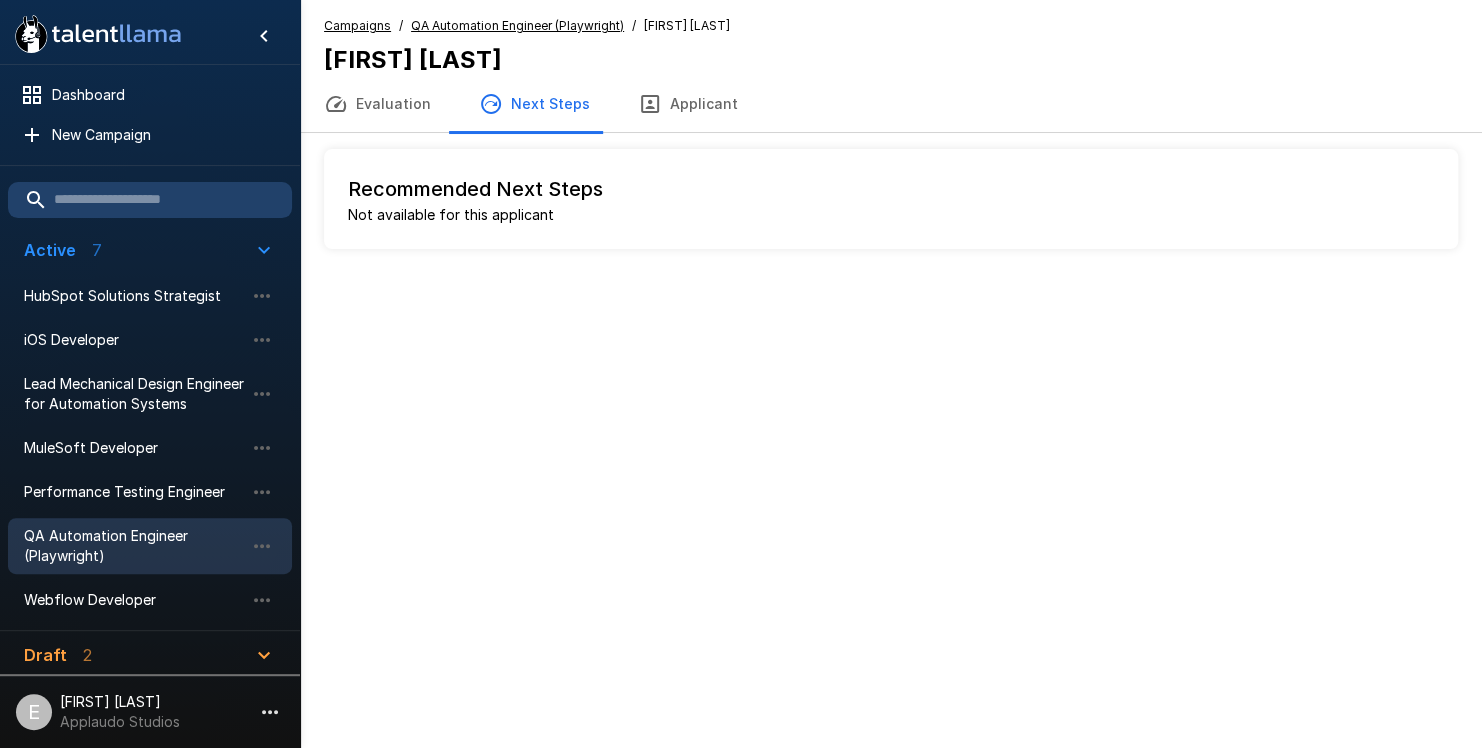 click on "Applicant" at bounding box center (688, 104) 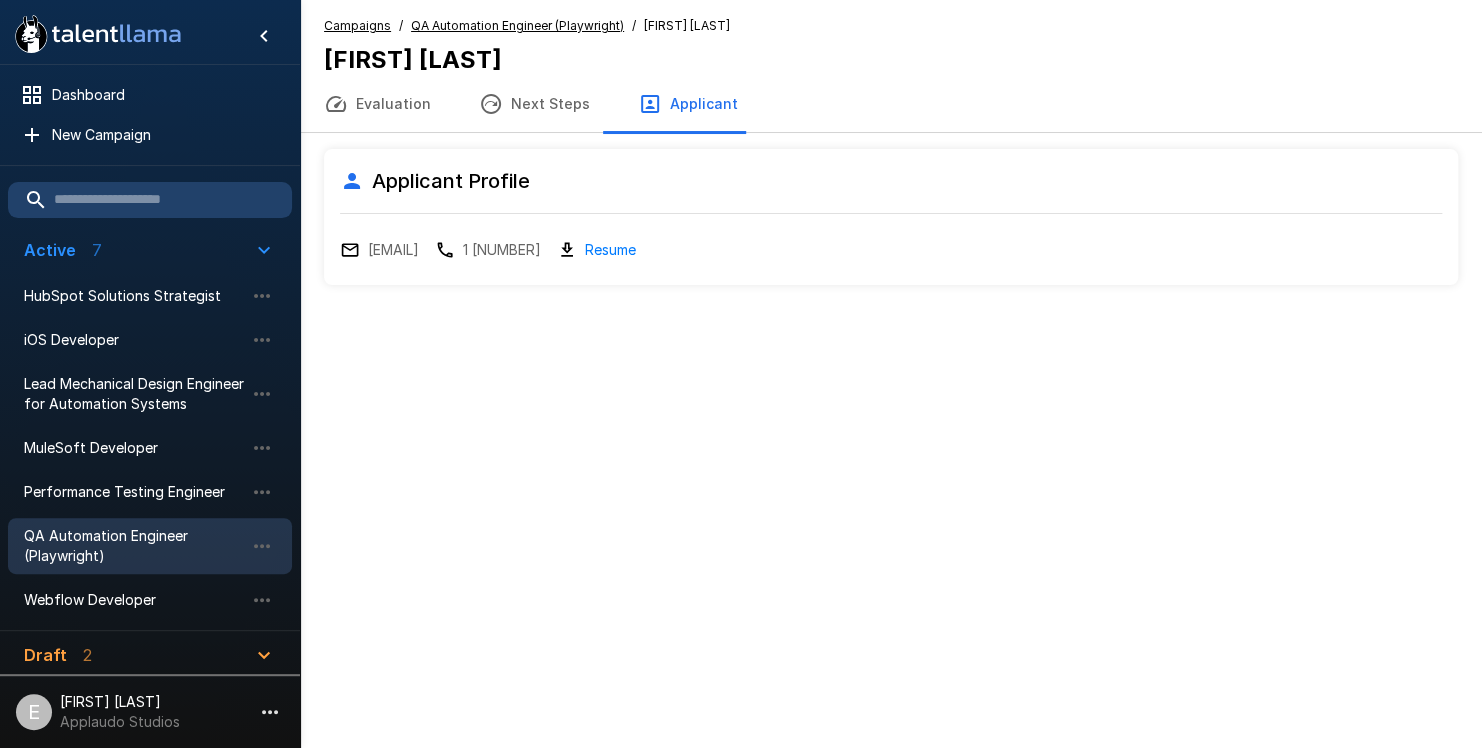 click on "Evaluation" at bounding box center (377, 104) 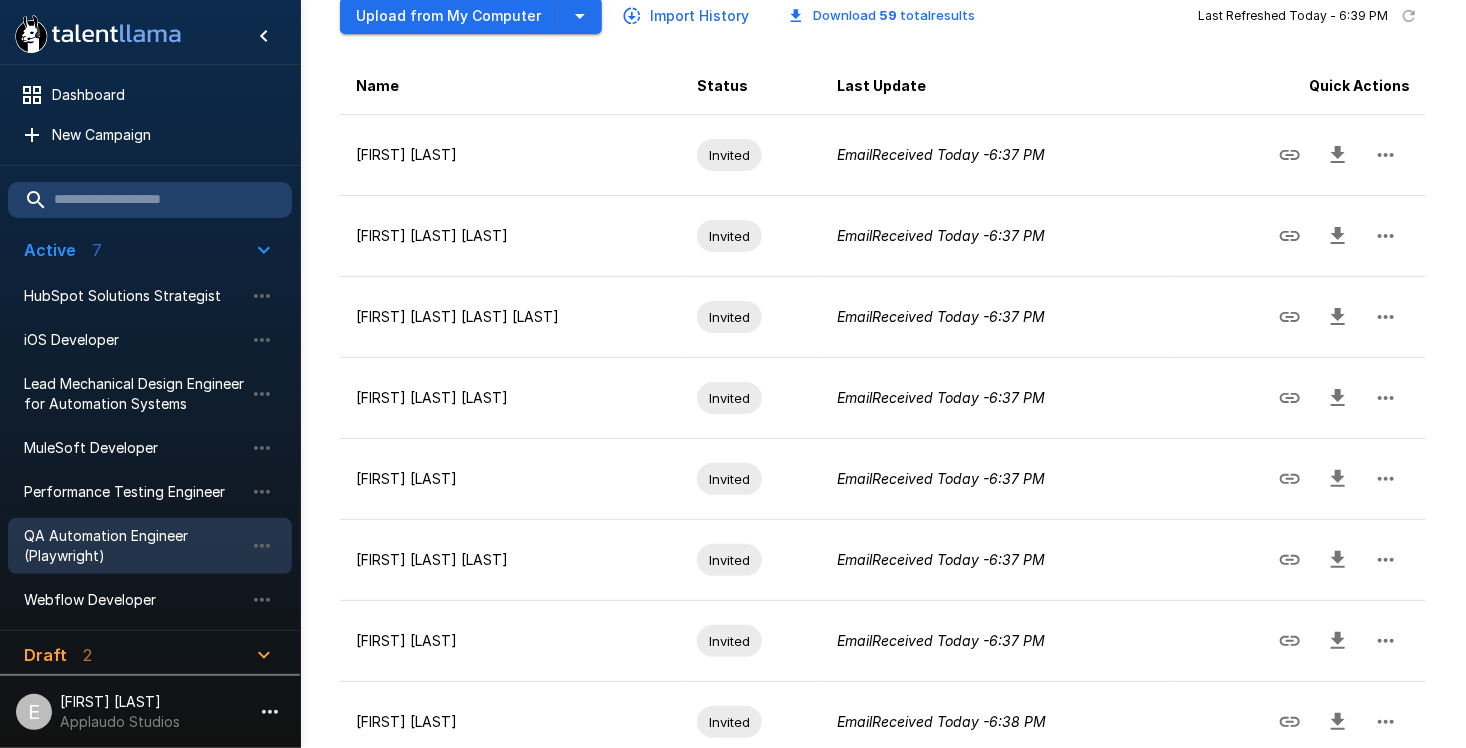 scroll, scrollTop: 590, scrollLeft: 0, axis: vertical 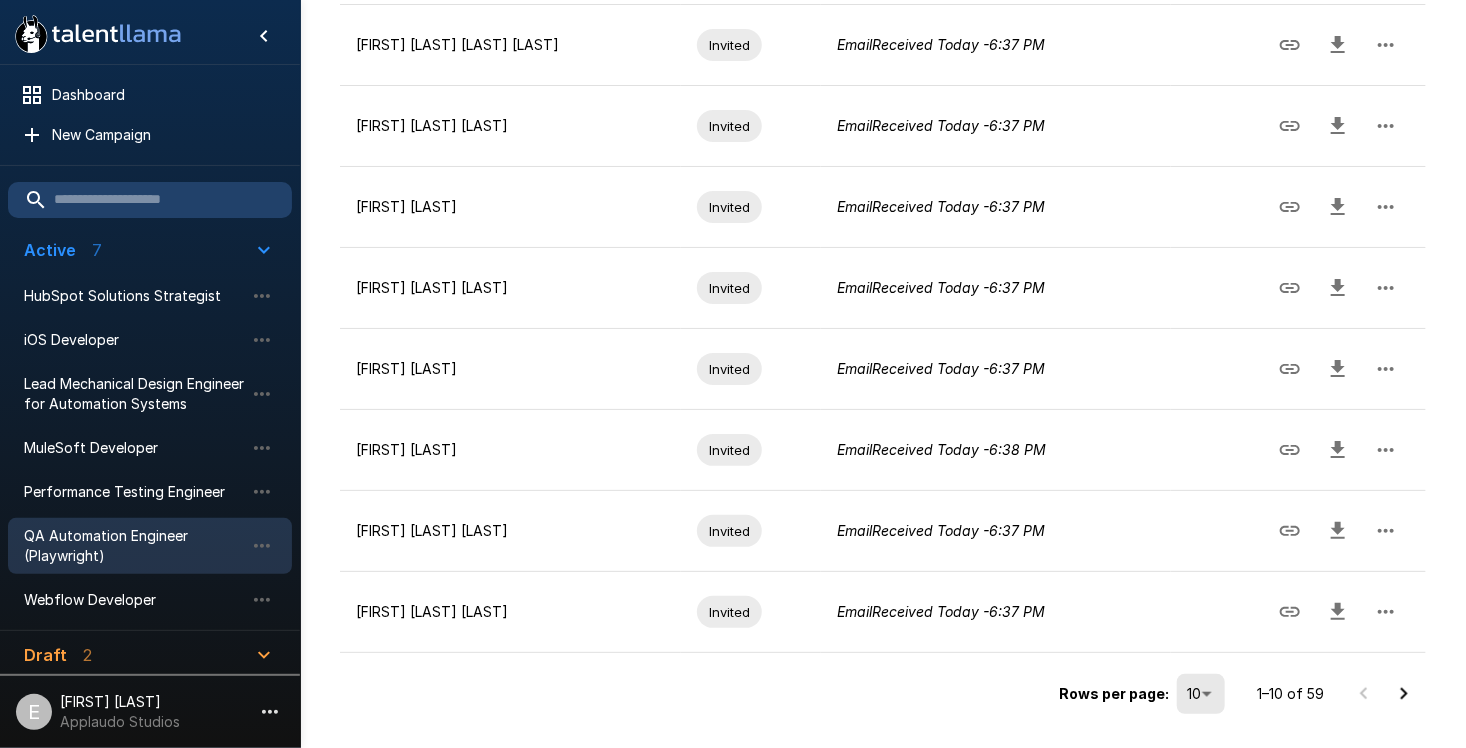click 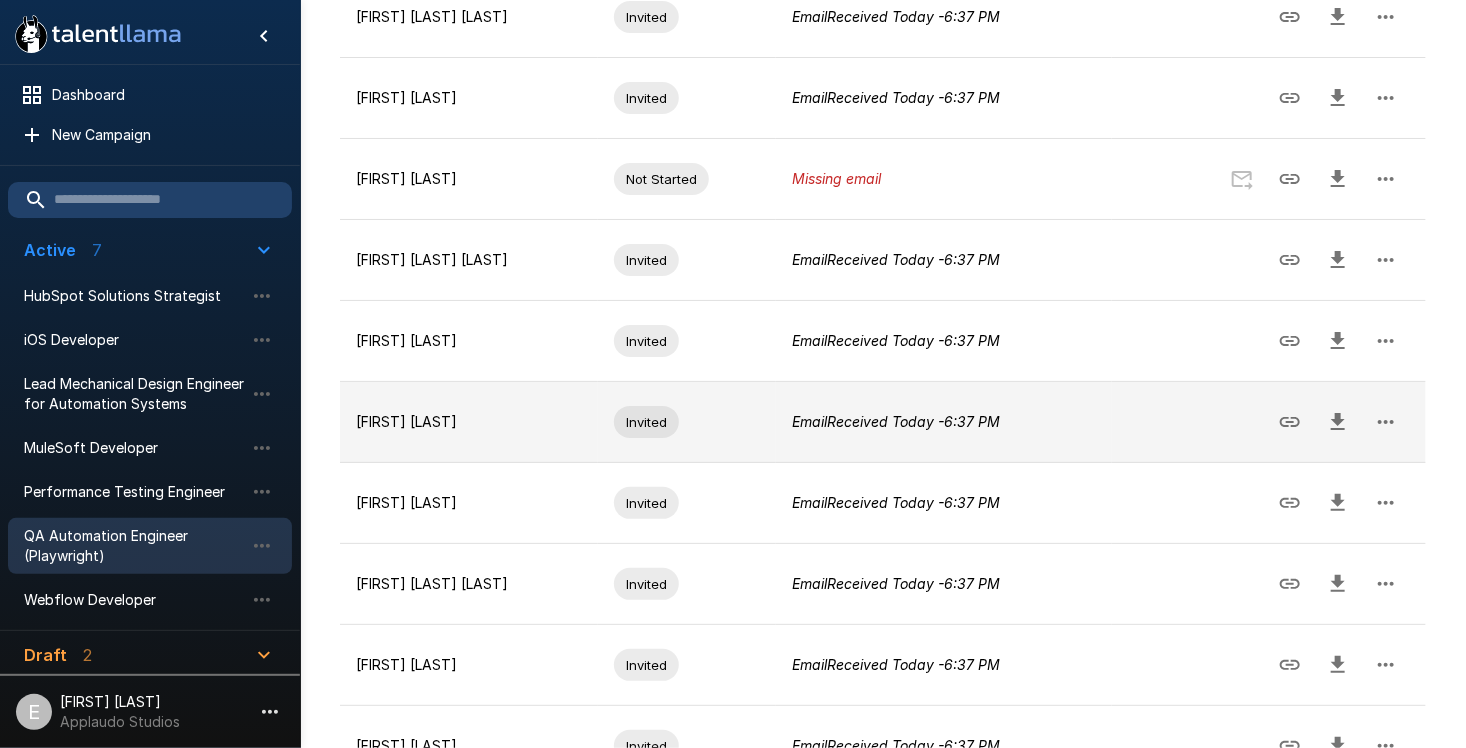 scroll, scrollTop: 290, scrollLeft: 0, axis: vertical 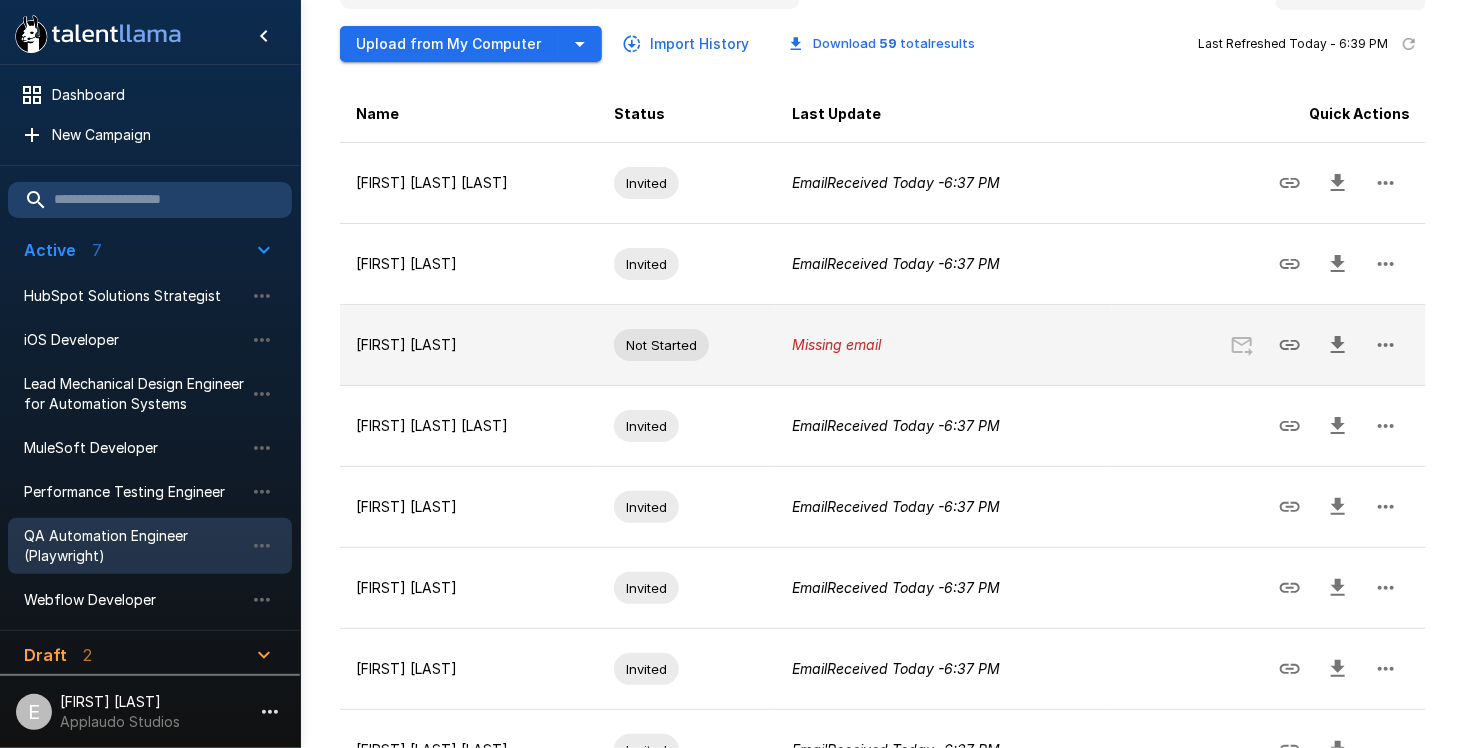 click 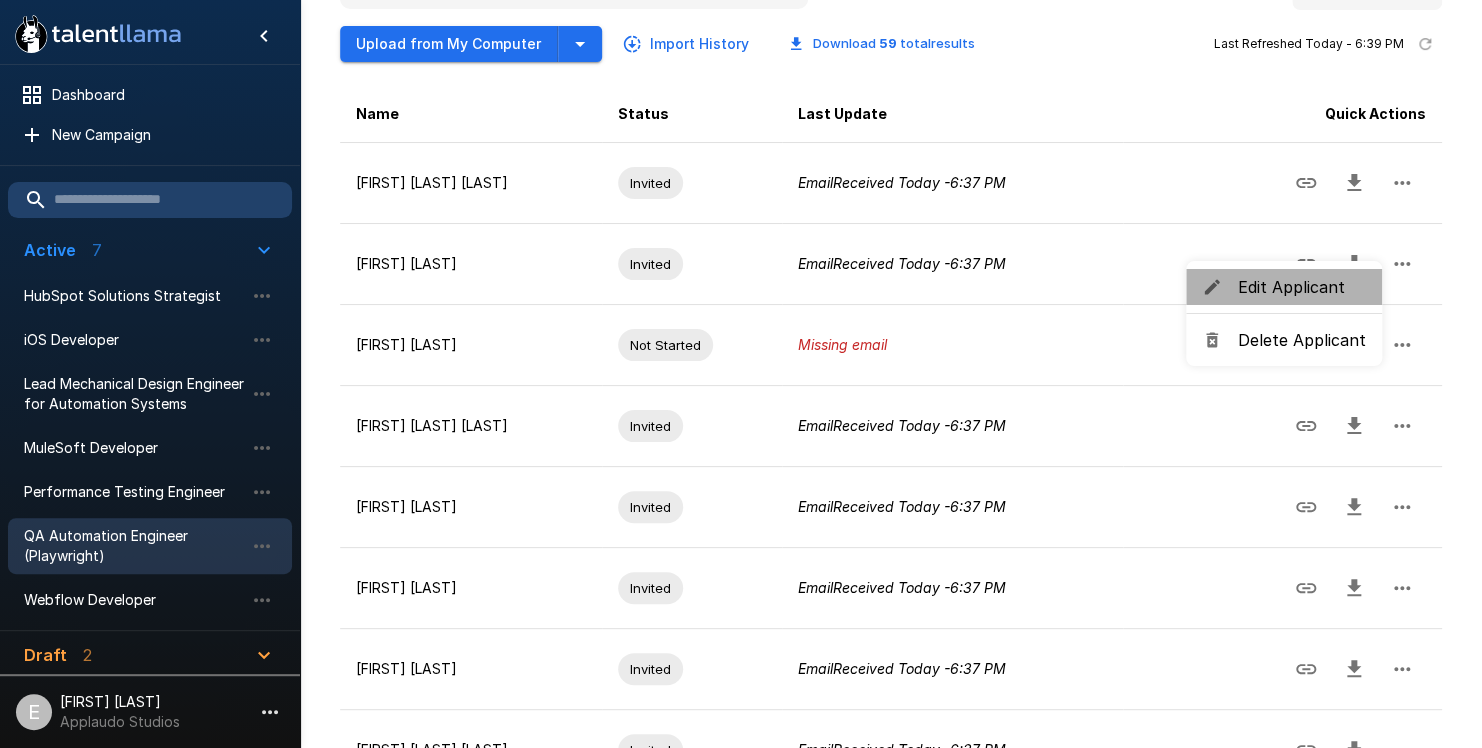 click on "Edit Applicant" at bounding box center (1302, 287) 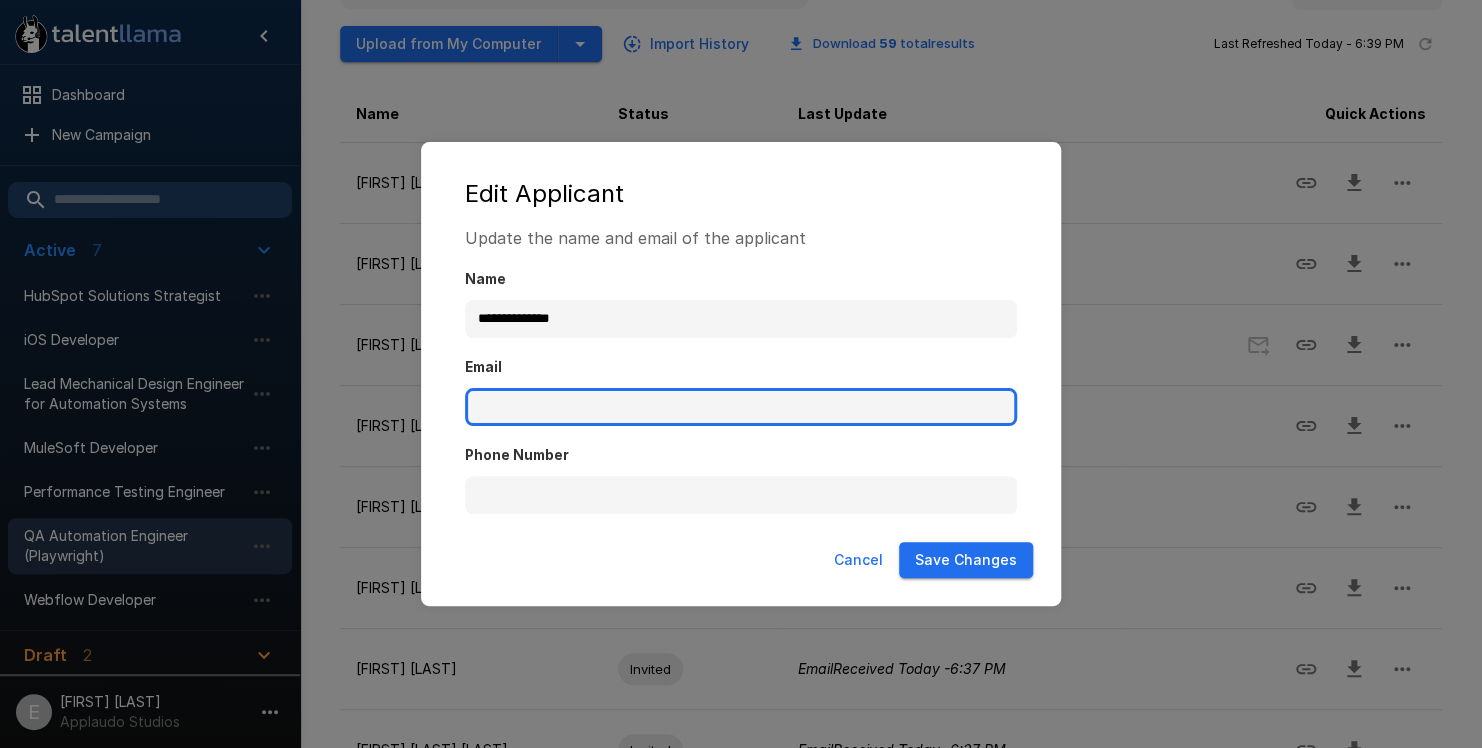 click on "Email" at bounding box center [741, 407] 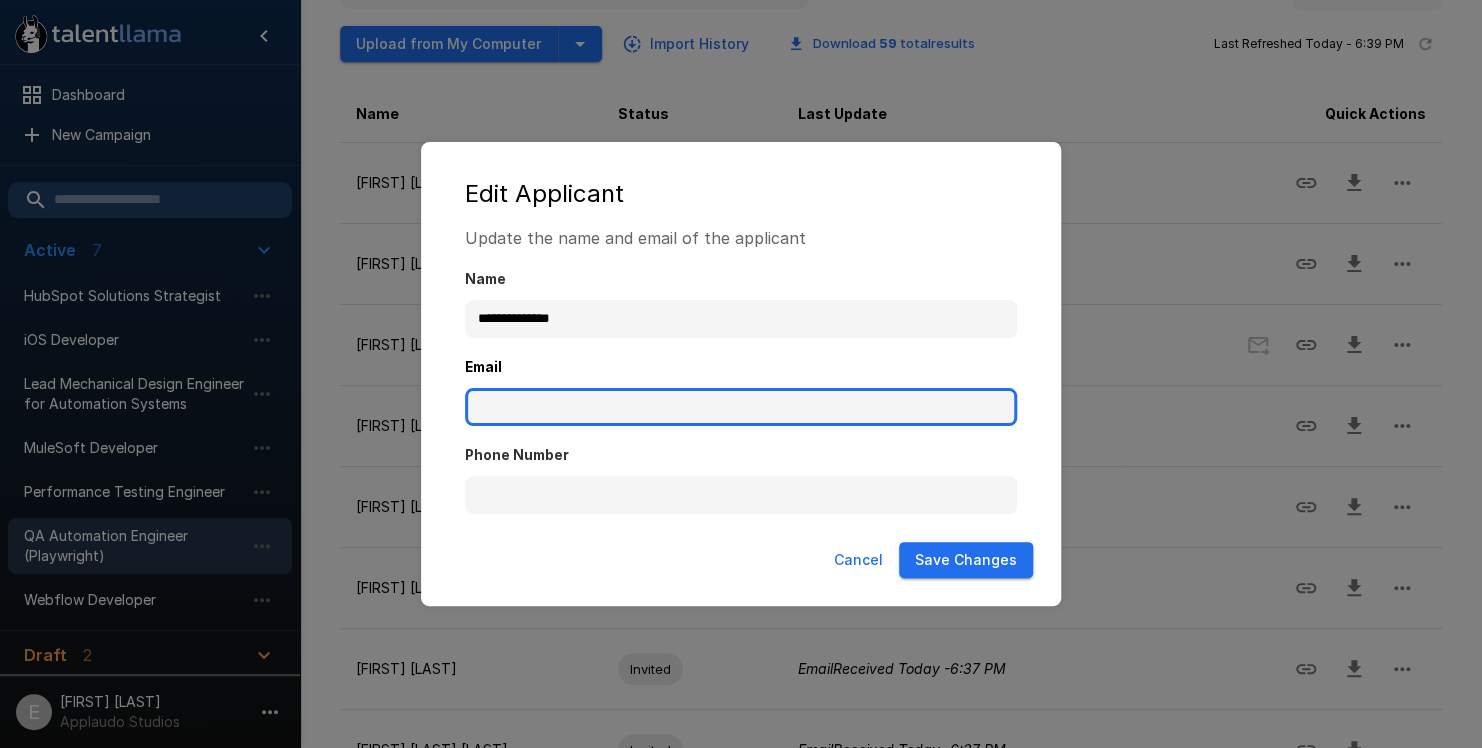 paste on "**********" 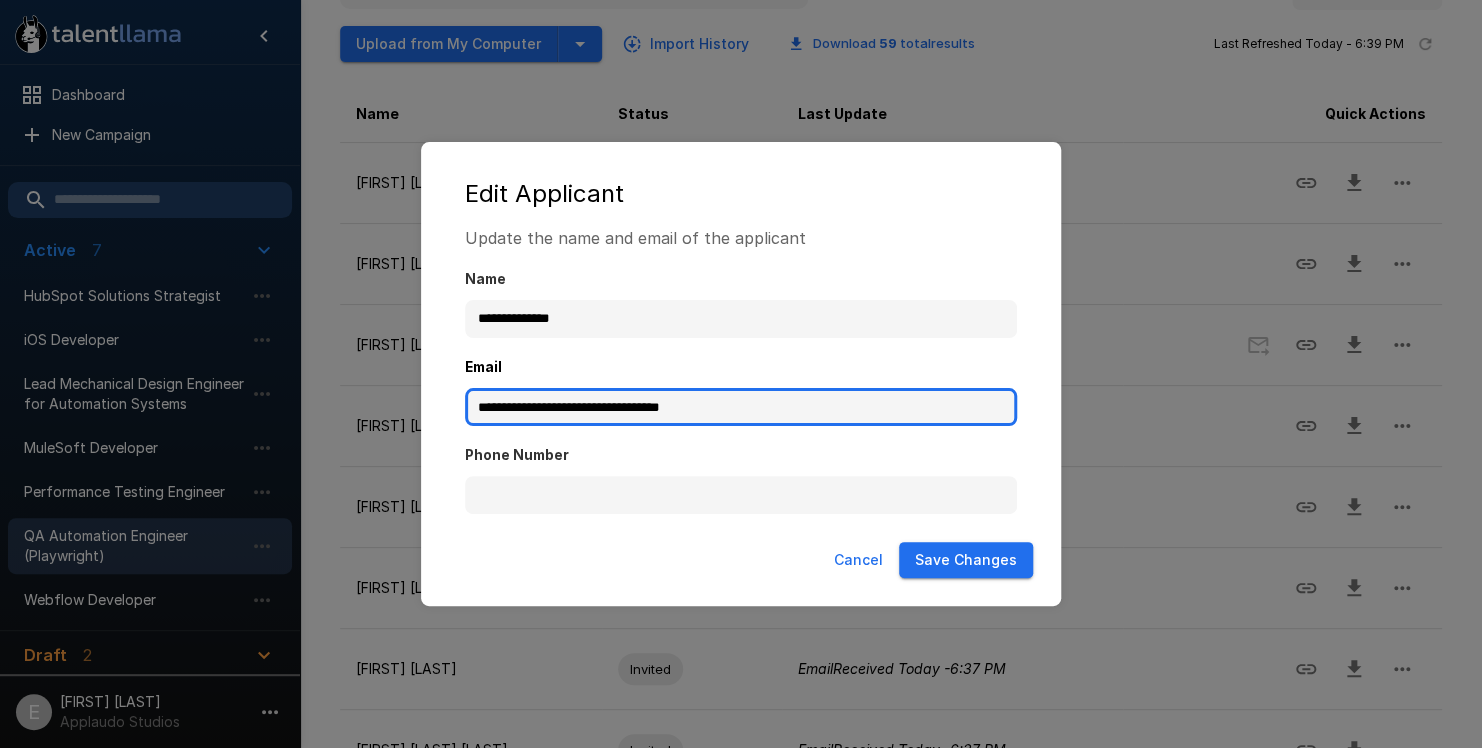 type on "**********" 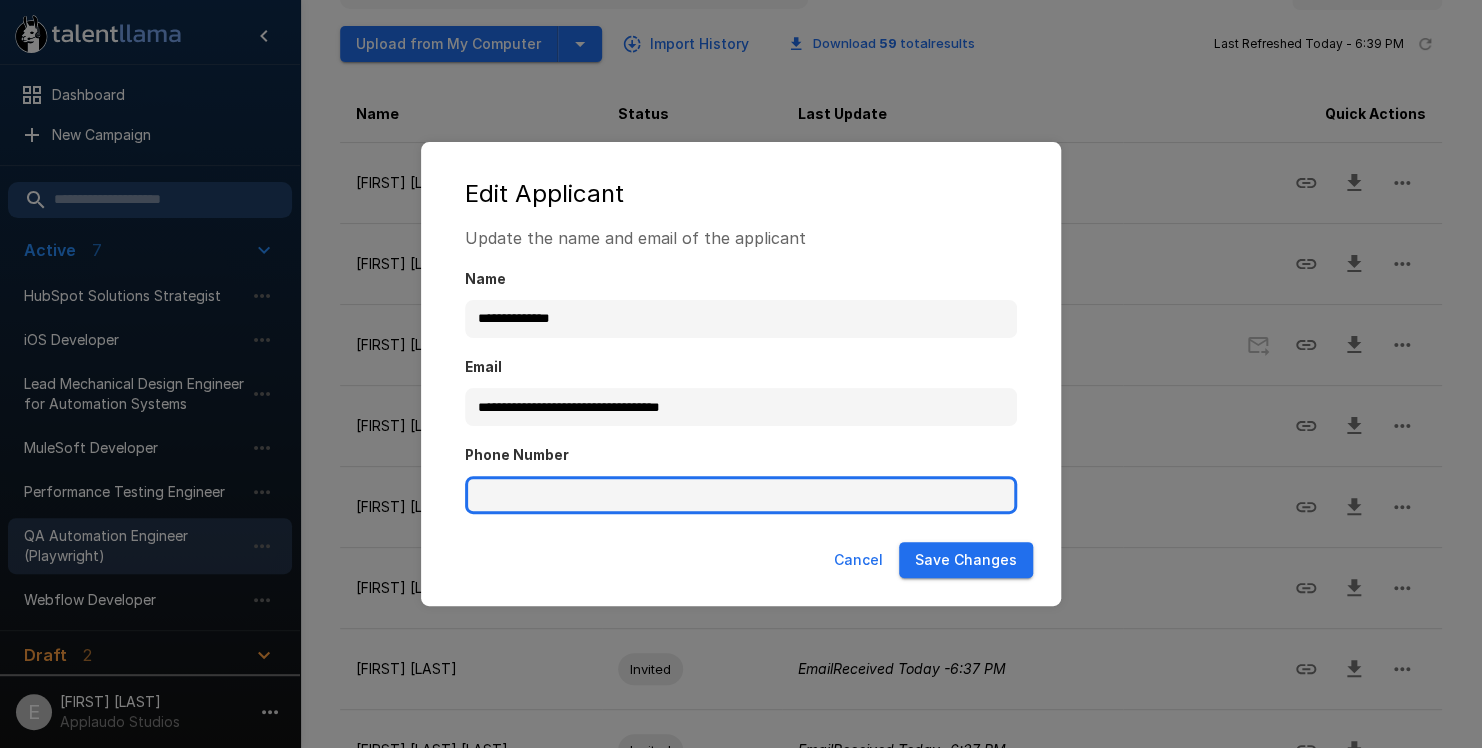click on "Phone Number" at bounding box center [741, 495] 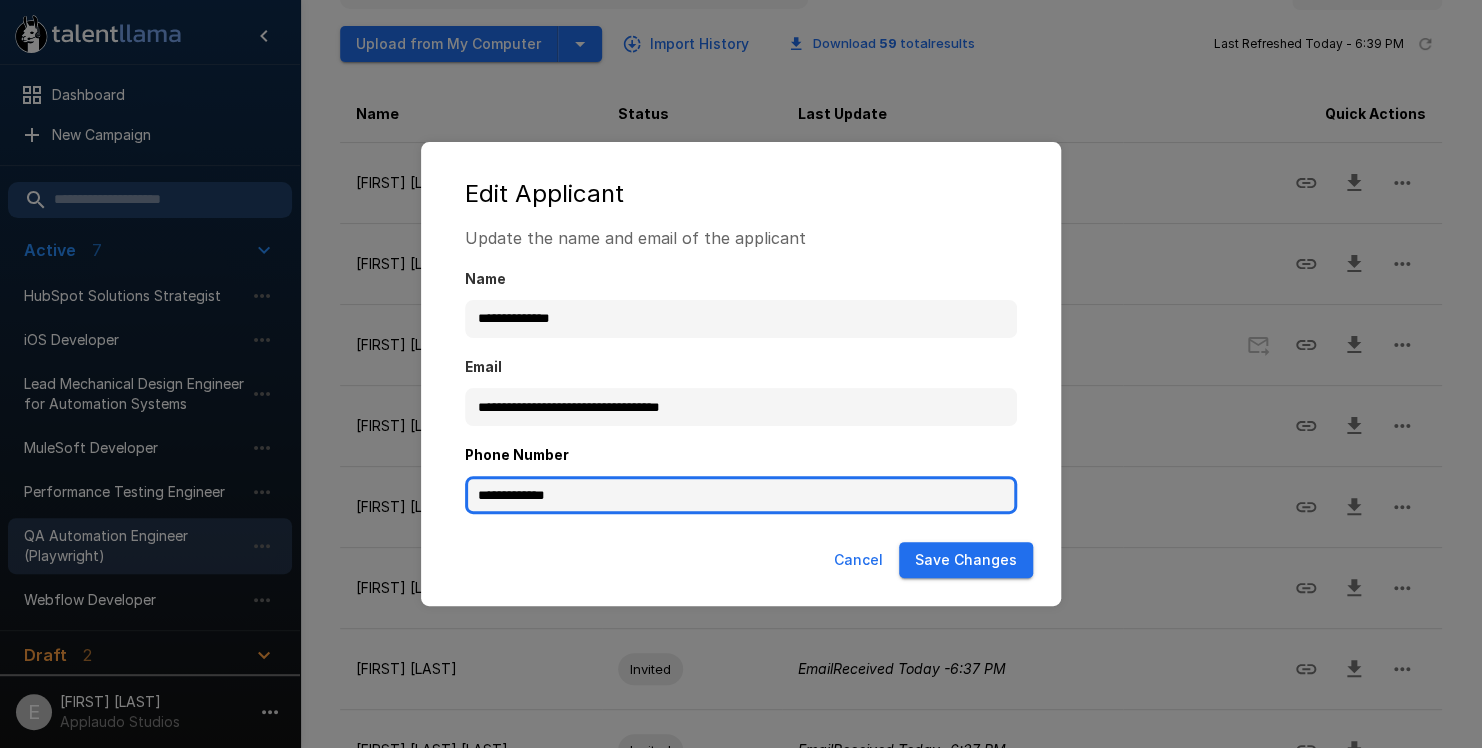 type on "**********" 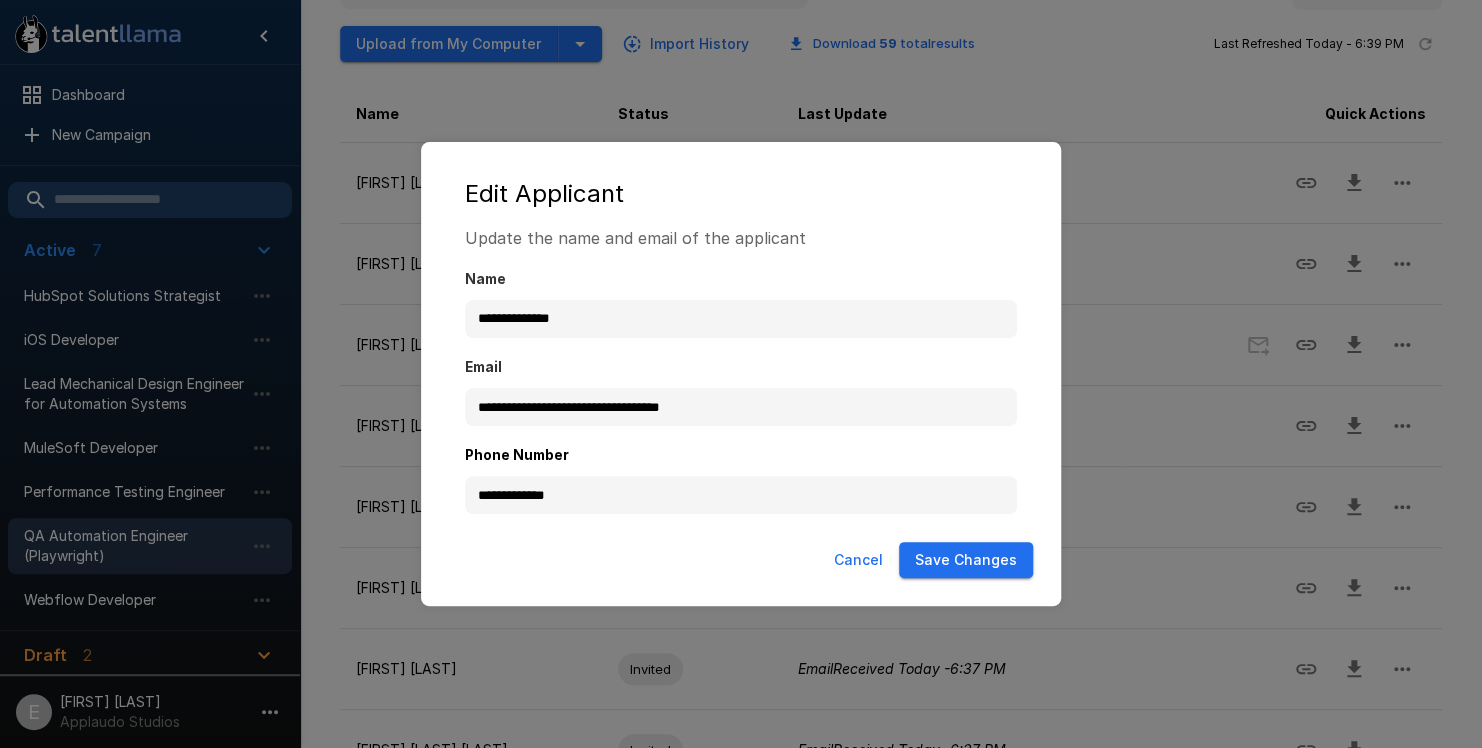 click on "Save Changes" at bounding box center (966, 560) 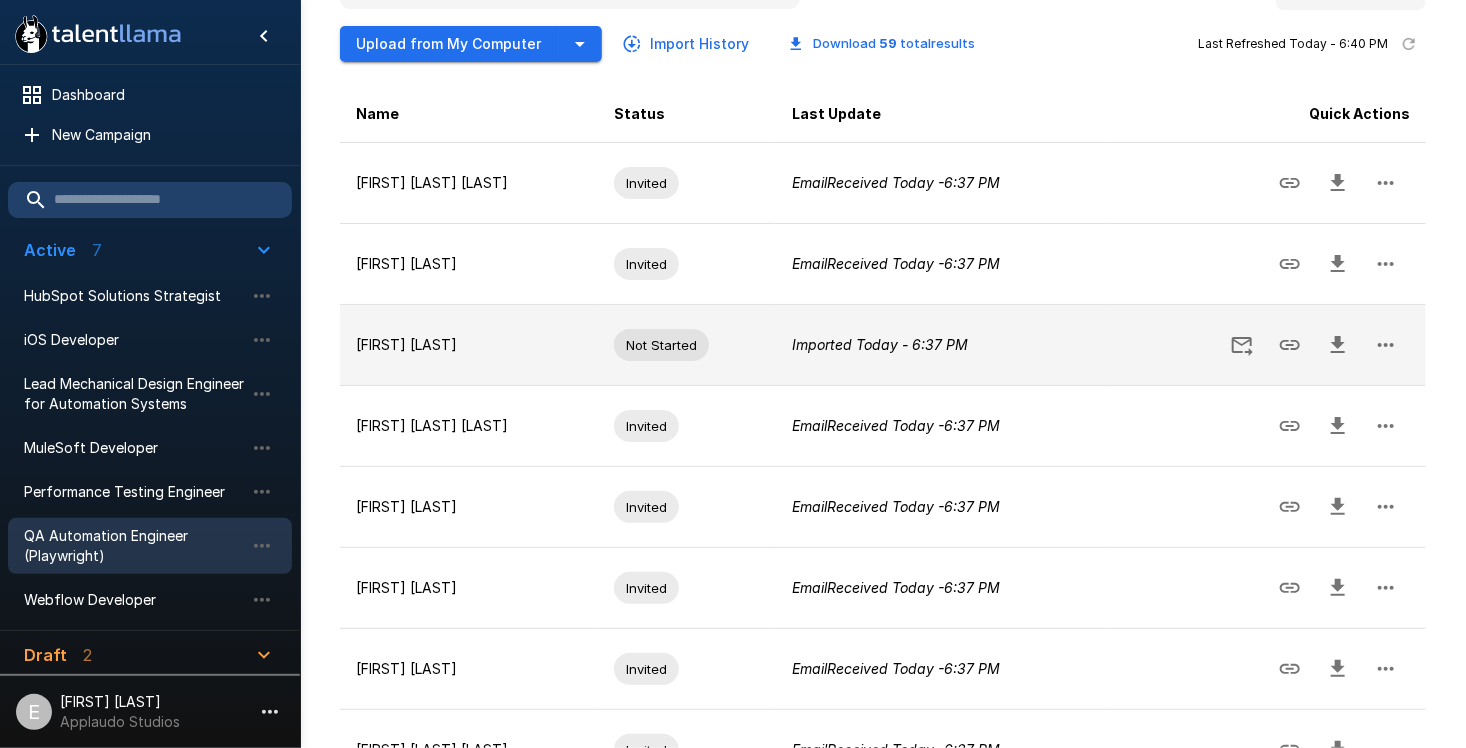 click on "Imported Today - 6:37 PM" at bounding box center [944, 345] 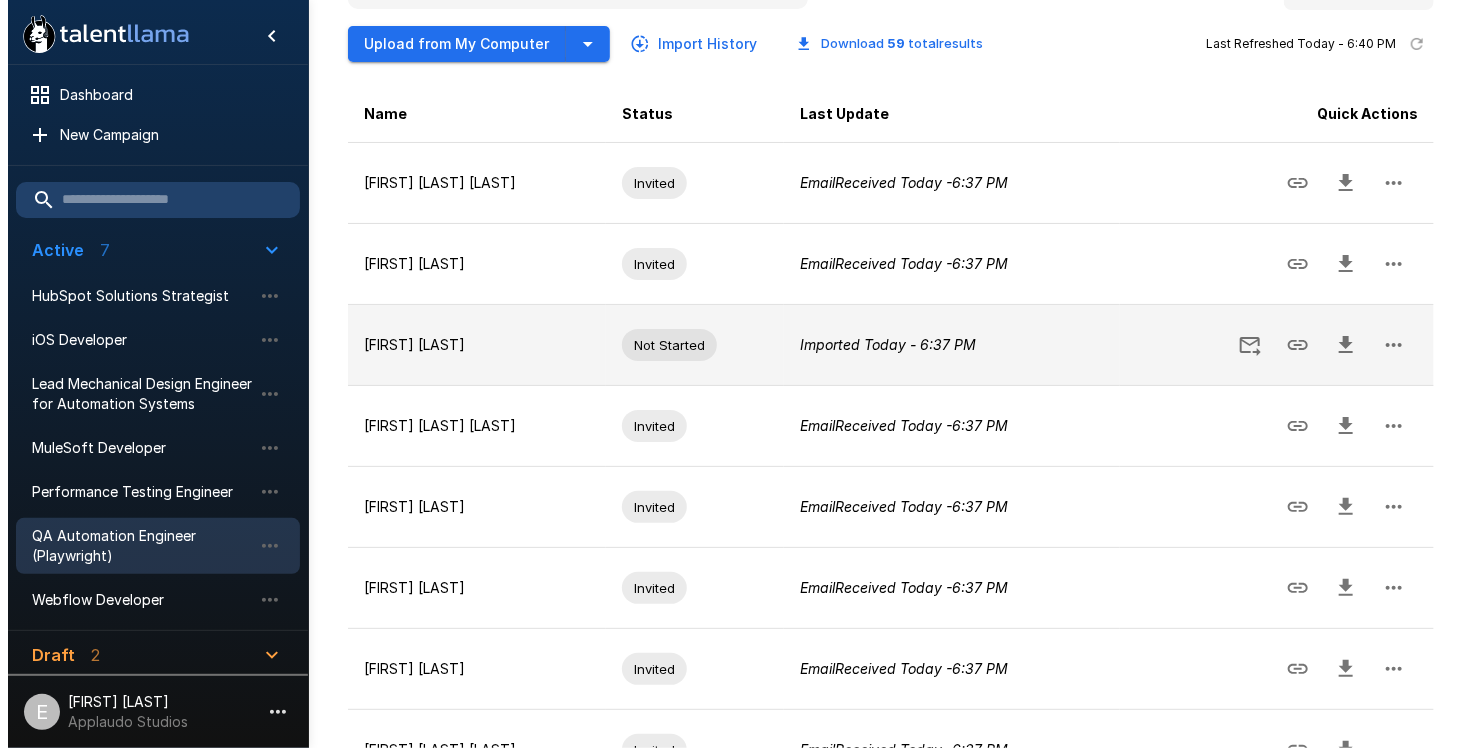scroll, scrollTop: 0, scrollLeft: 0, axis: both 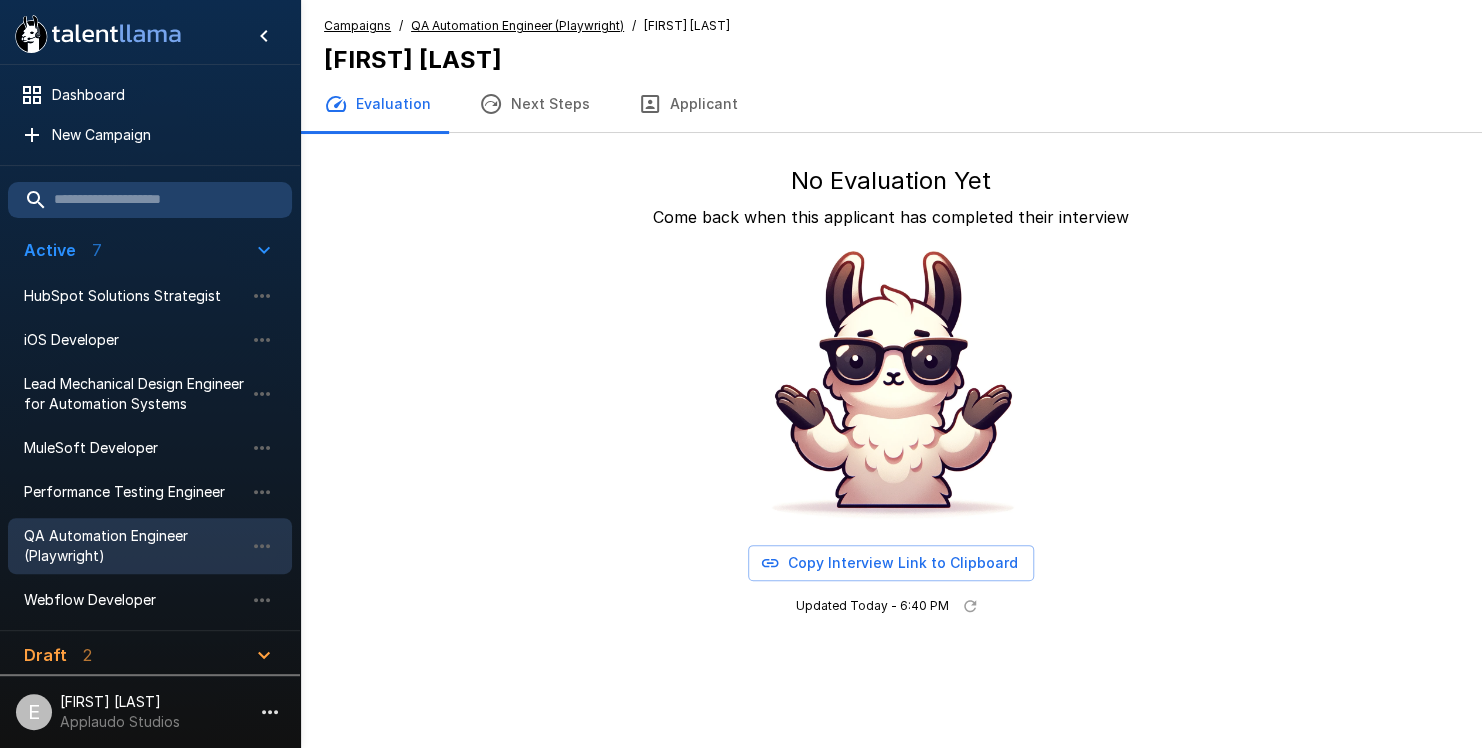 click on "Next Steps" at bounding box center [534, 104] 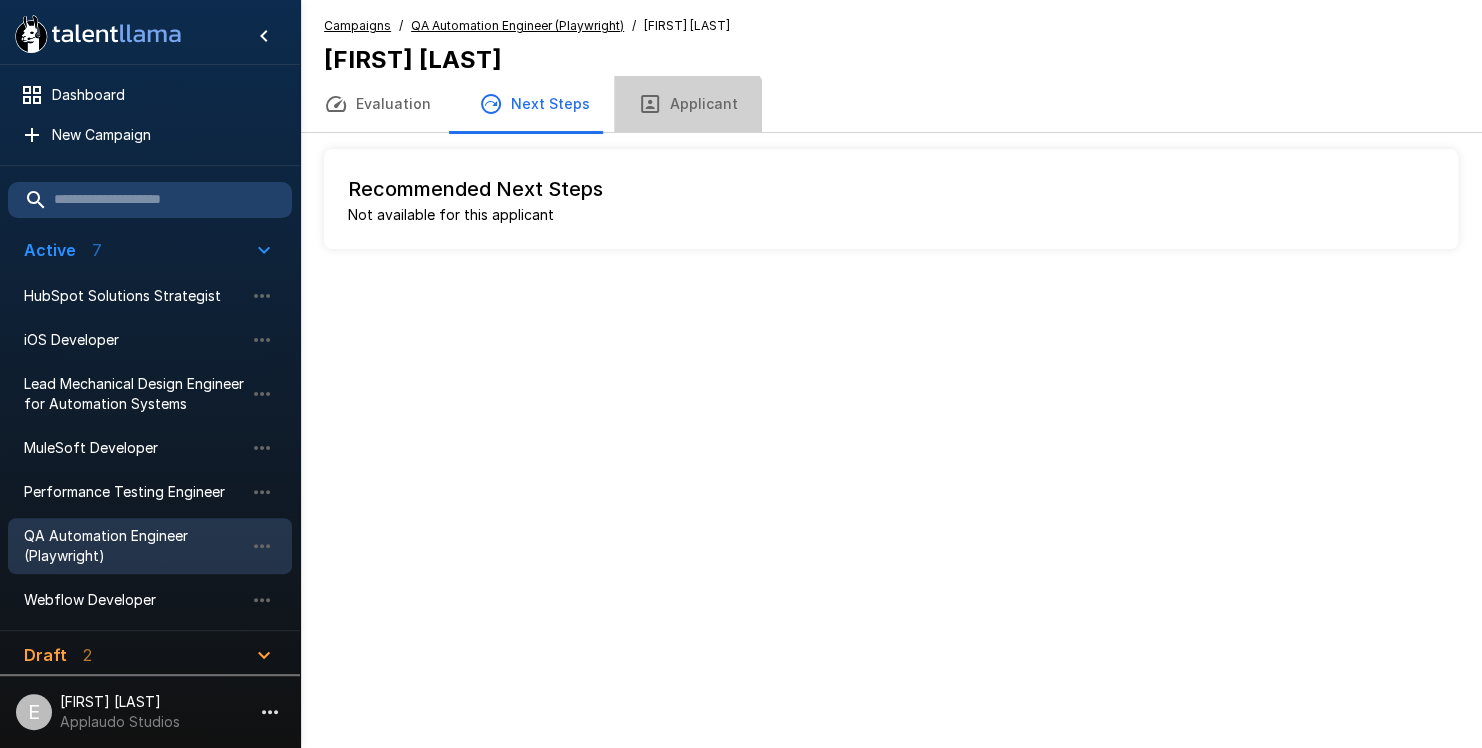 click on "Applicant" at bounding box center [688, 104] 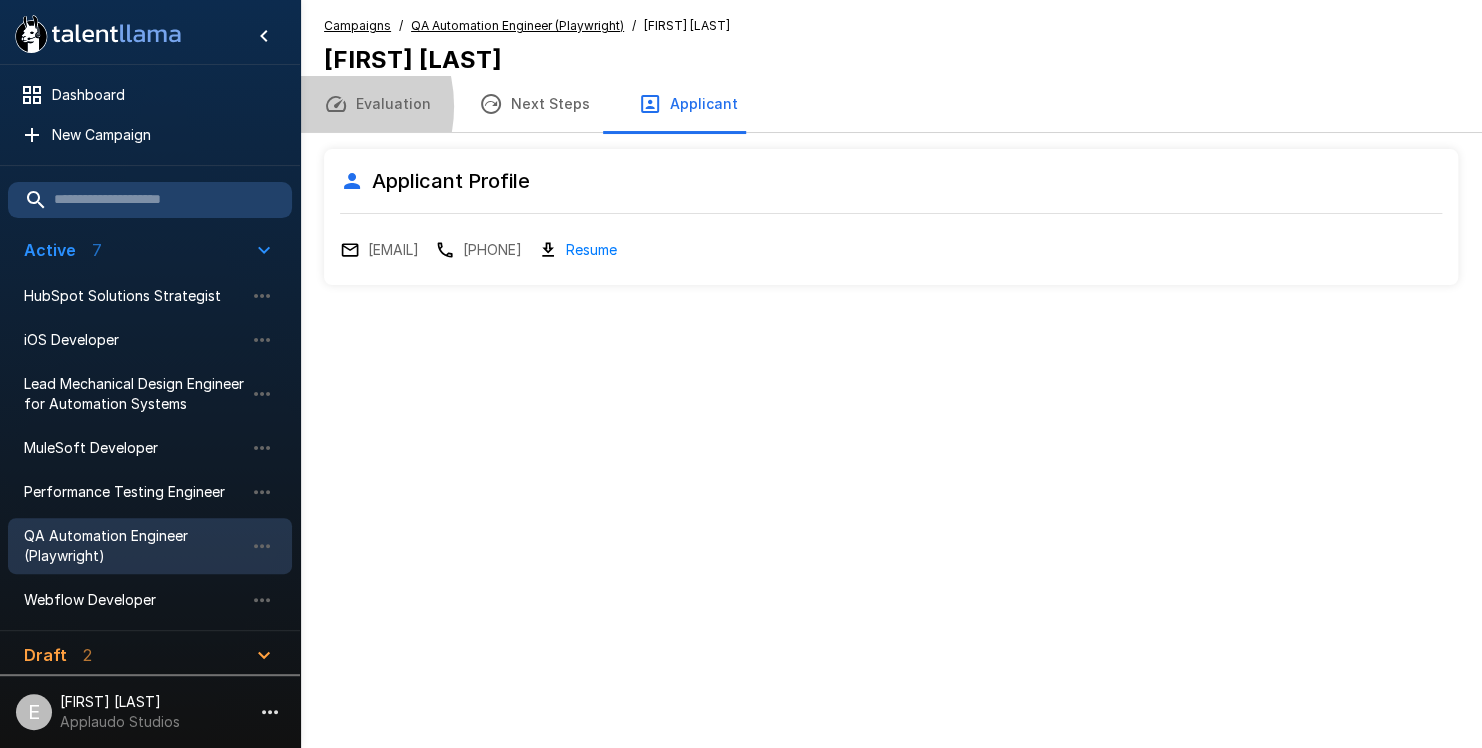 drag, startPoint x: 306, startPoint y: 107, endPoint x: 336, endPoint y: 112, distance: 30.413813 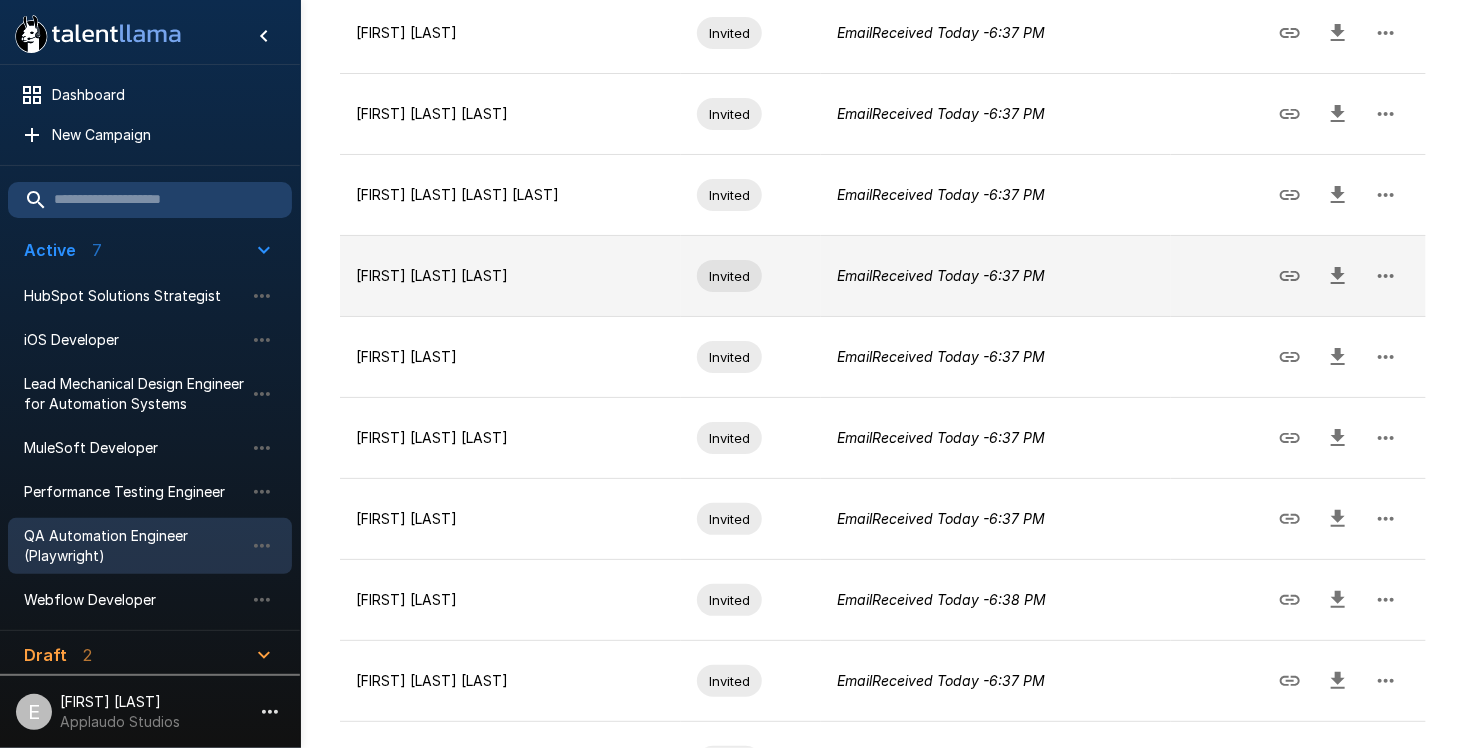 scroll, scrollTop: 590, scrollLeft: 0, axis: vertical 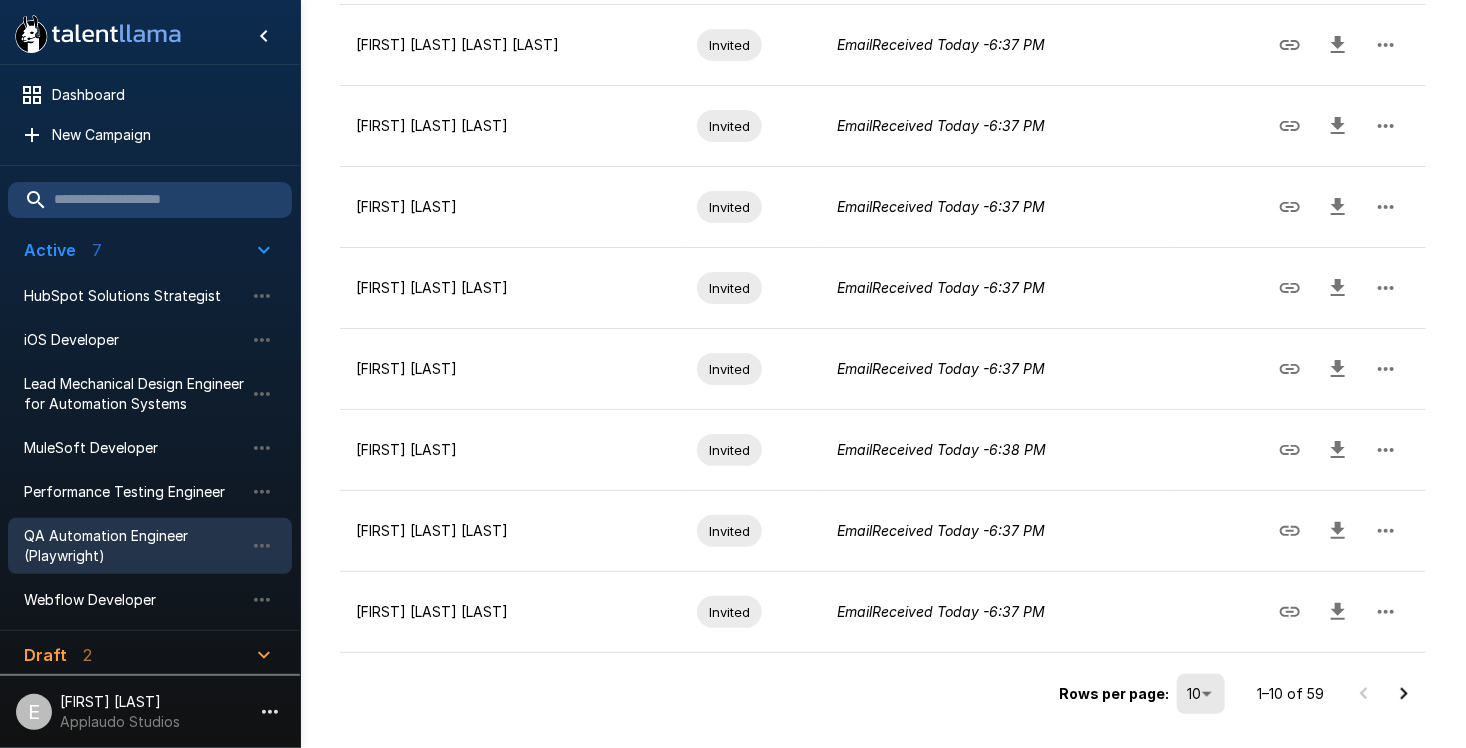 click 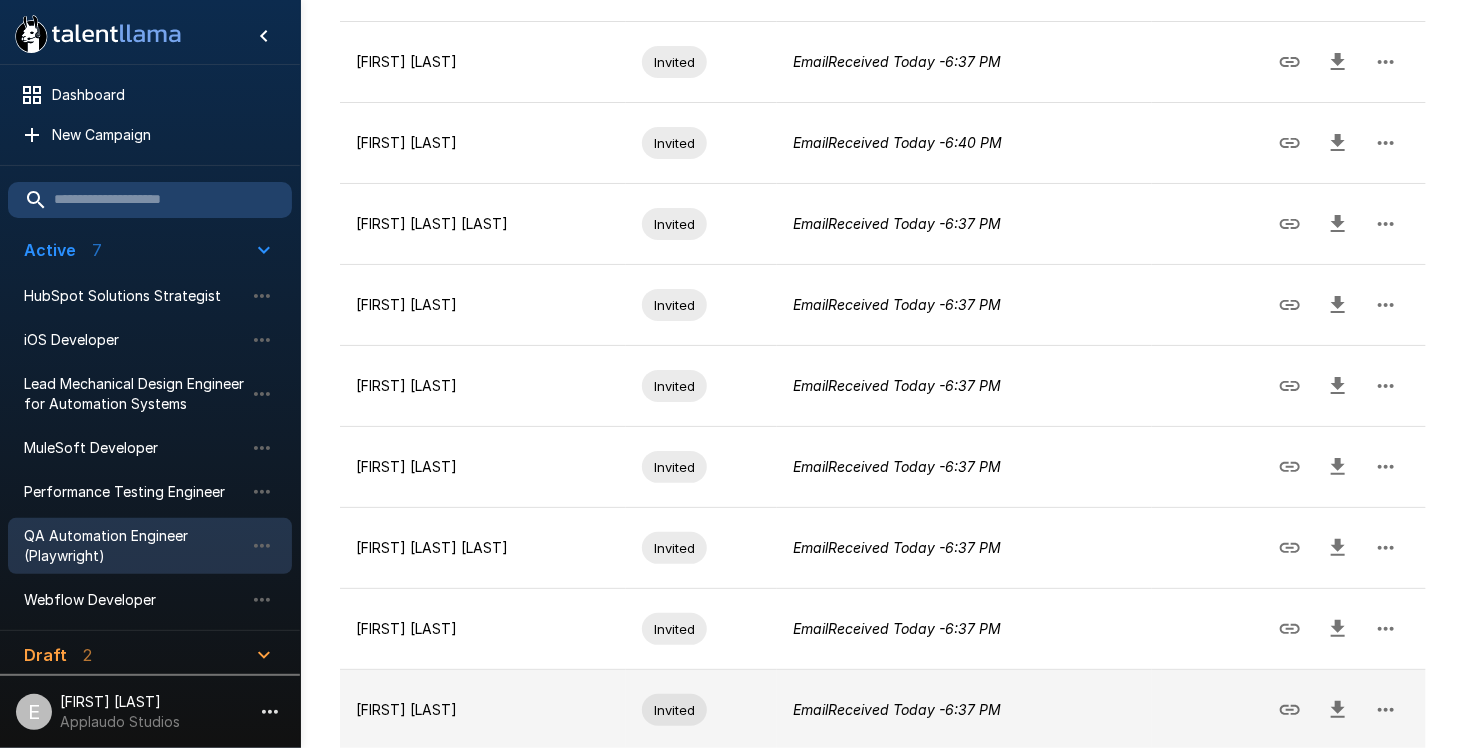 scroll, scrollTop: 590, scrollLeft: 0, axis: vertical 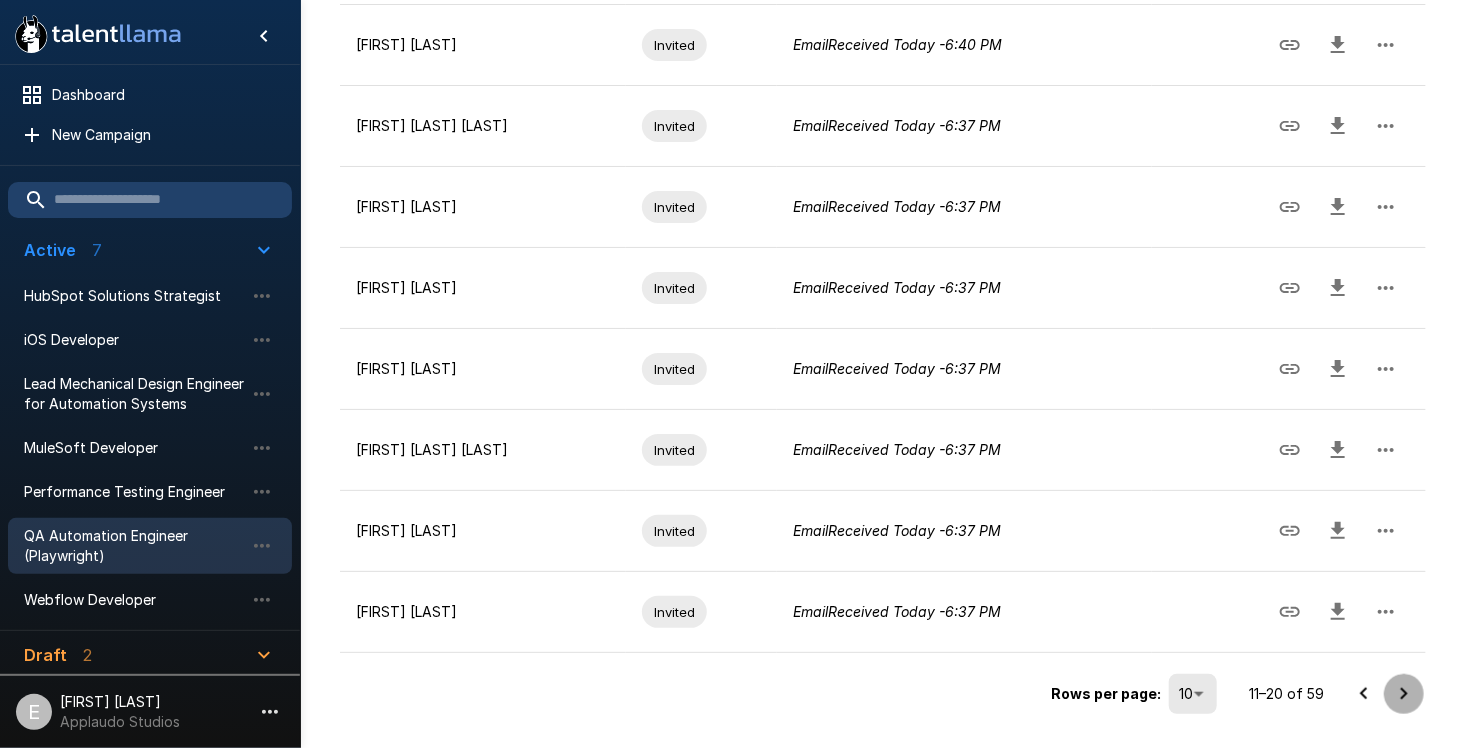 click 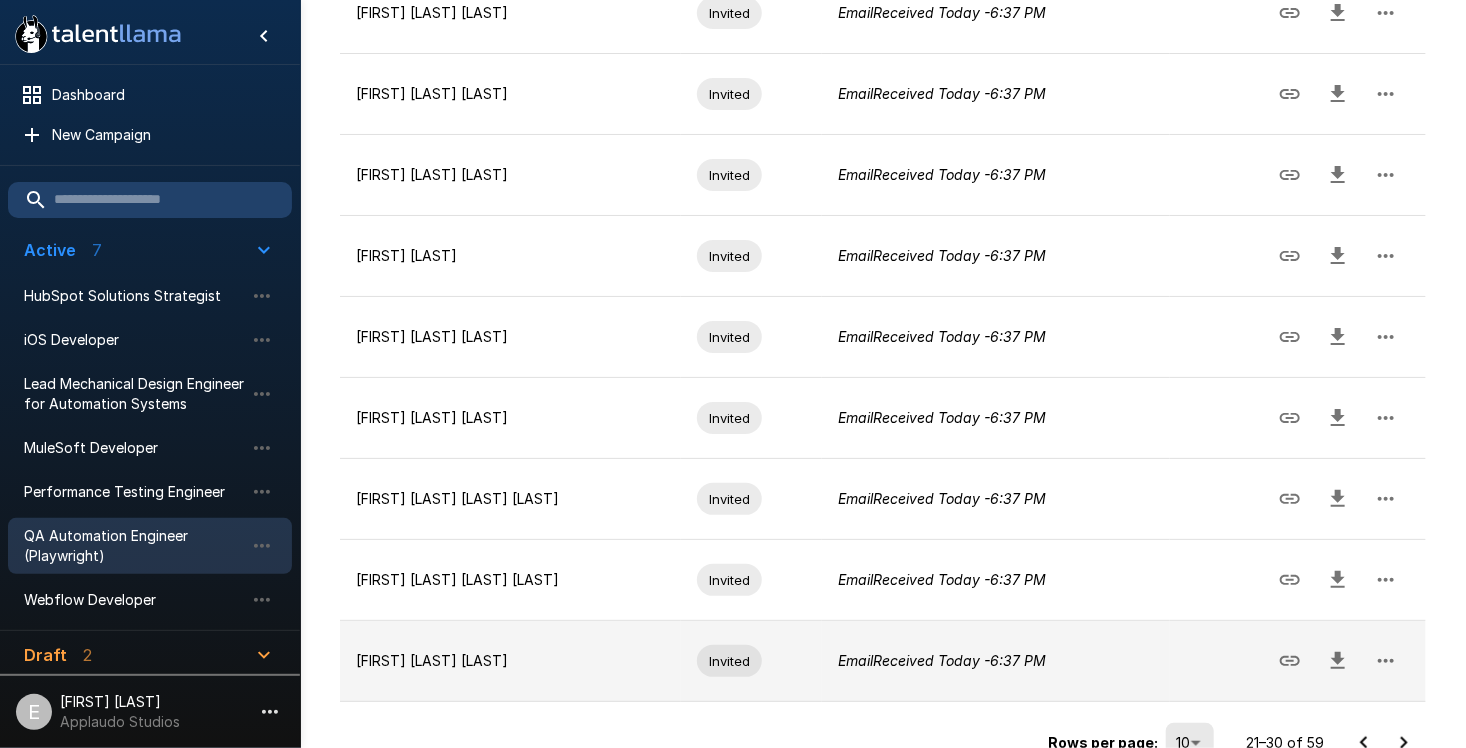 scroll, scrollTop: 590, scrollLeft: 0, axis: vertical 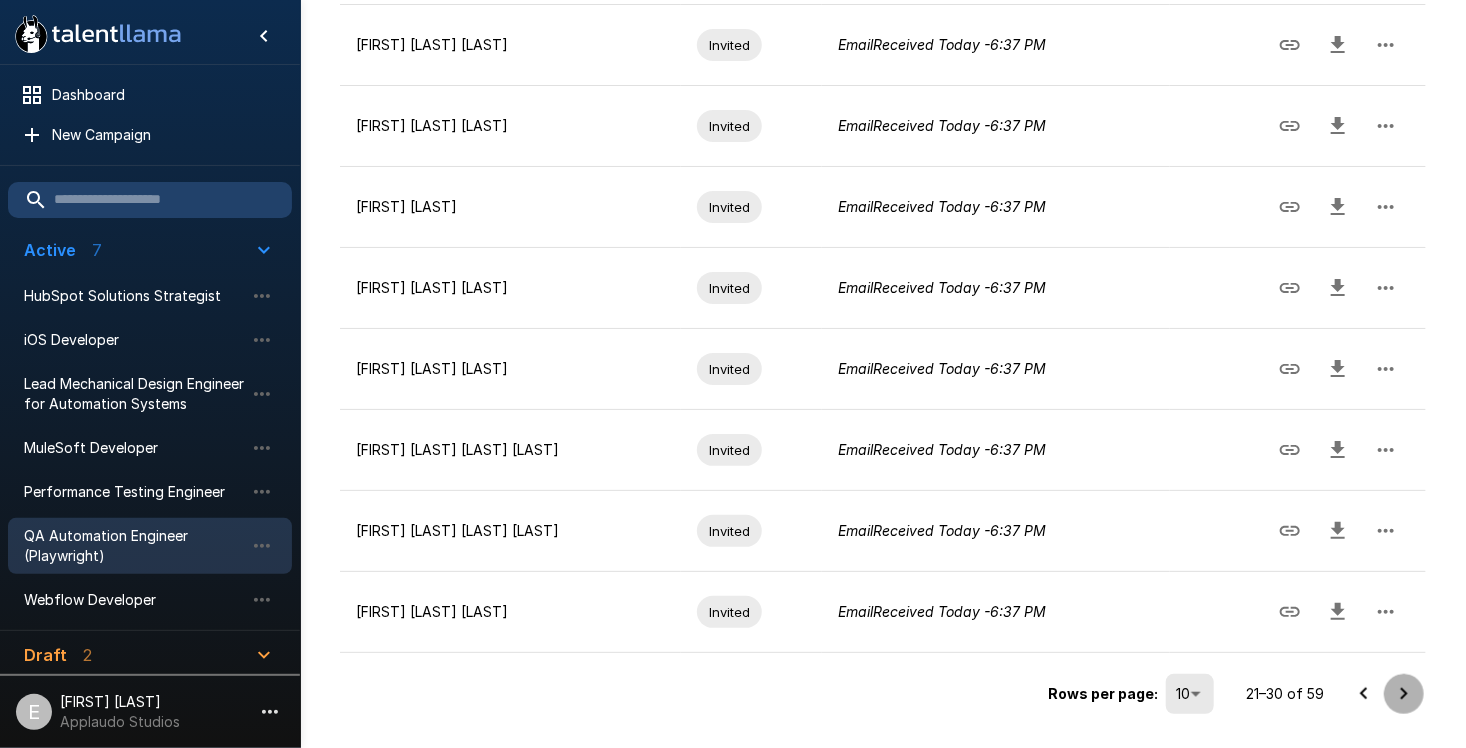 click 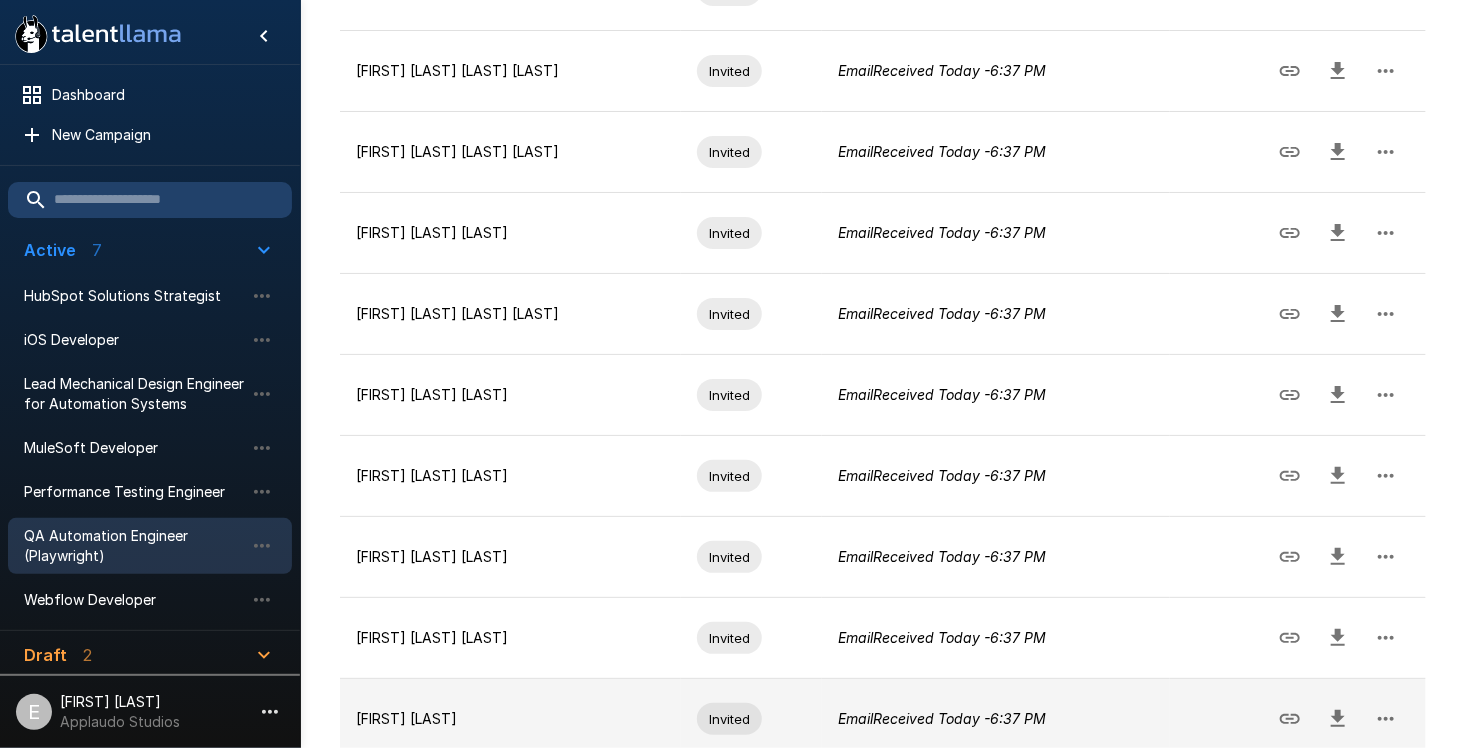 scroll, scrollTop: 590, scrollLeft: 0, axis: vertical 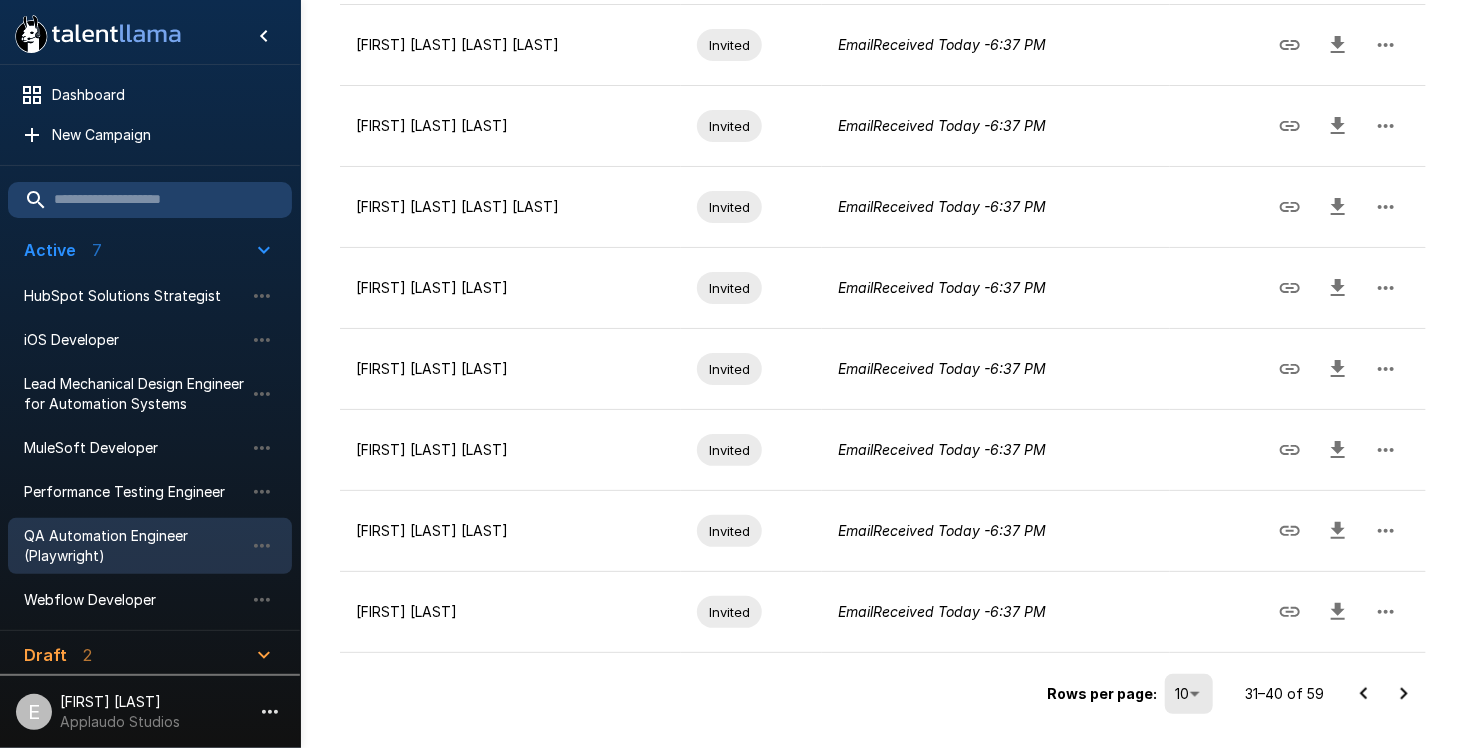 click 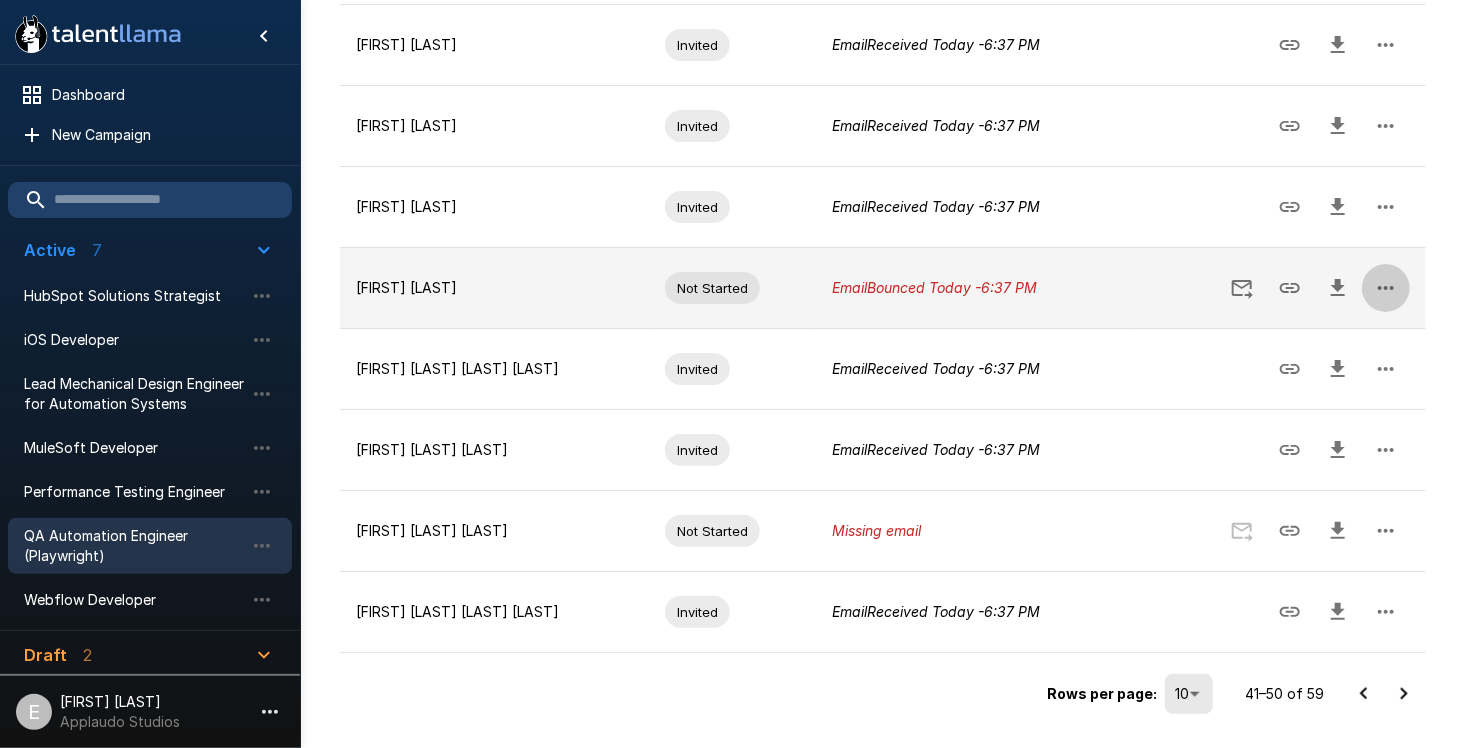 click 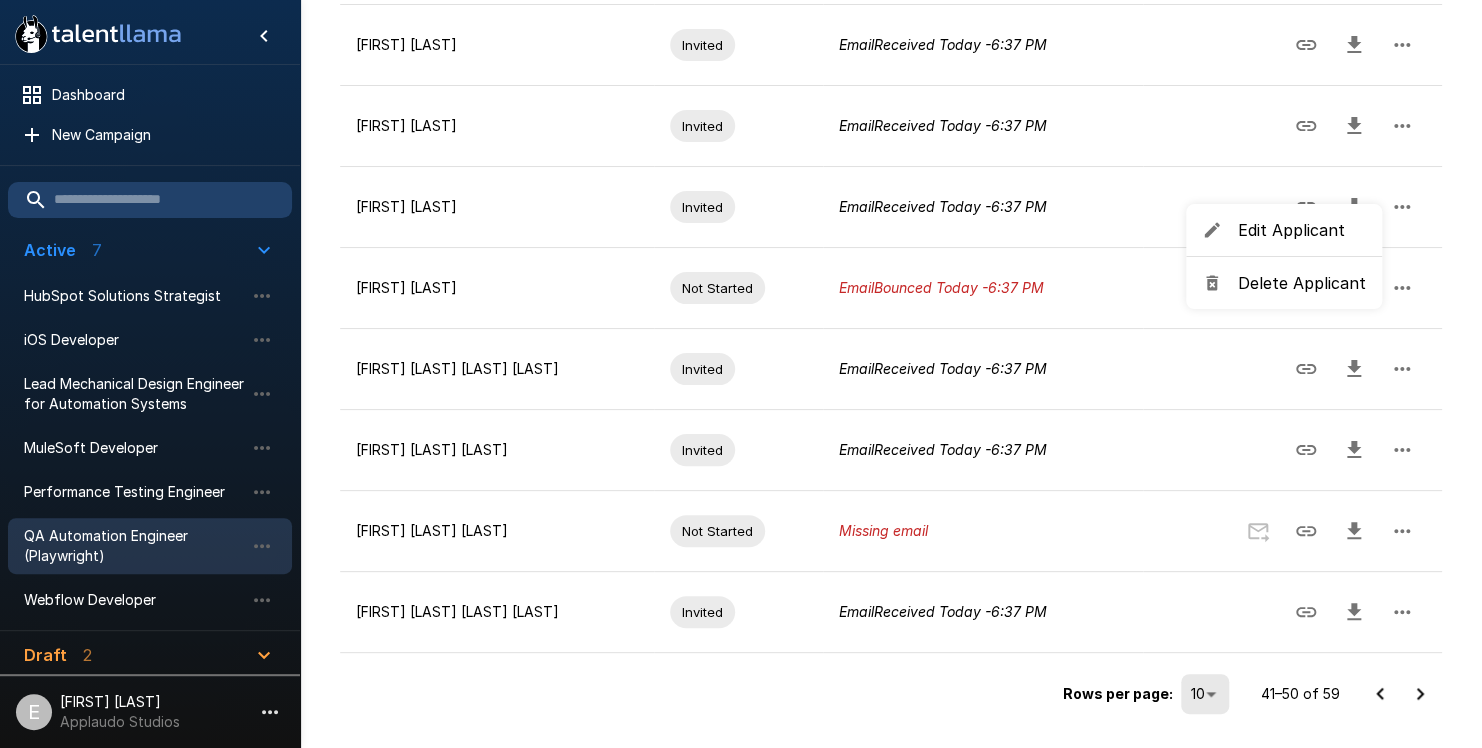 click on "Edit Applicant" at bounding box center (1284, 230) 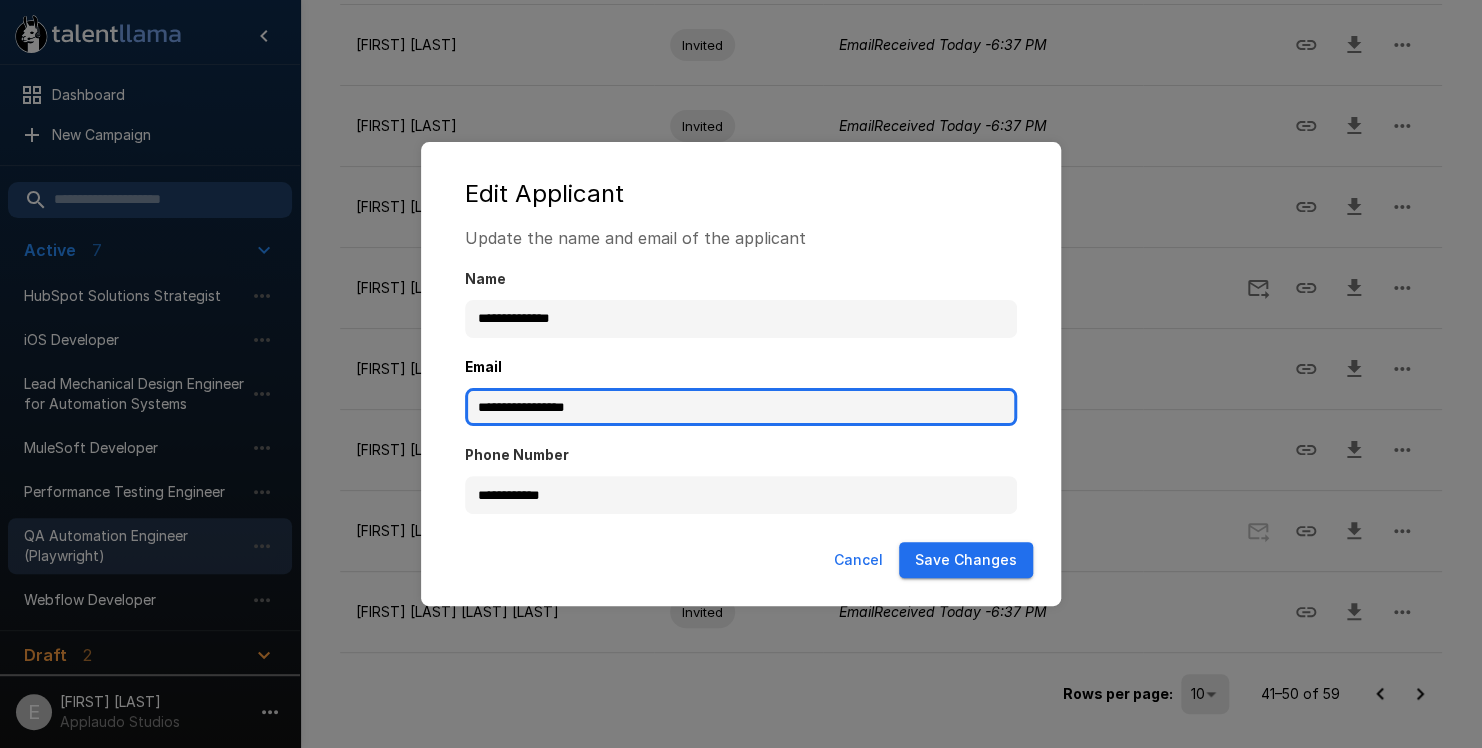 drag, startPoint x: 637, startPoint y: 401, endPoint x: 427, endPoint y: 403, distance: 210.00952 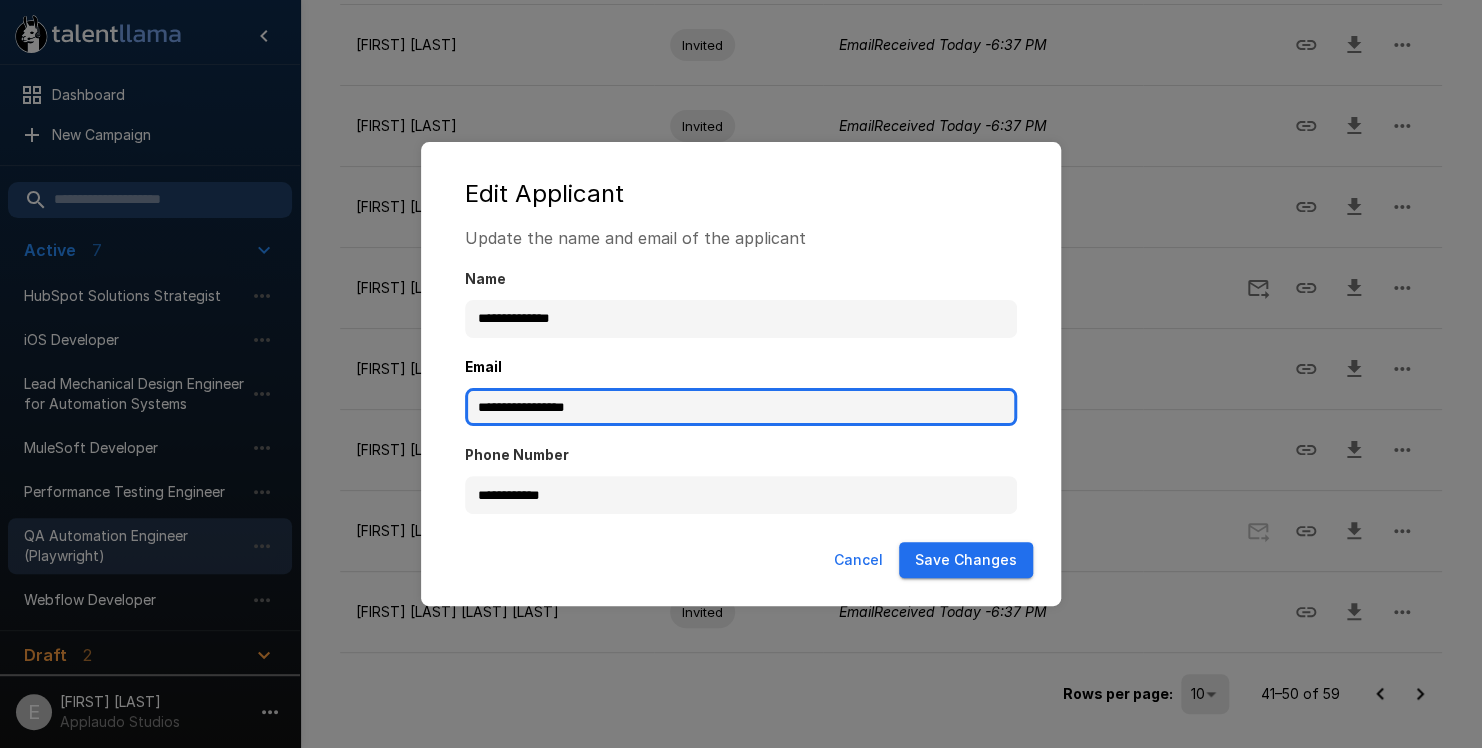 click on "**********" at bounding box center (741, 374) 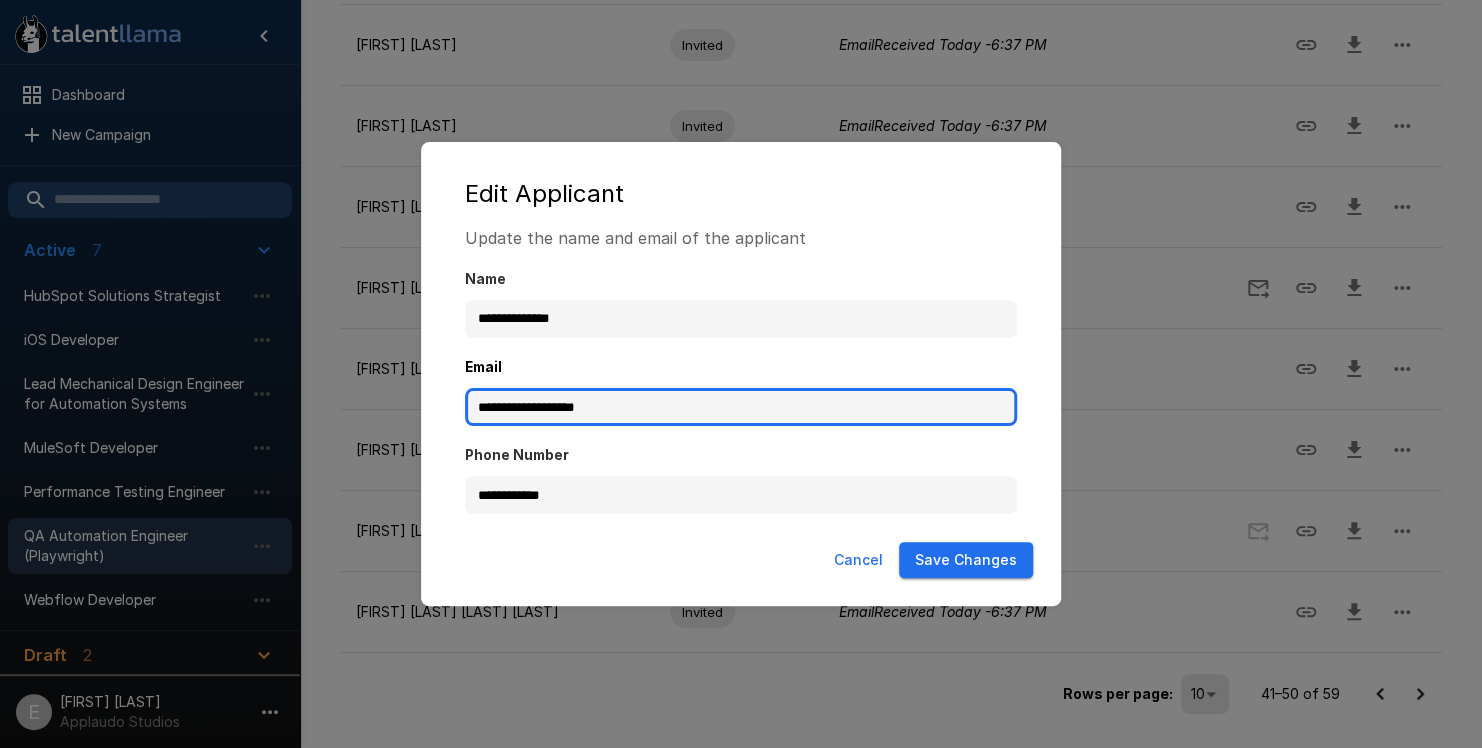 type on "**********" 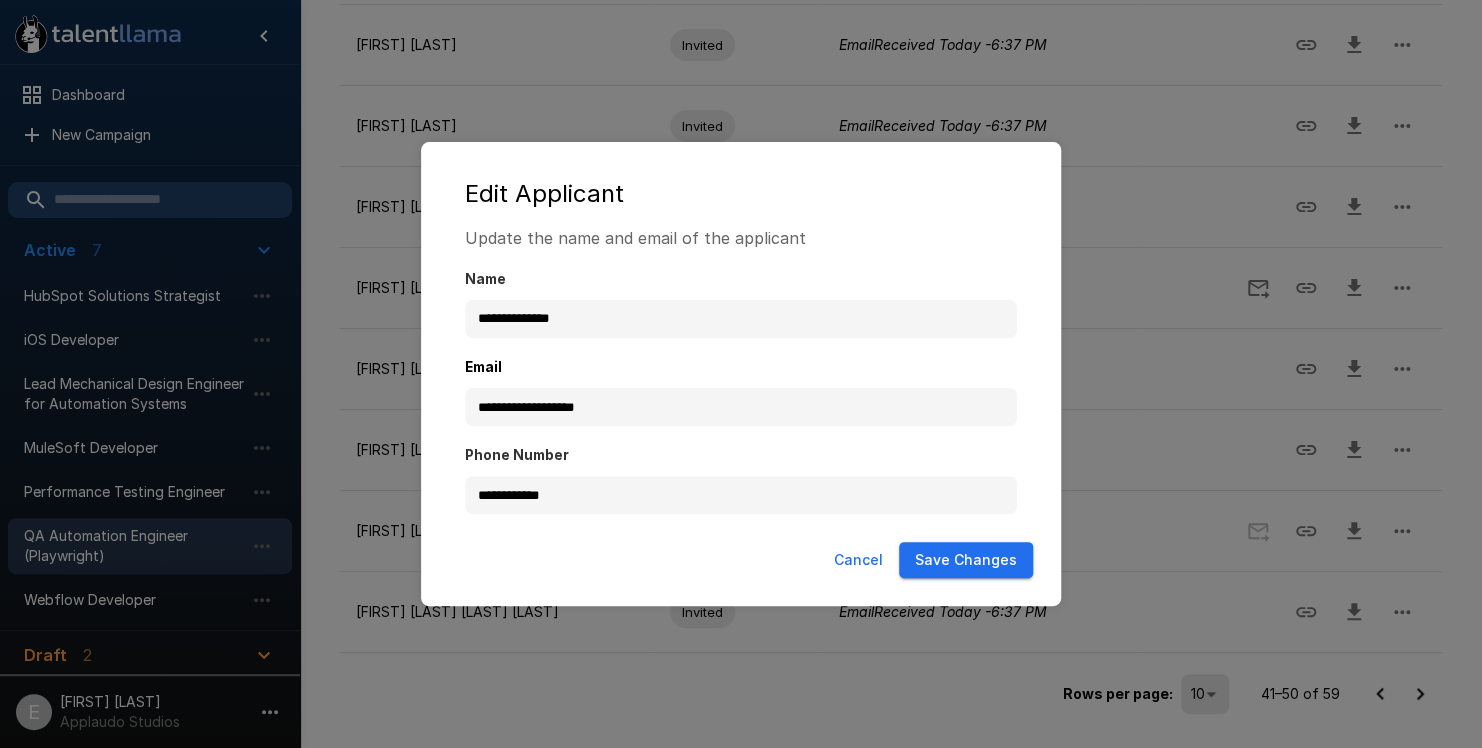 click on "Save Changes" at bounding box center (966, 560) 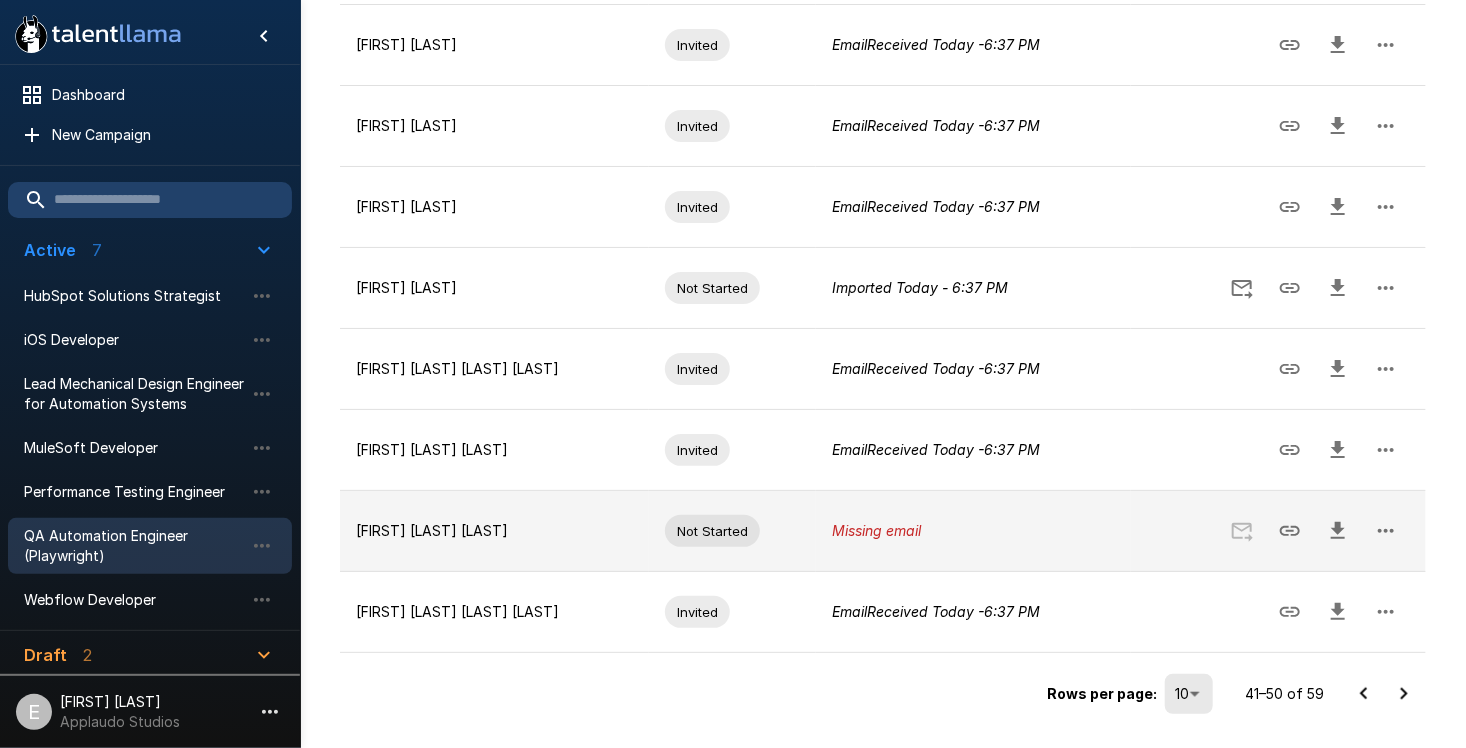 click 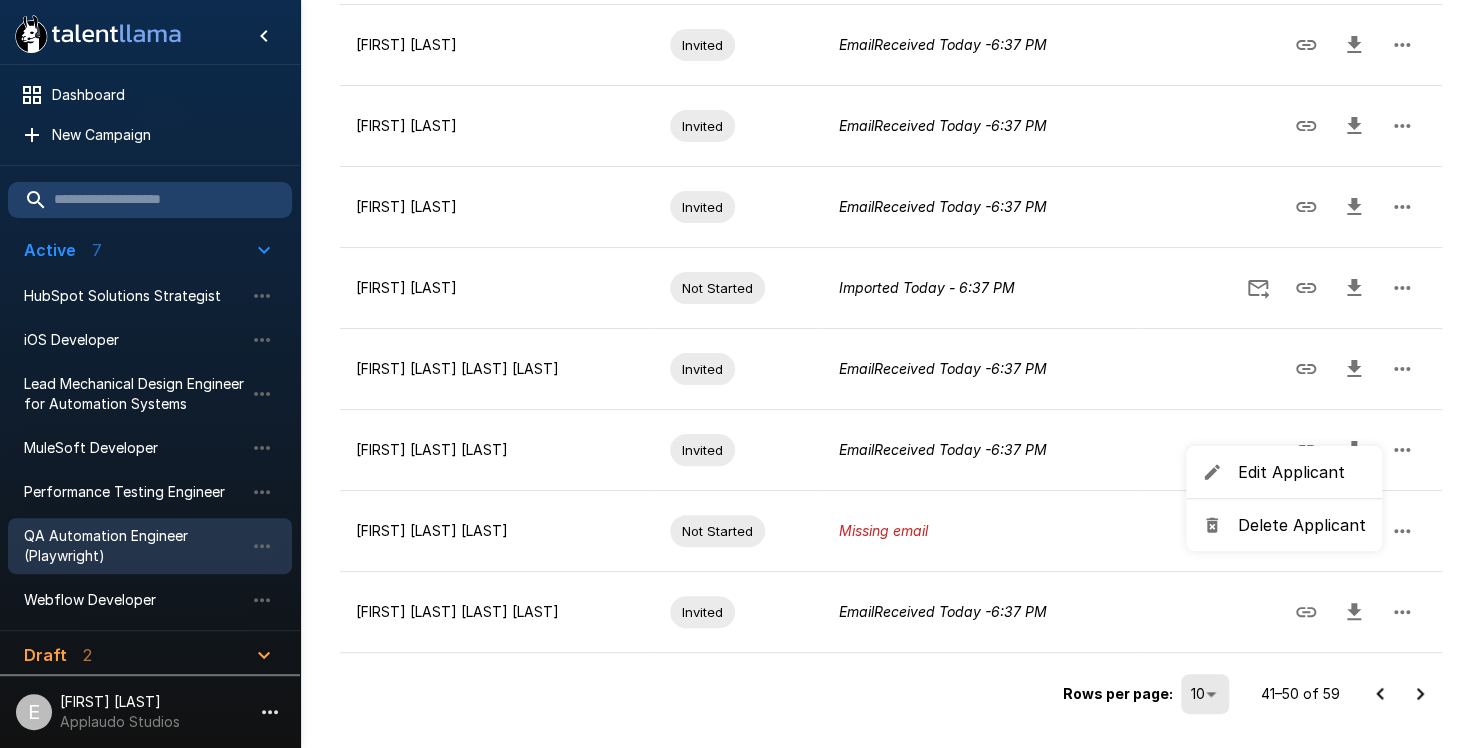 click on "Edit Applicant" at bounding box center (1284, 472) 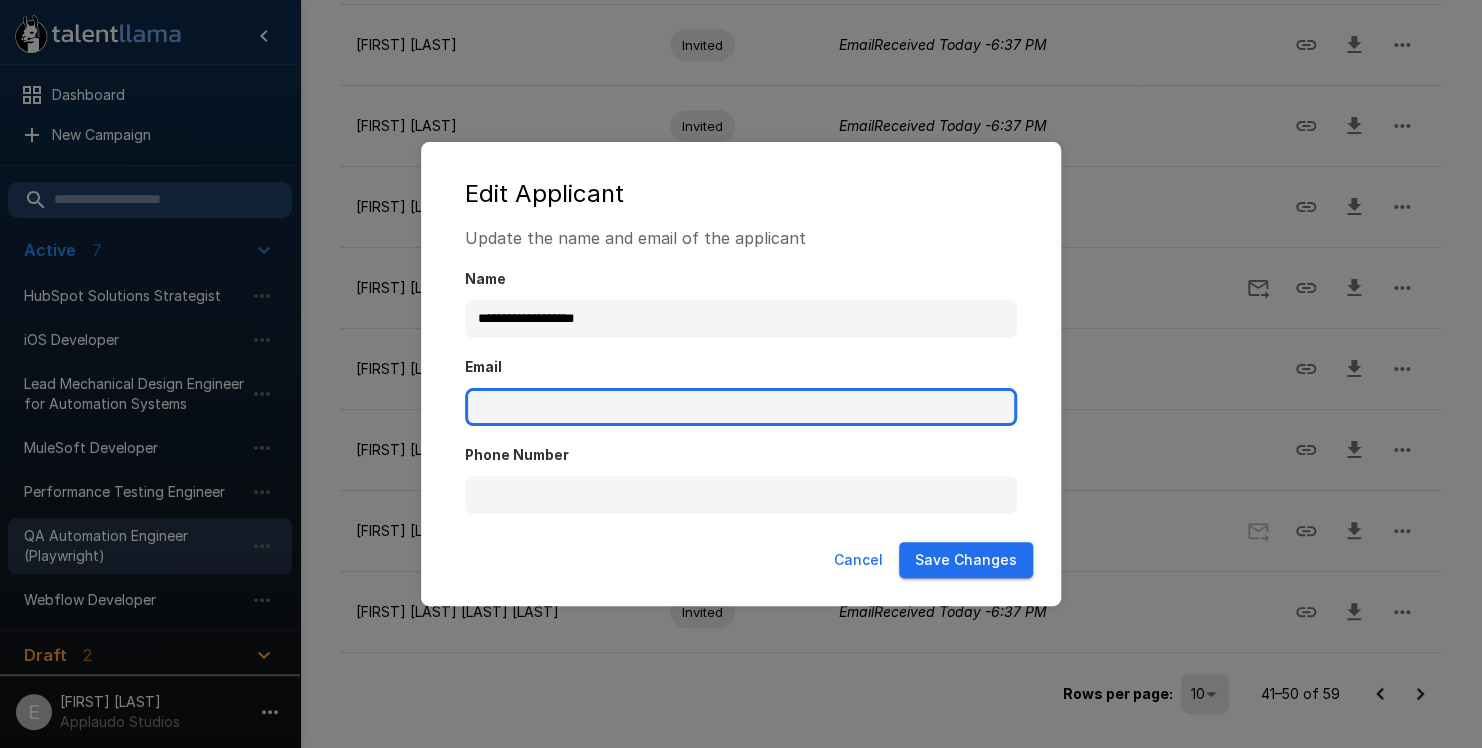 click on "Email" at bounding box center [741, 407] 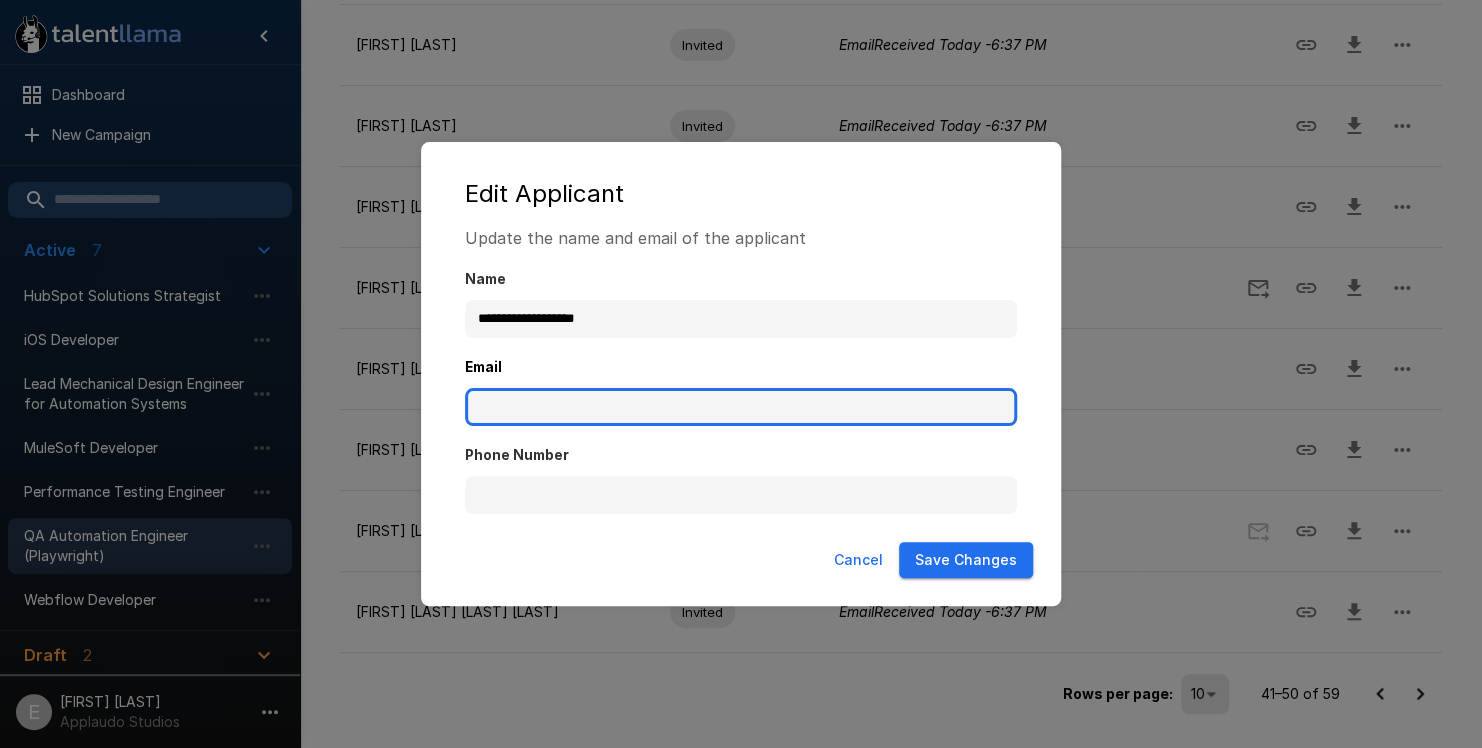 paste on "**********" 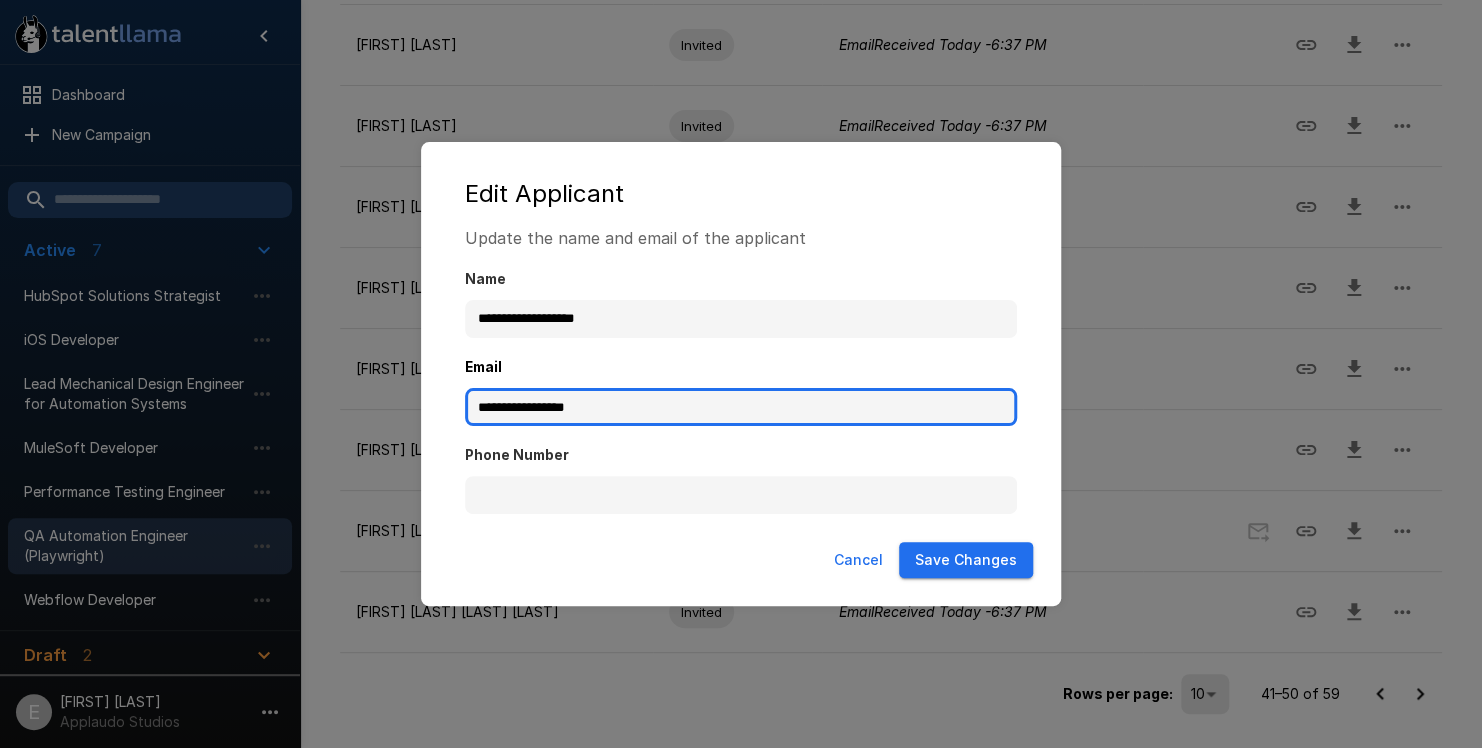 type on "**********" 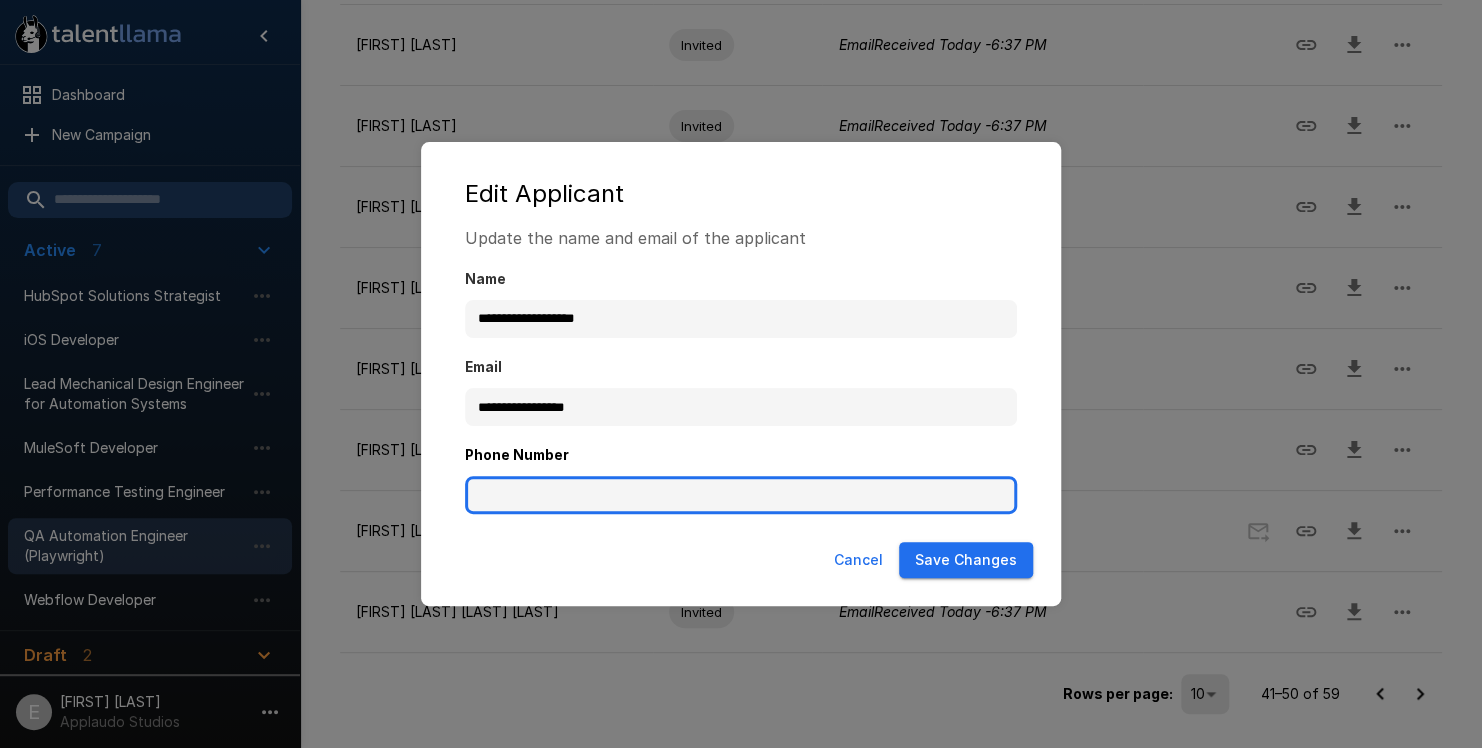 click on "Phone Number" at bounding box center [741, 495] 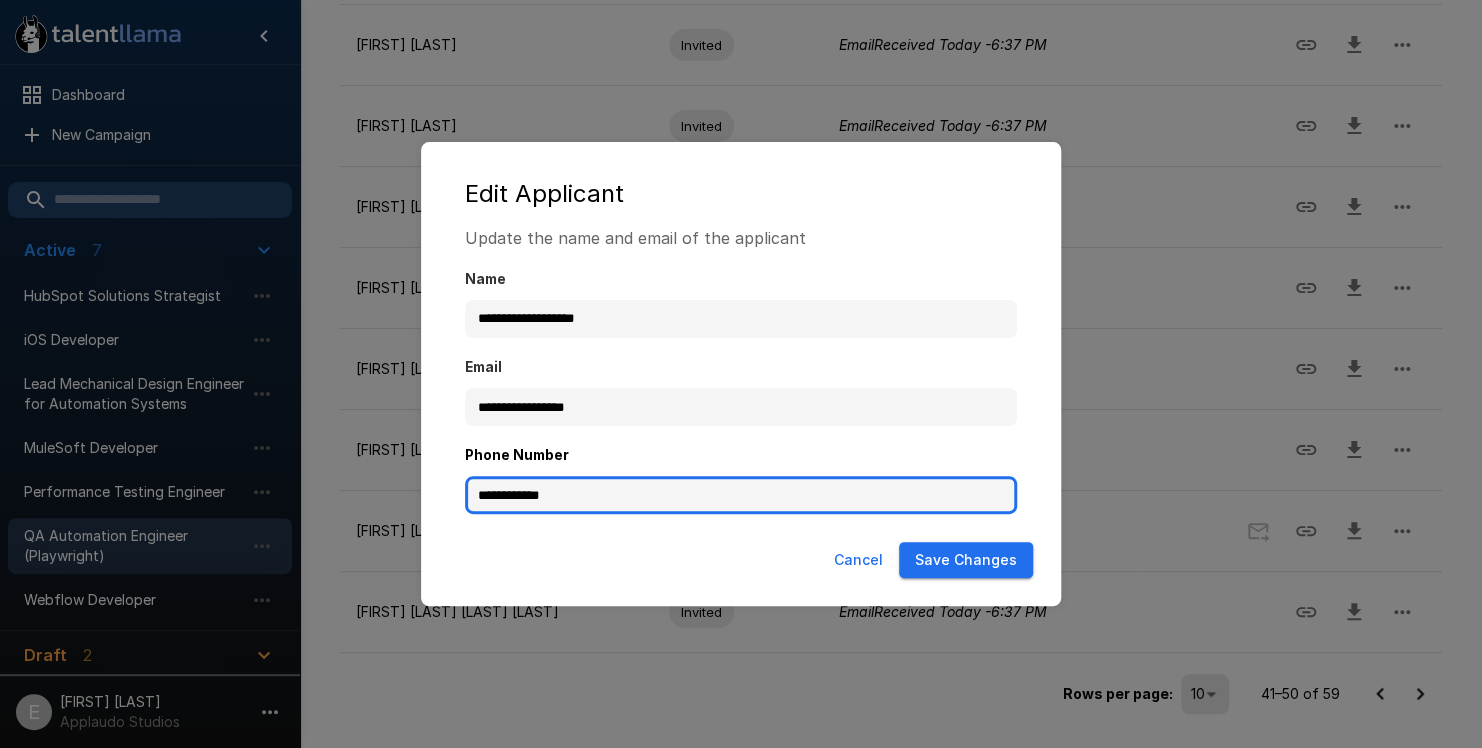 type on "**********" 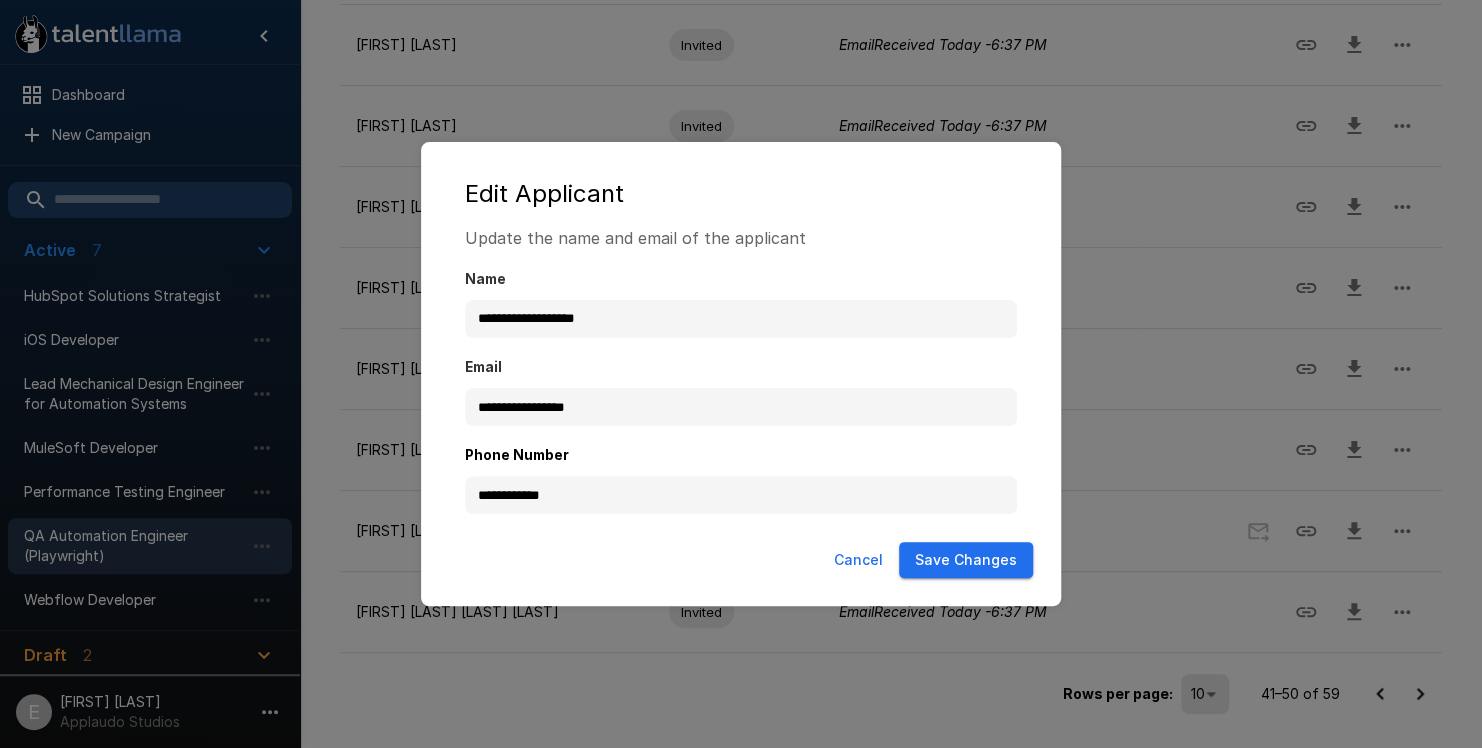 click on "Save Changes" at bounding box center [966, 560] 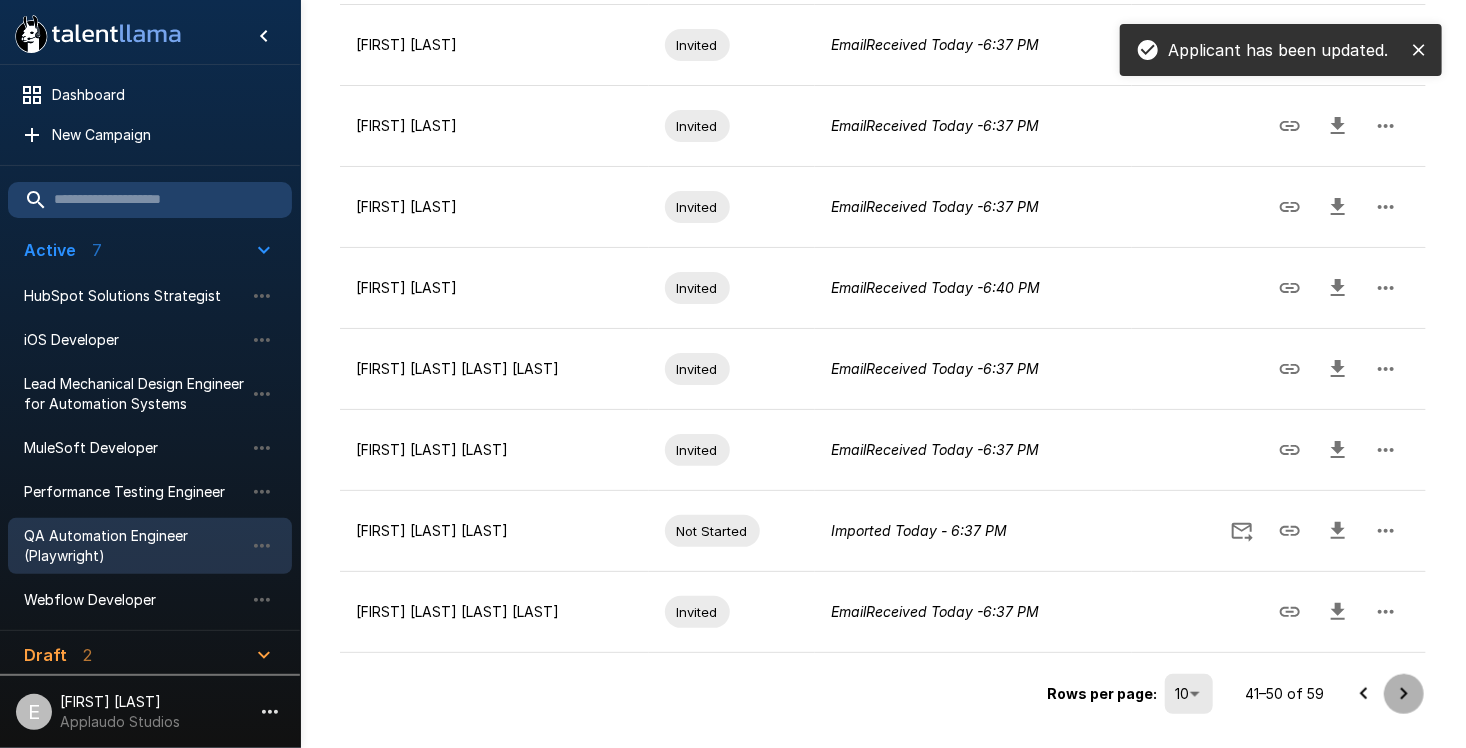 click 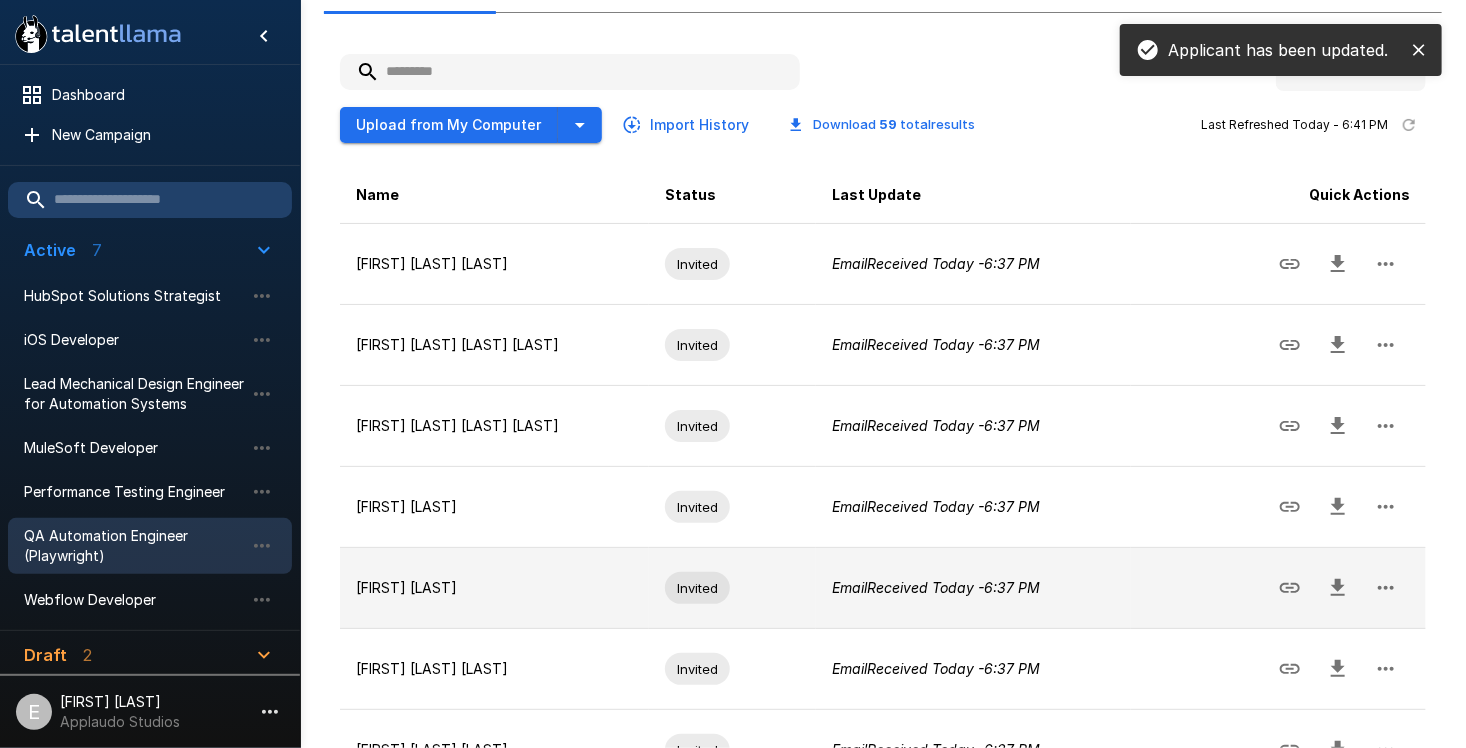 scroll, scrollTop: 509, scrollLeft: 0, axis: vertical 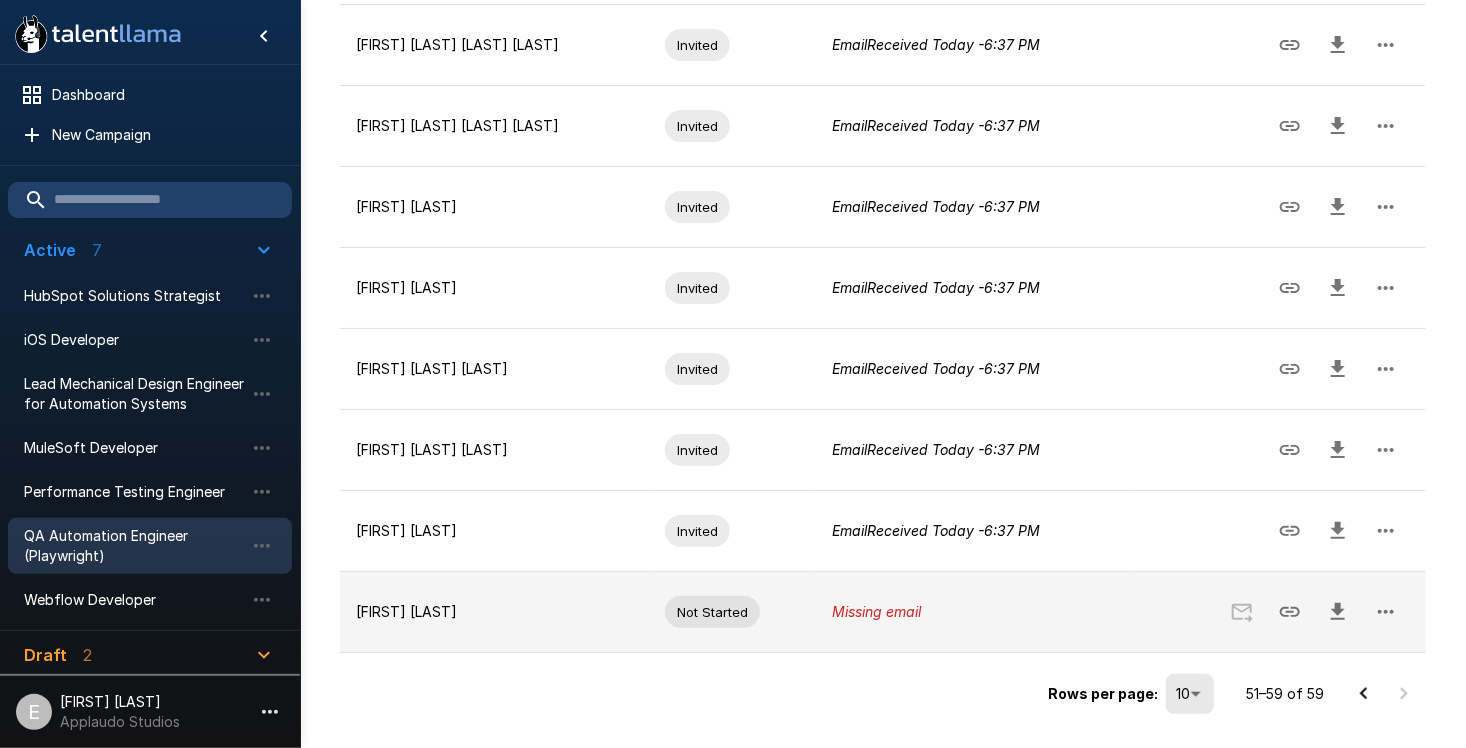 click at bounding box center [1386, 612] 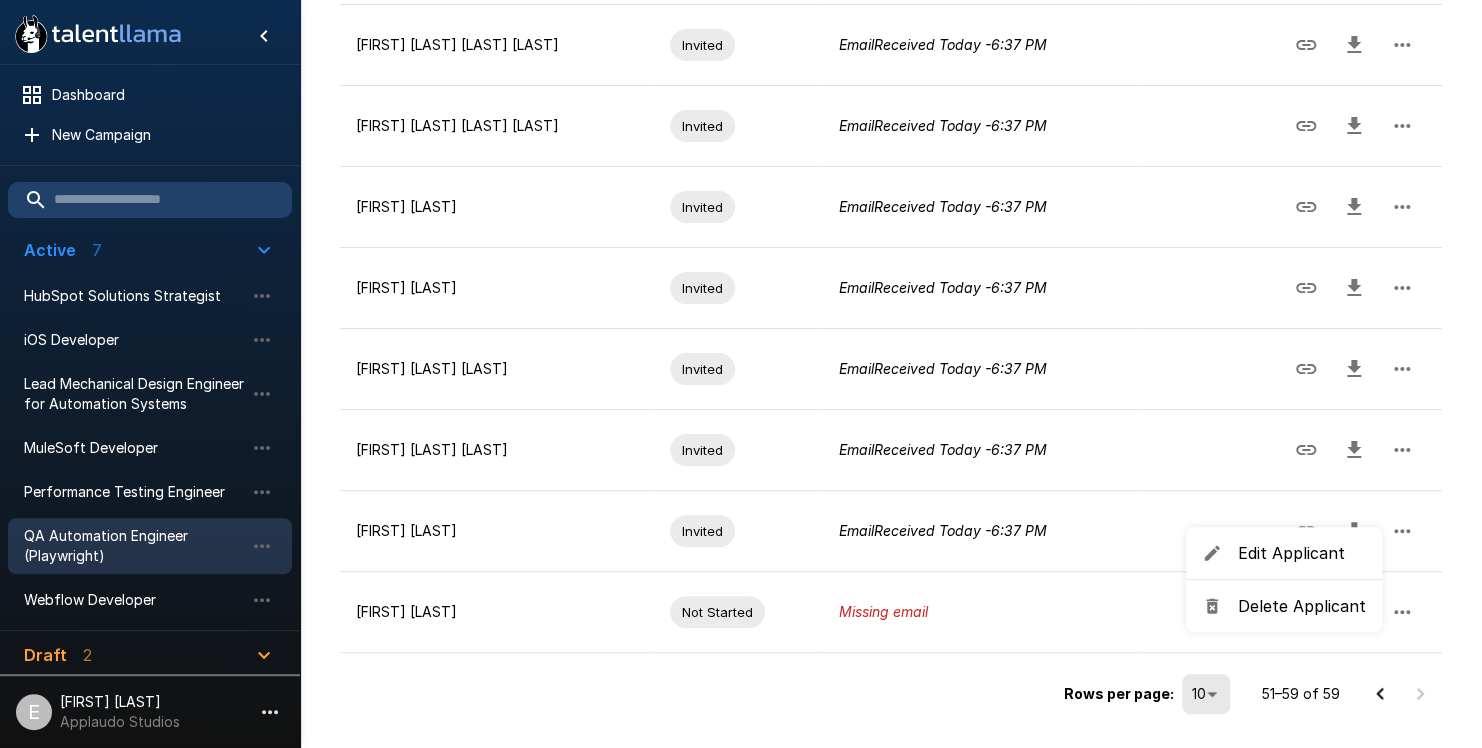click on "Edit Applicant" at bounding box center [1302, 553] 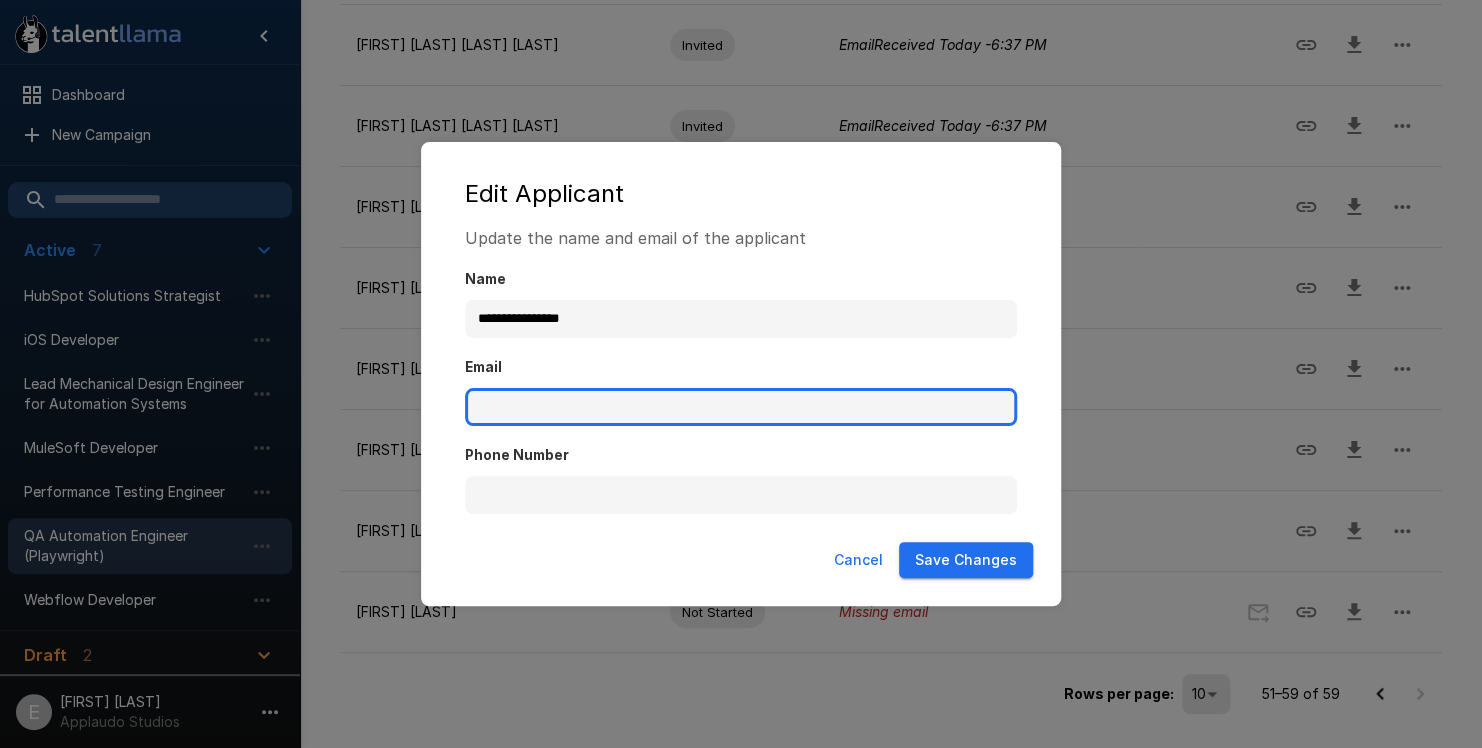 click on "Email" at bounding box center [741, 407] 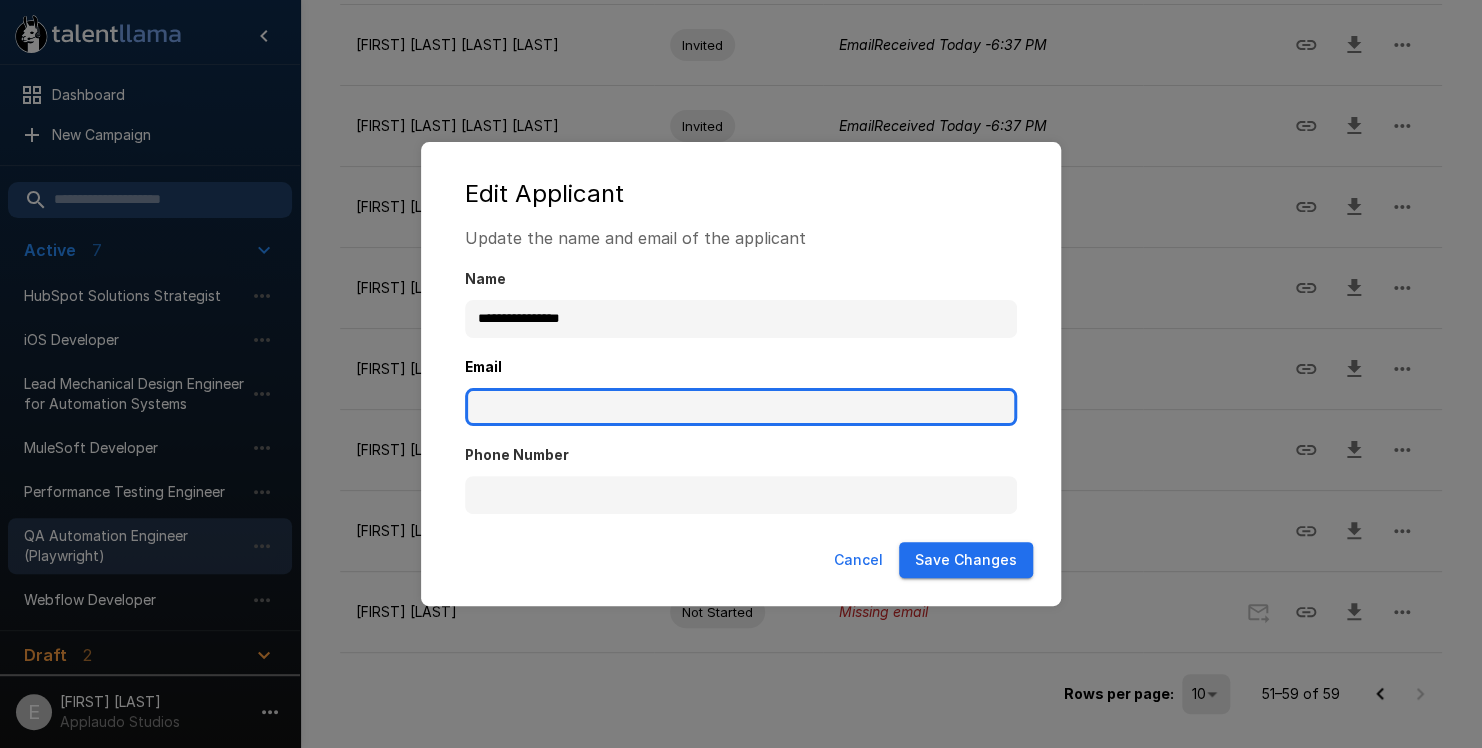 paste on "**********" 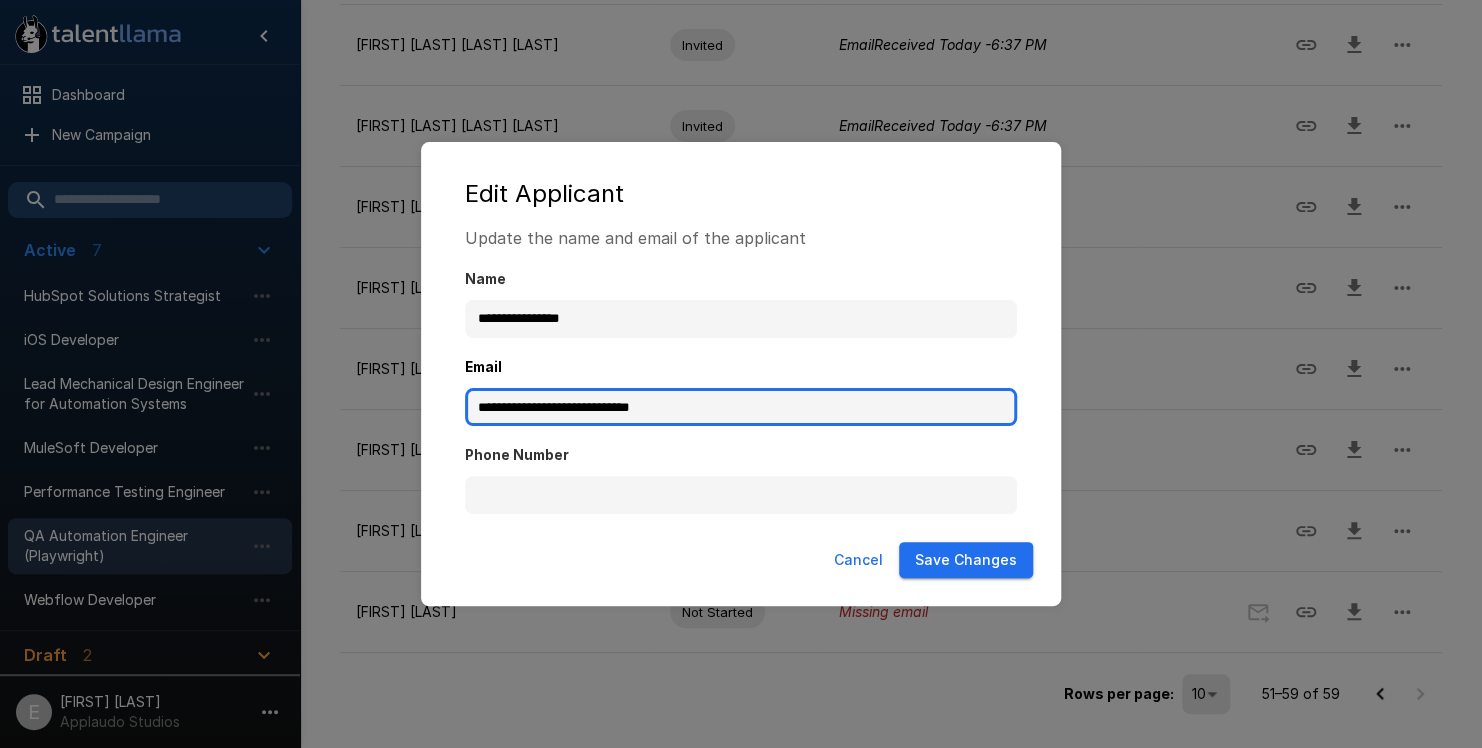 type on "**********" 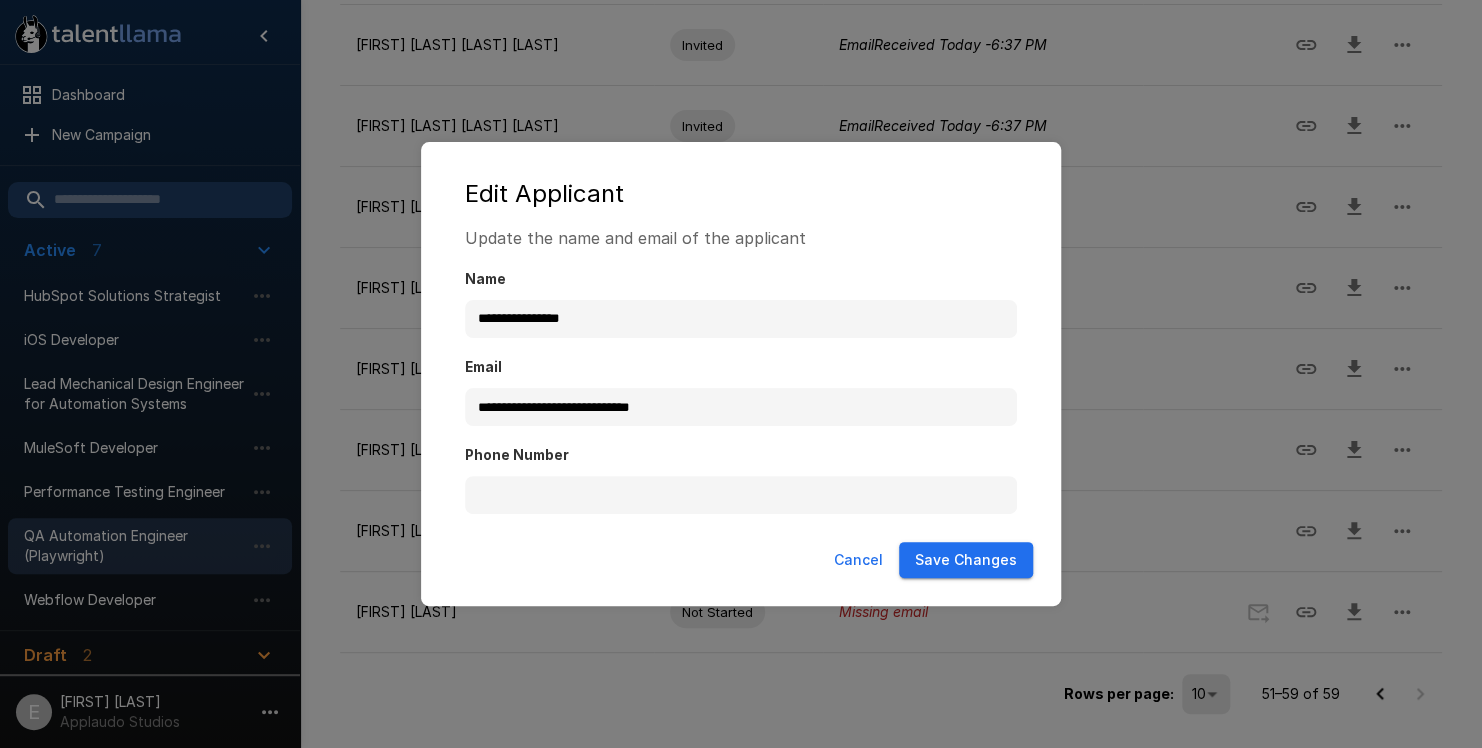 click on "**********" at bounding box center [741, 380] 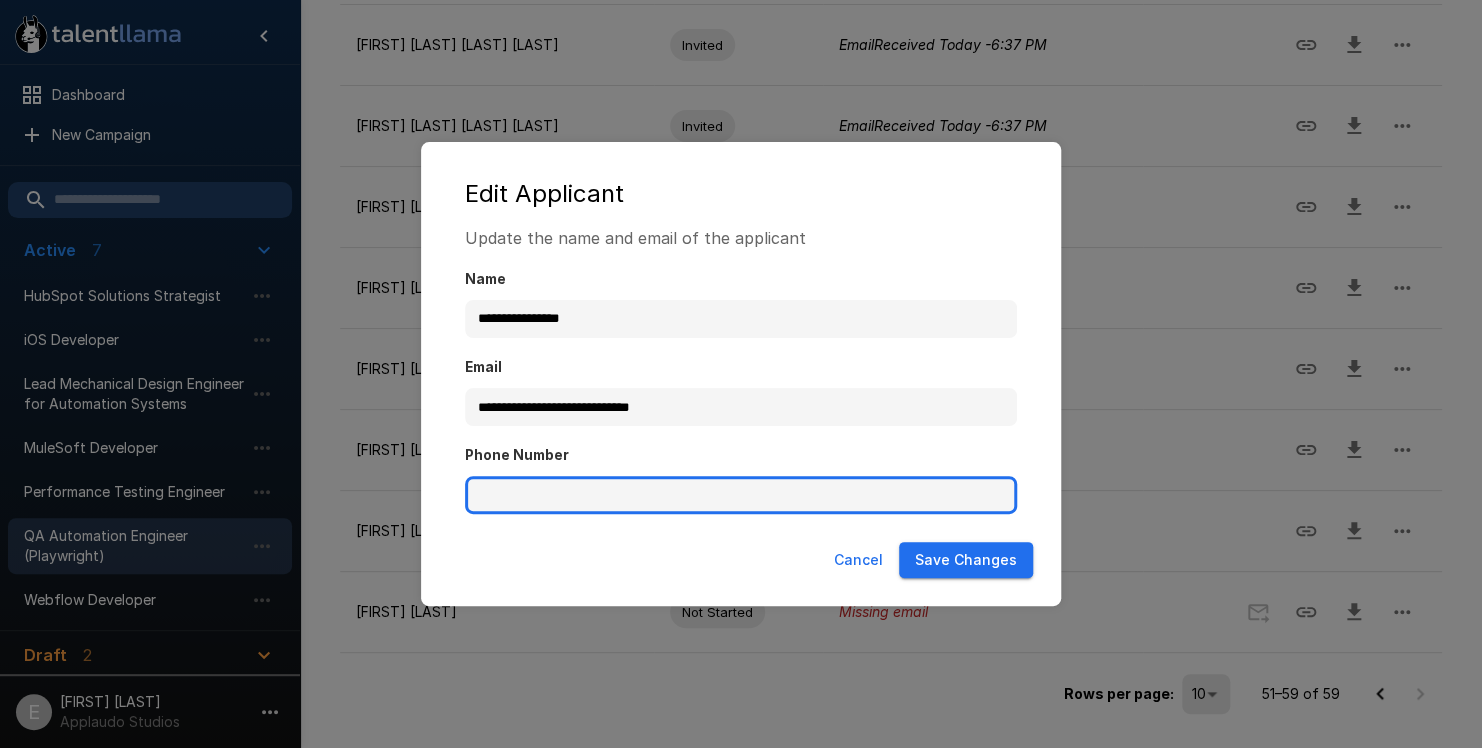 click on "Phone Number" at bounding box center (741, 495) 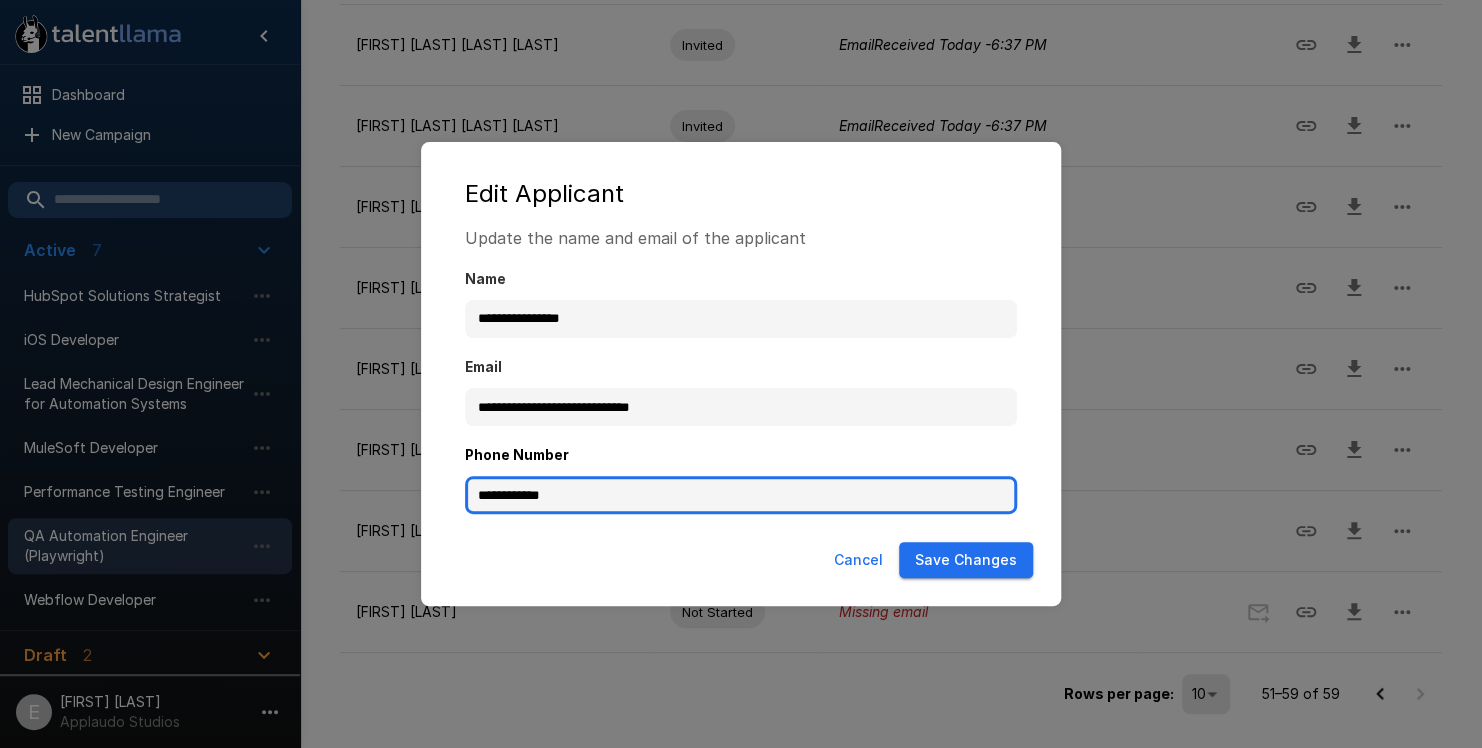 type on "**********" 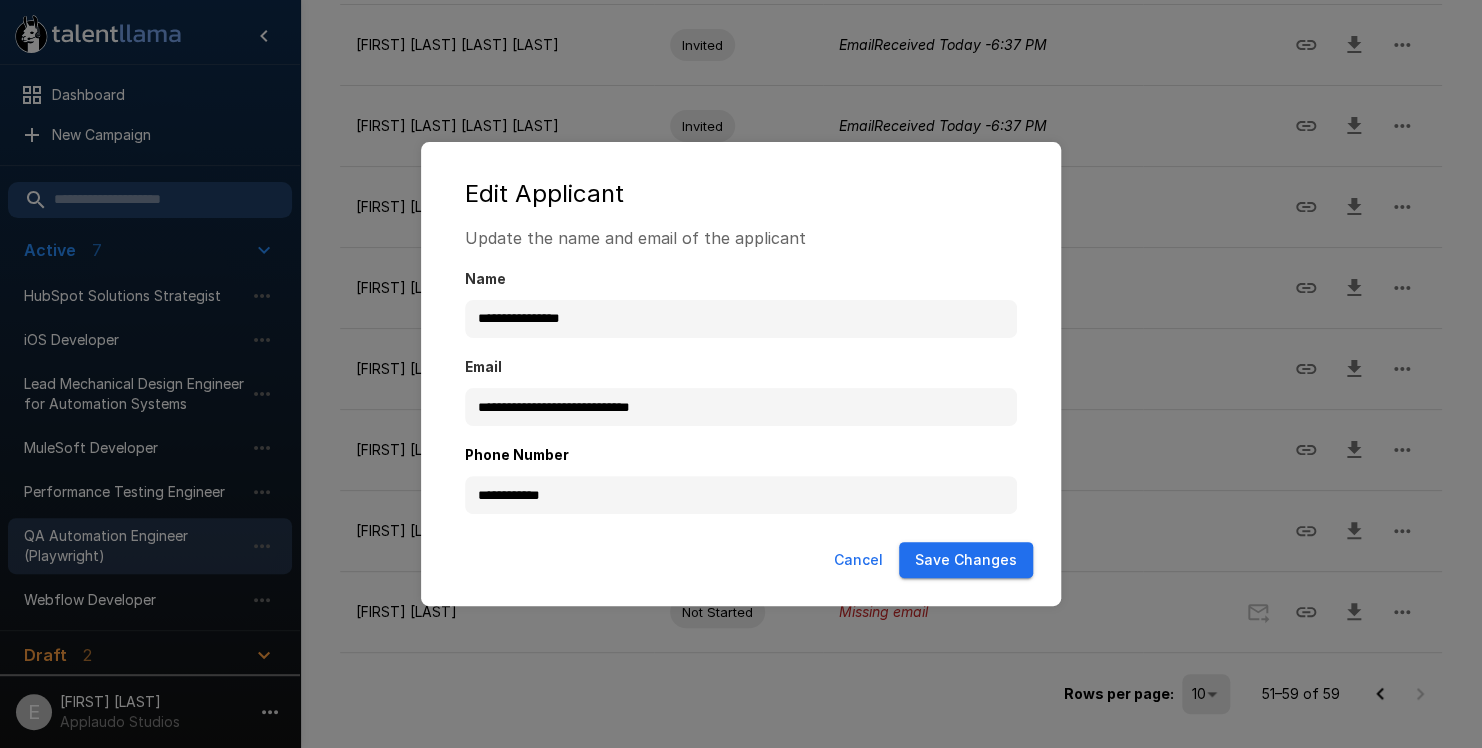 click on "Save Changes" at bounding box center (966, 560) 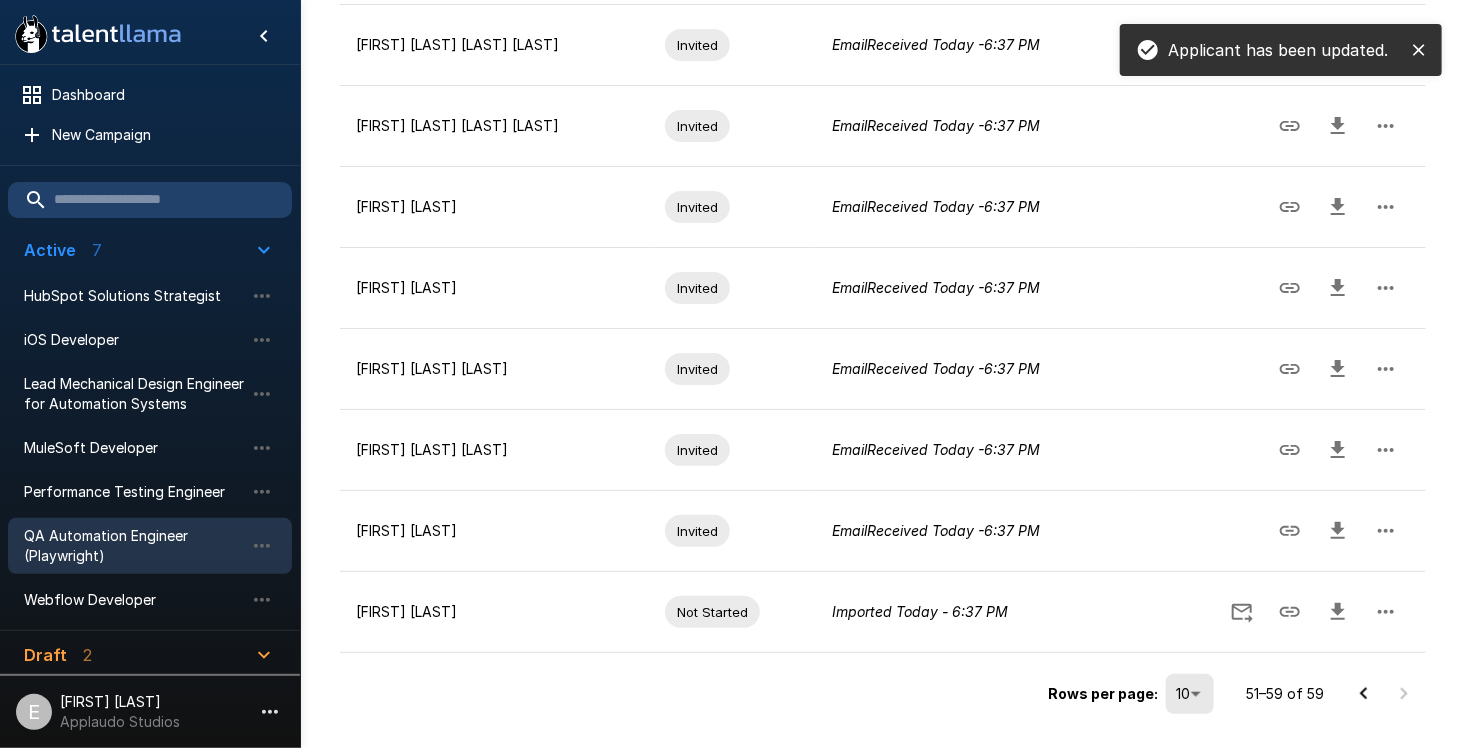 click at bounding box center [1384, 694] 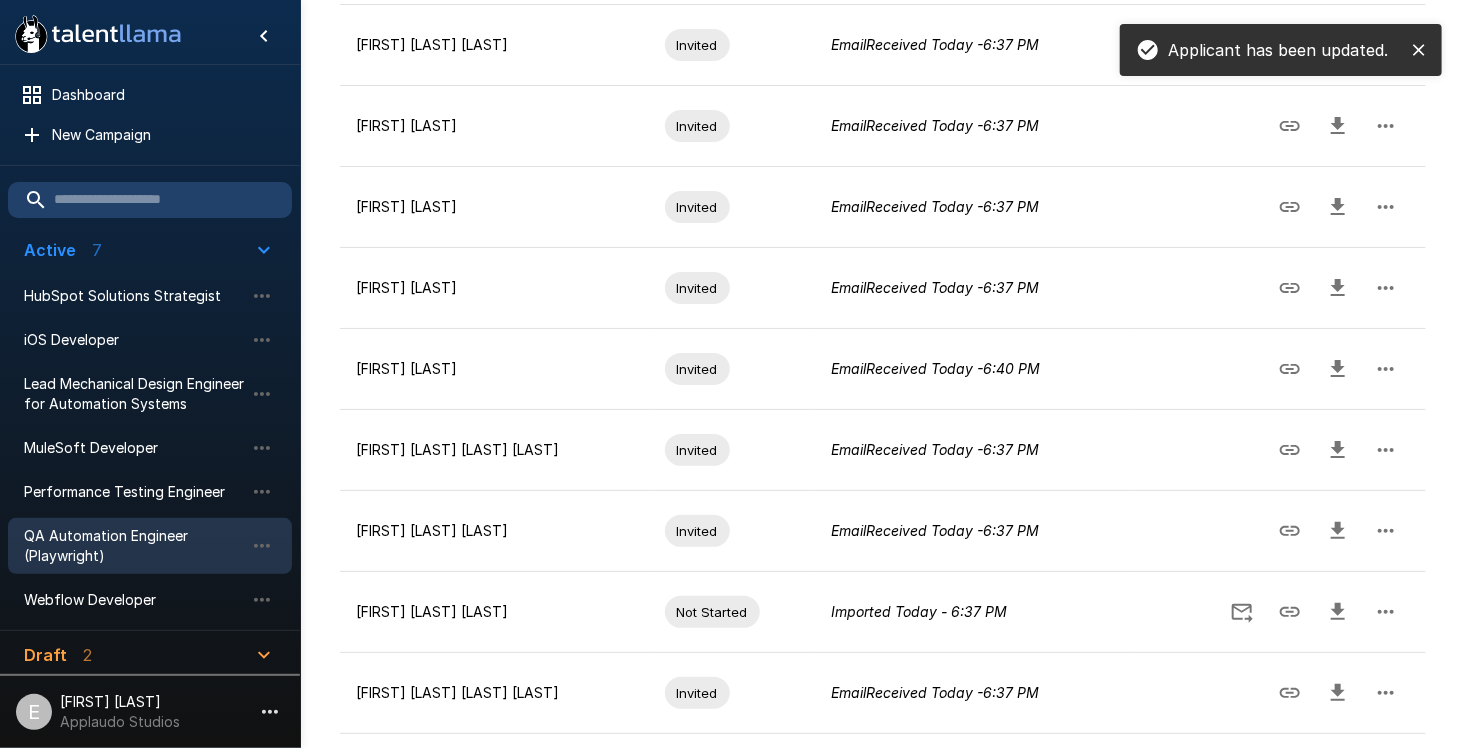 scroll, scrollTop: 590, scrollLeft: 0, axis: vertical 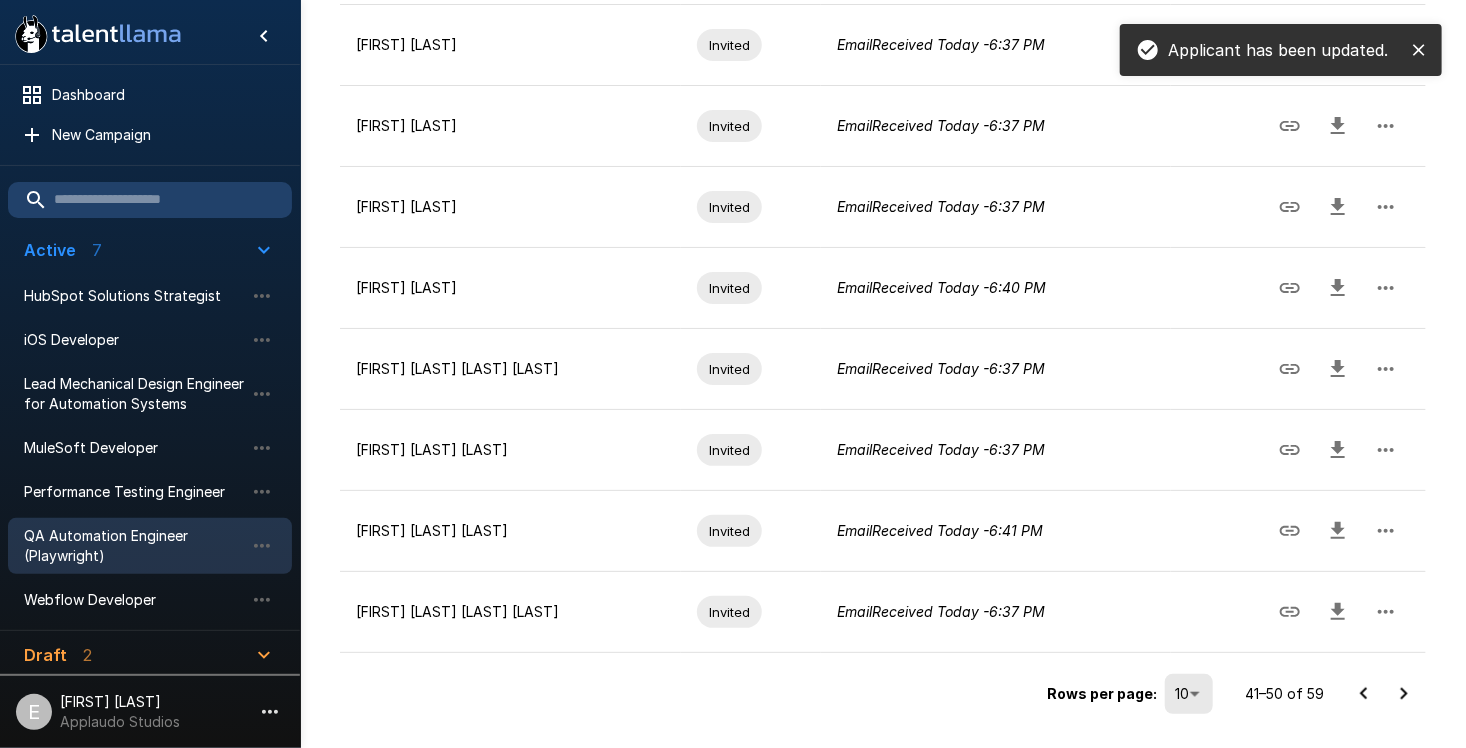 click 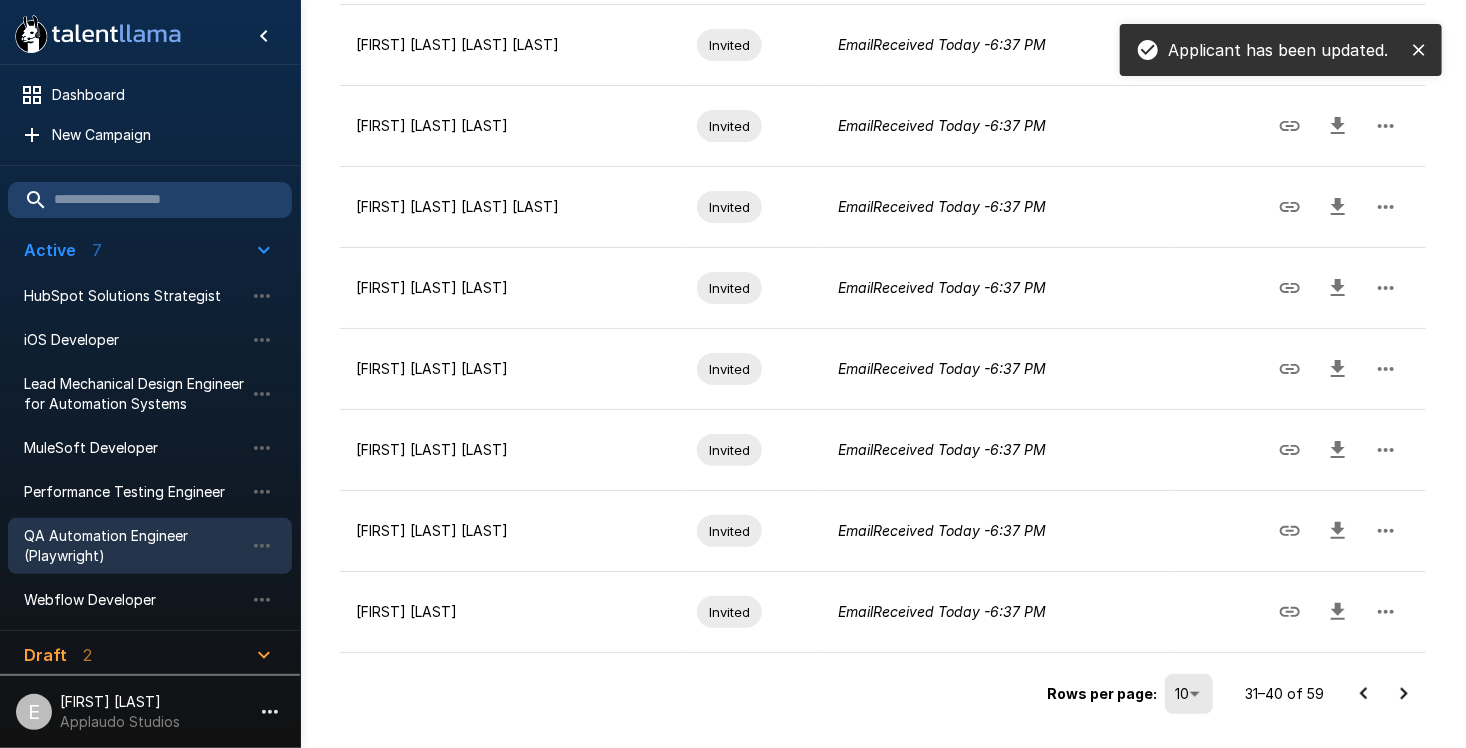 click 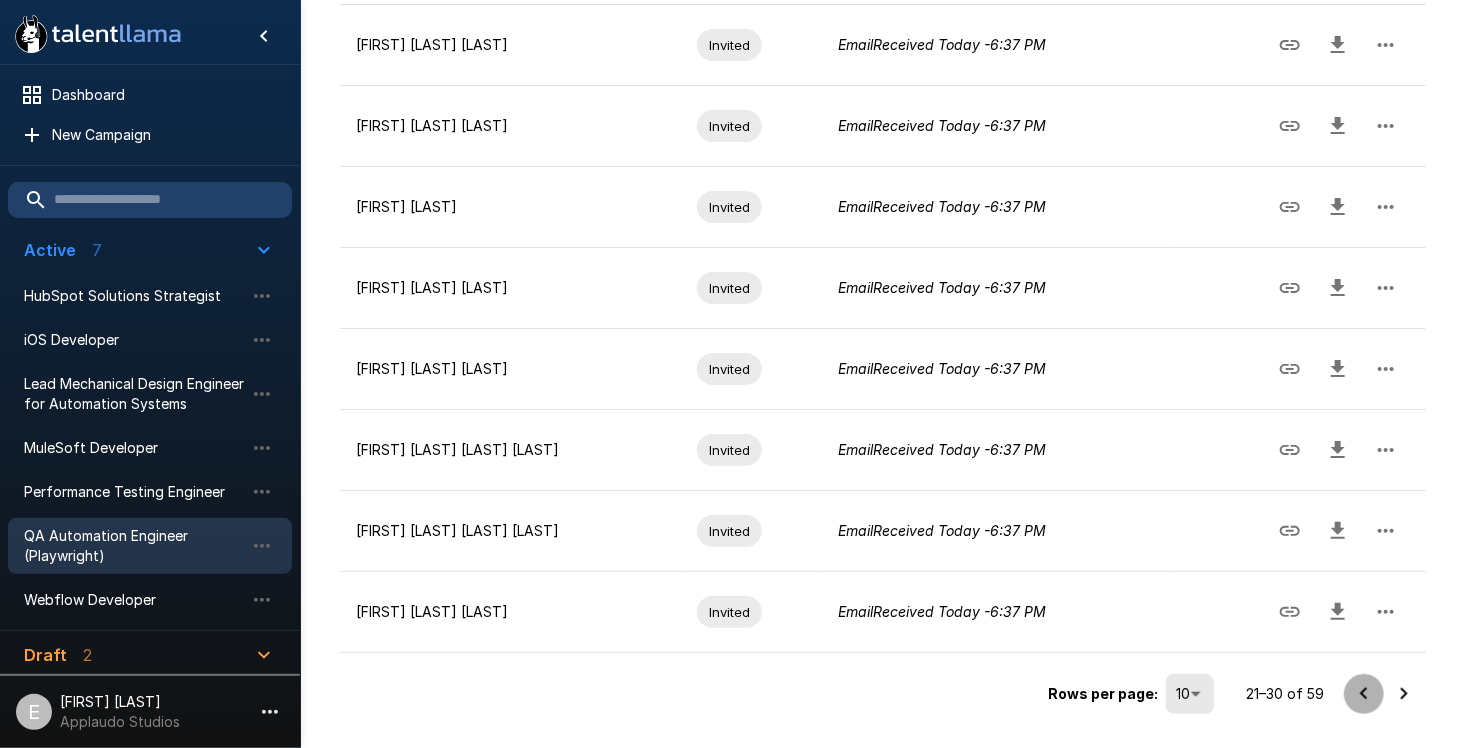 click 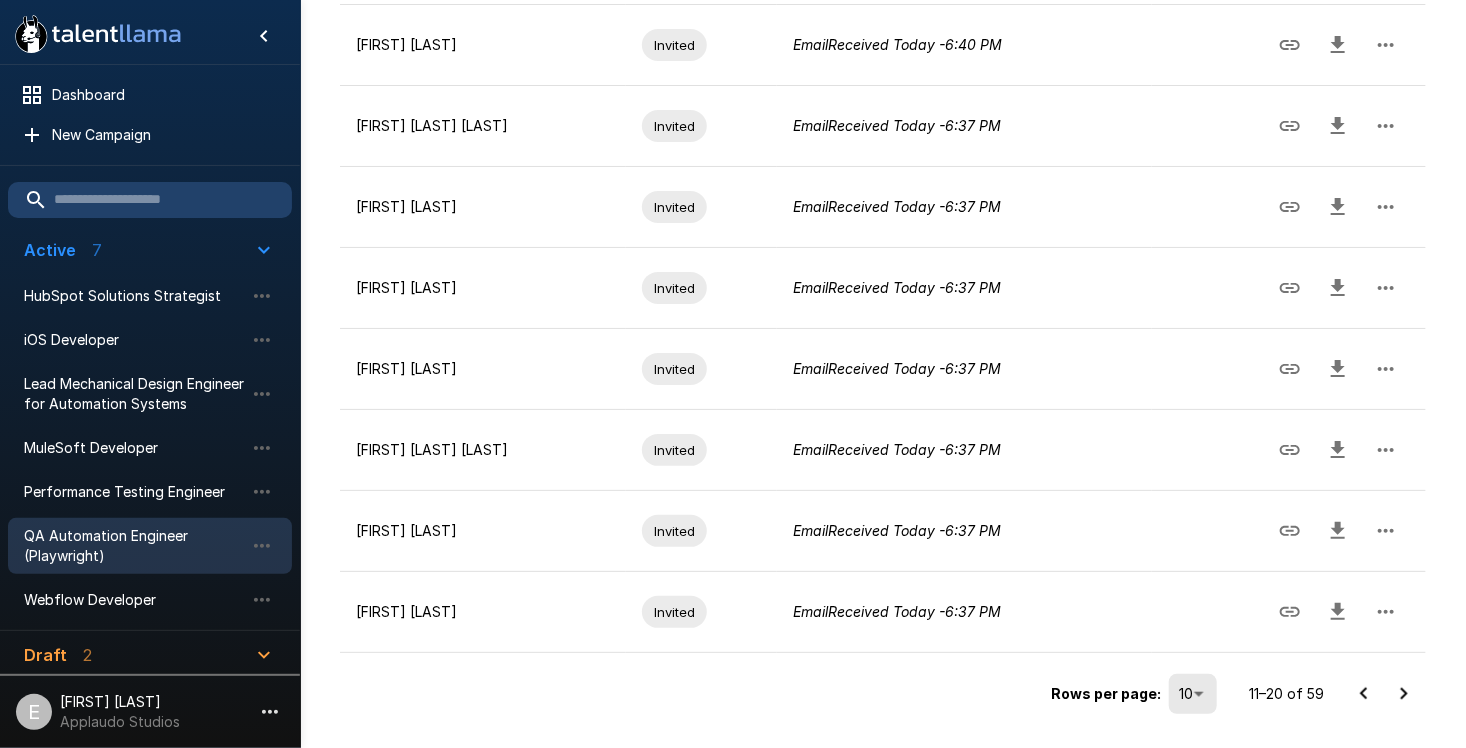 click 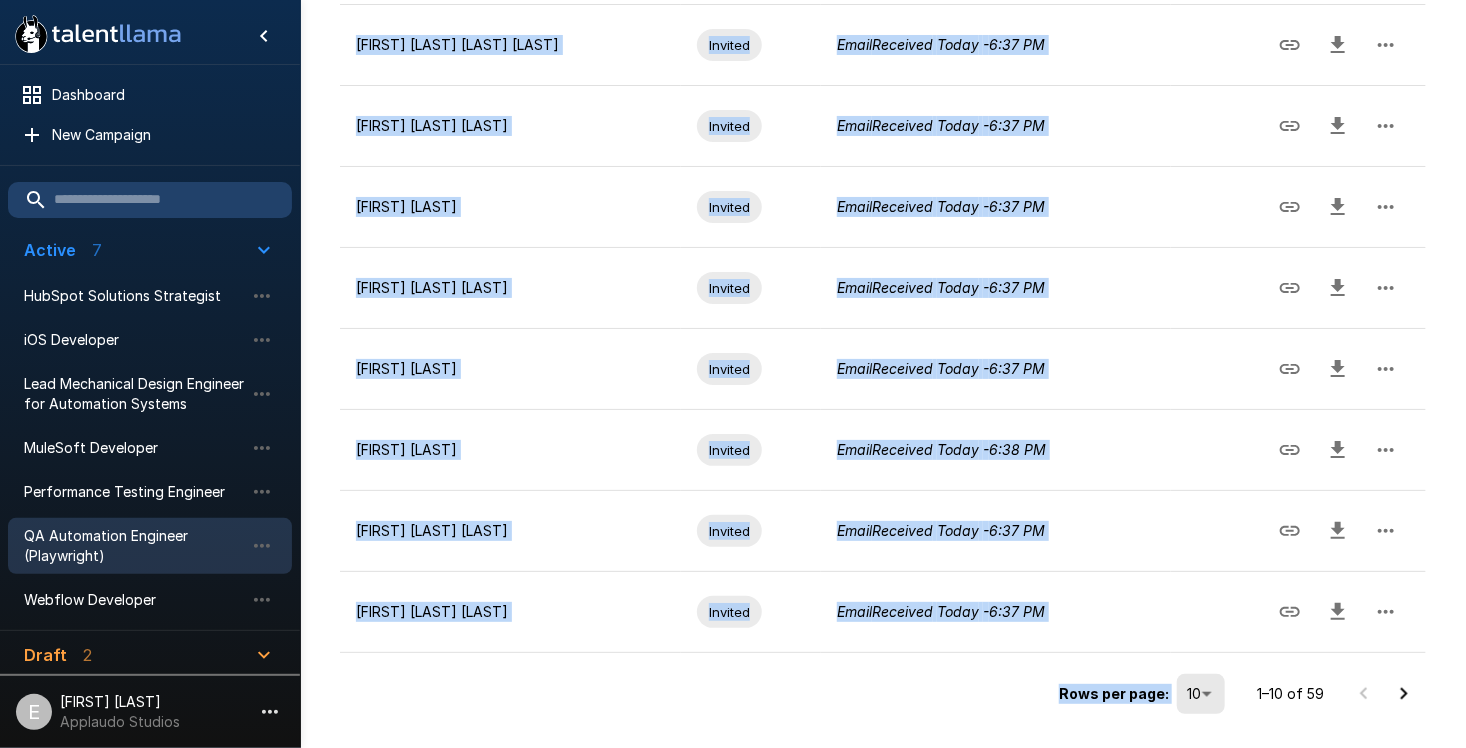 click at bounding box center (1384, 694) 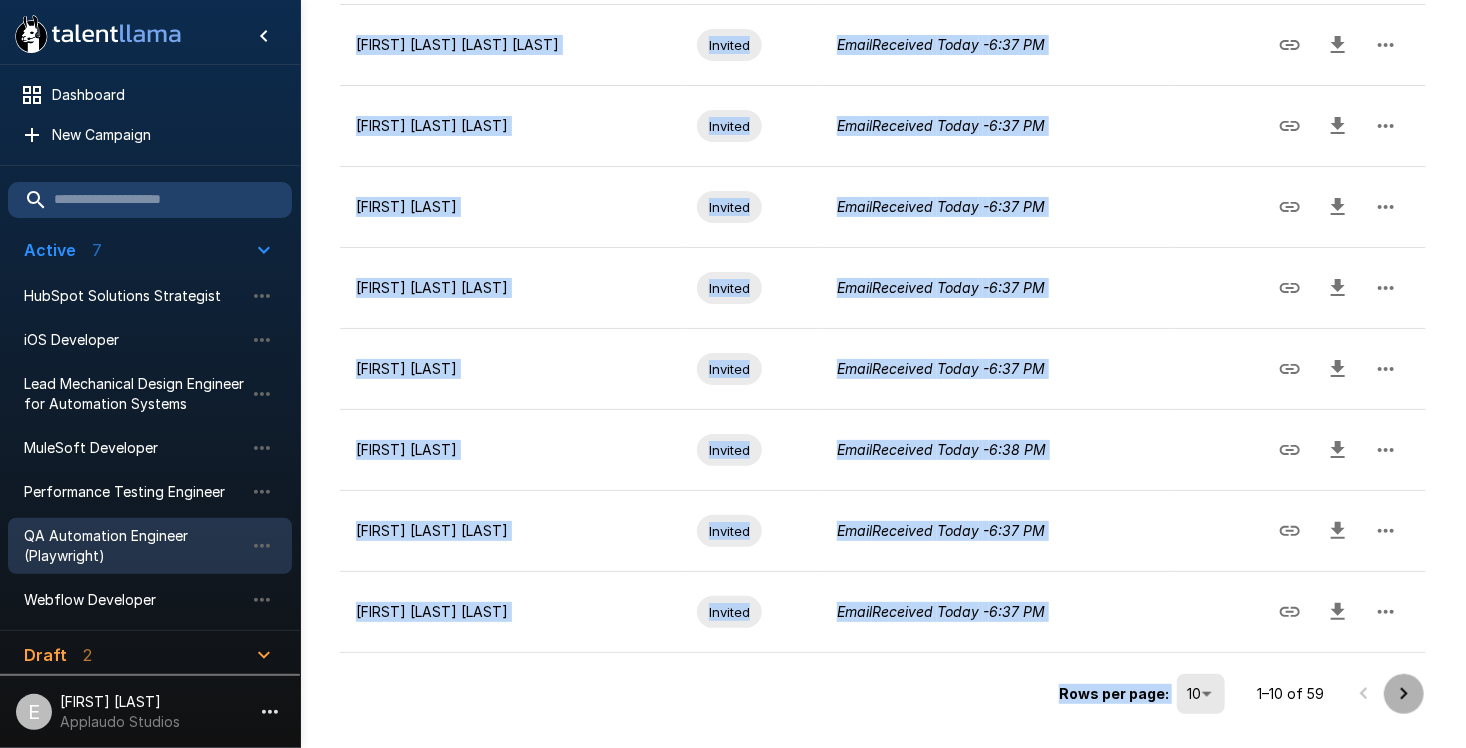 drag, startPoint x: 1365, startPoint y: 685, endPoint x: 1405, endPoint y: 688, distance: 40.112343 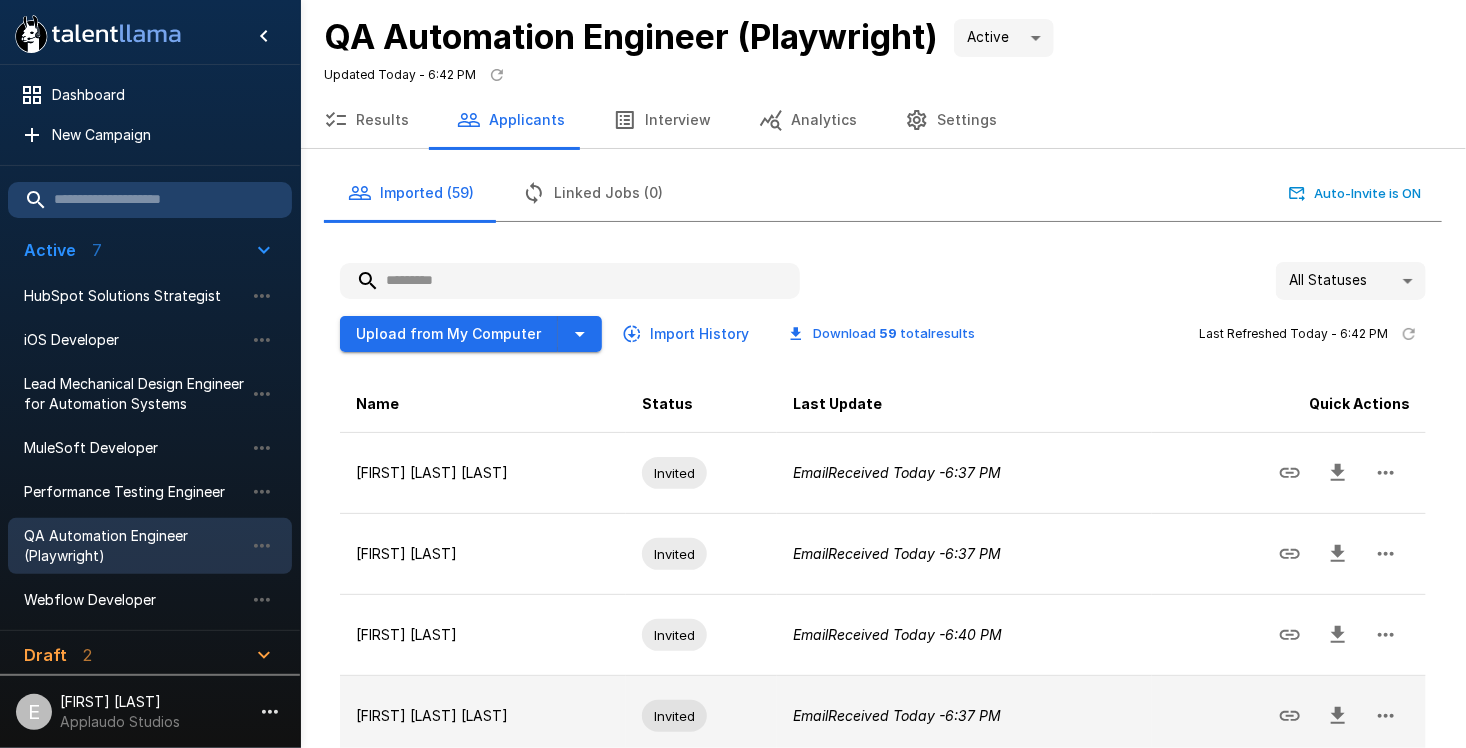 click at bounding box center (1289, 716) 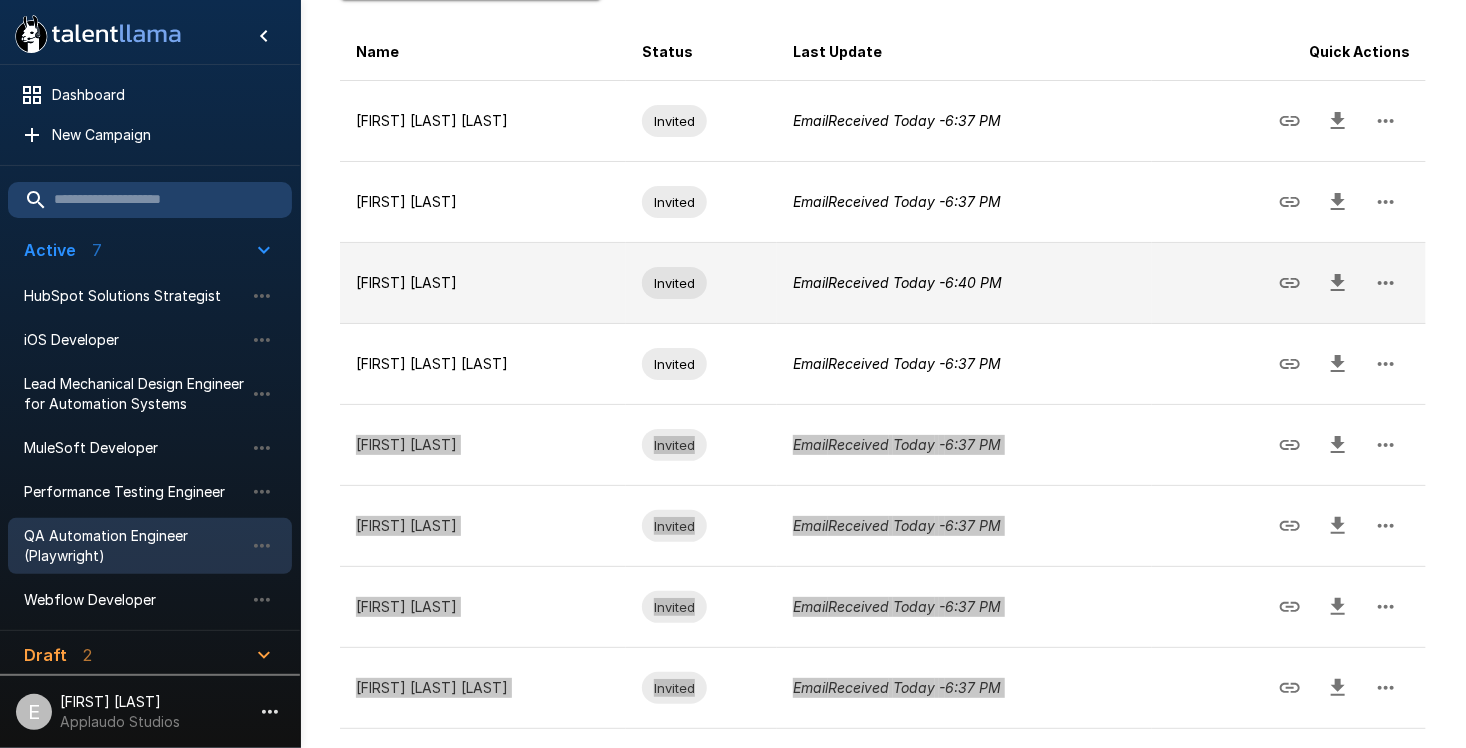 scroll, scrollTop: 590, scrollLeft: 0, axis: vertical 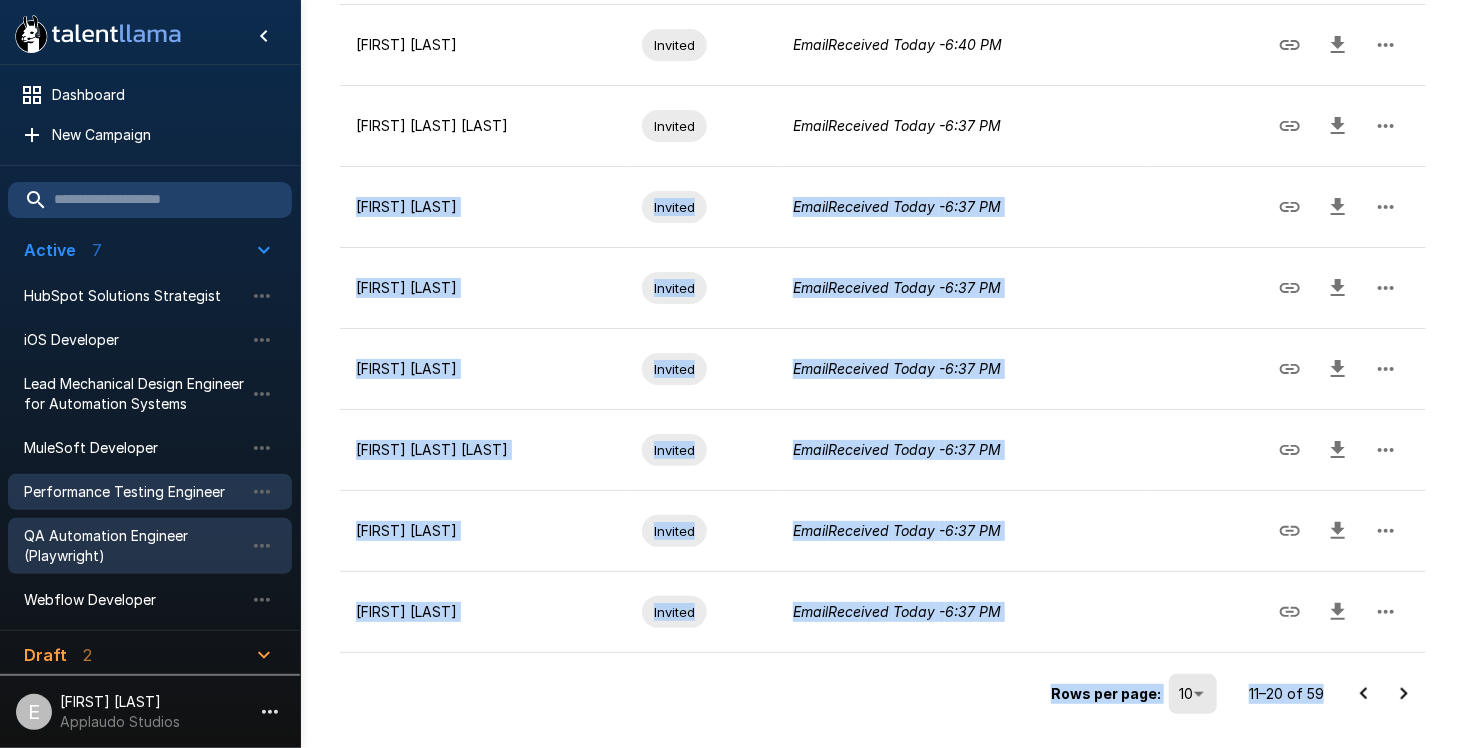 click on "Performance Testing Engineer" at bounding box center (134, 492) 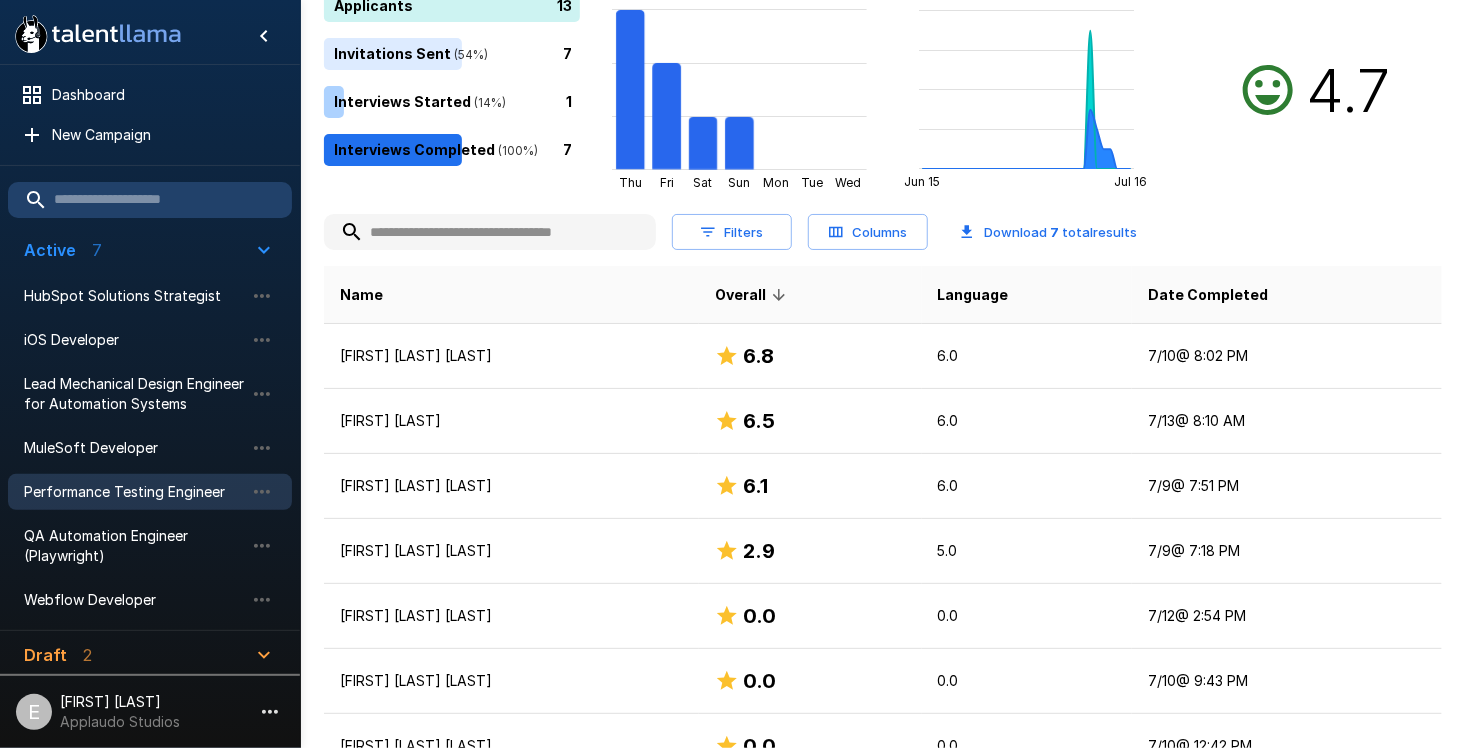 scroll, scrollTop: 0, scrollLeft: 0, axis: both 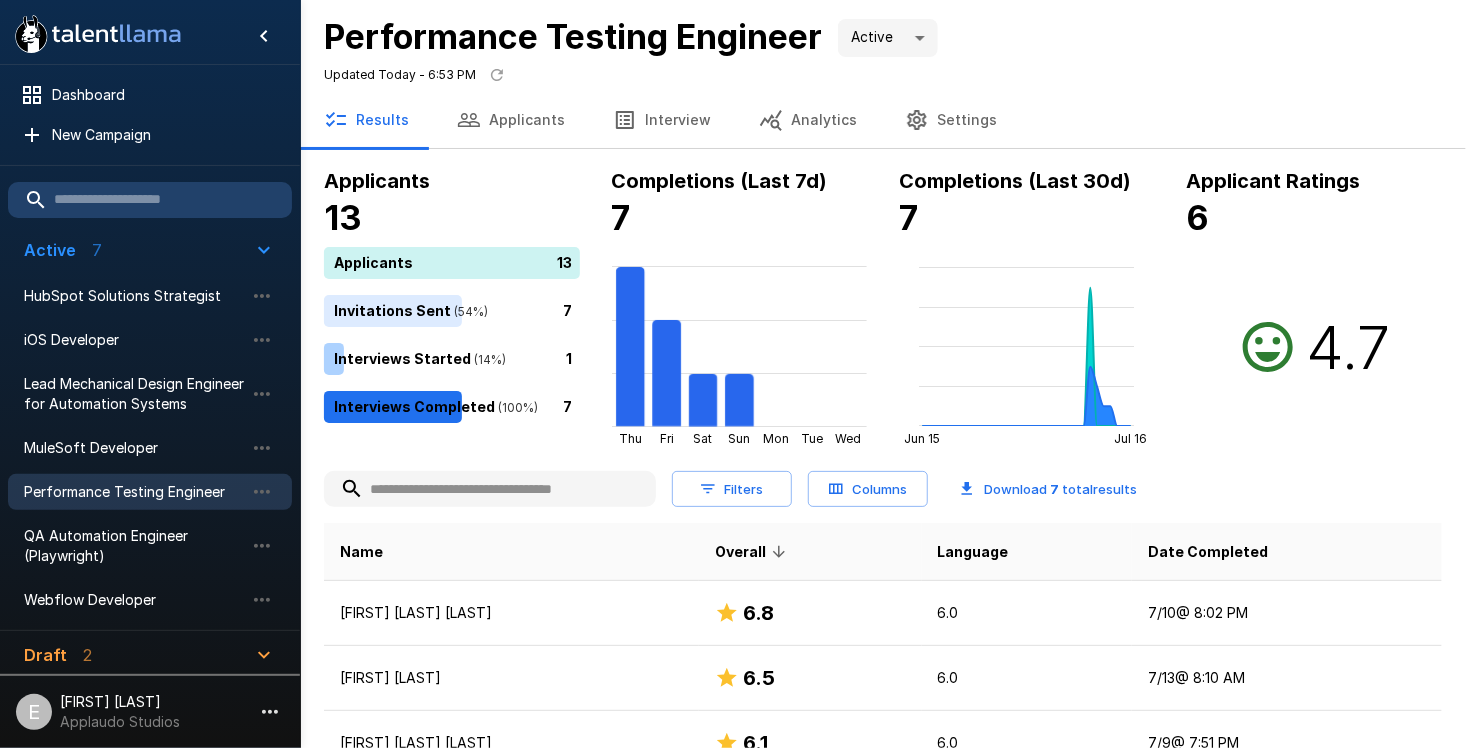 click on "13" at bounding box center [456, 263] 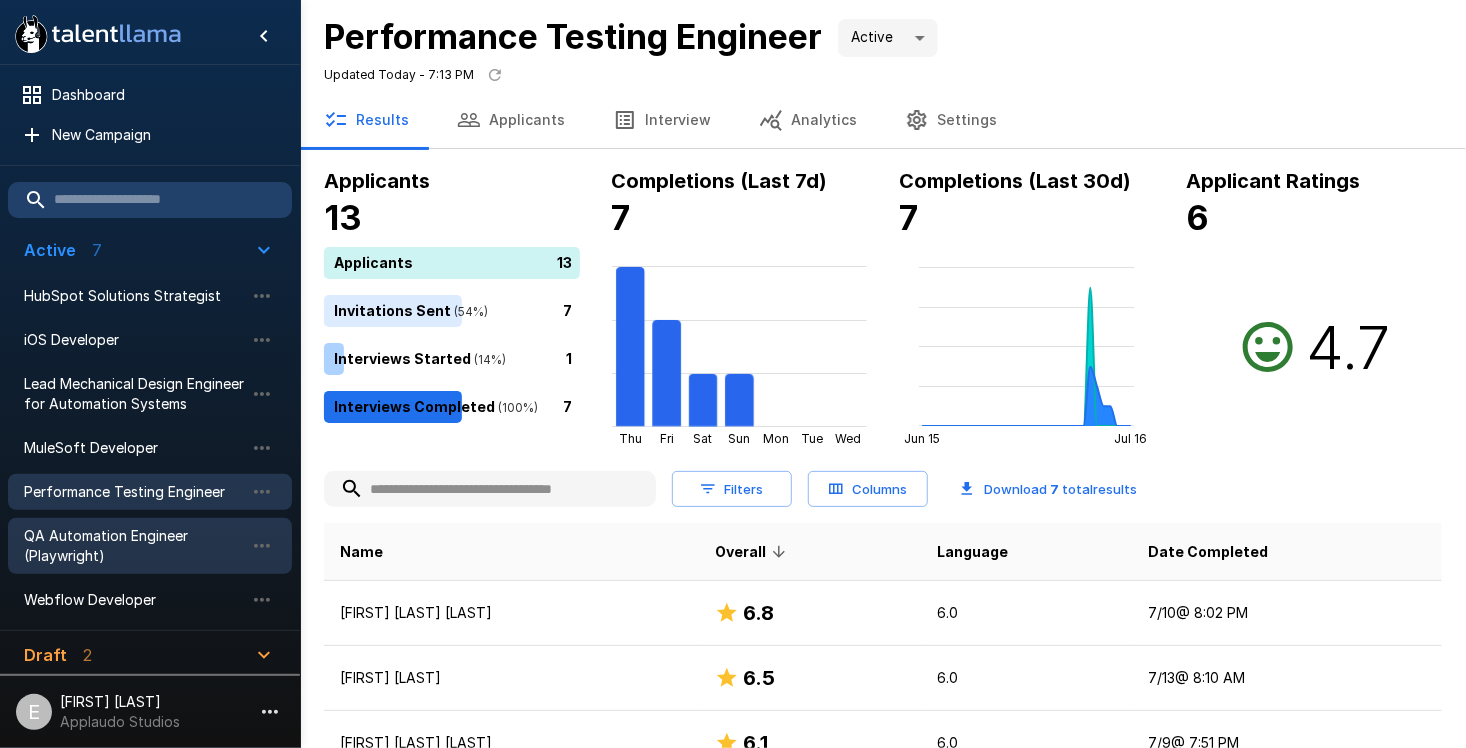 click on "QA Automation Engineer (Playwright)" at bounding box center (134, 546) 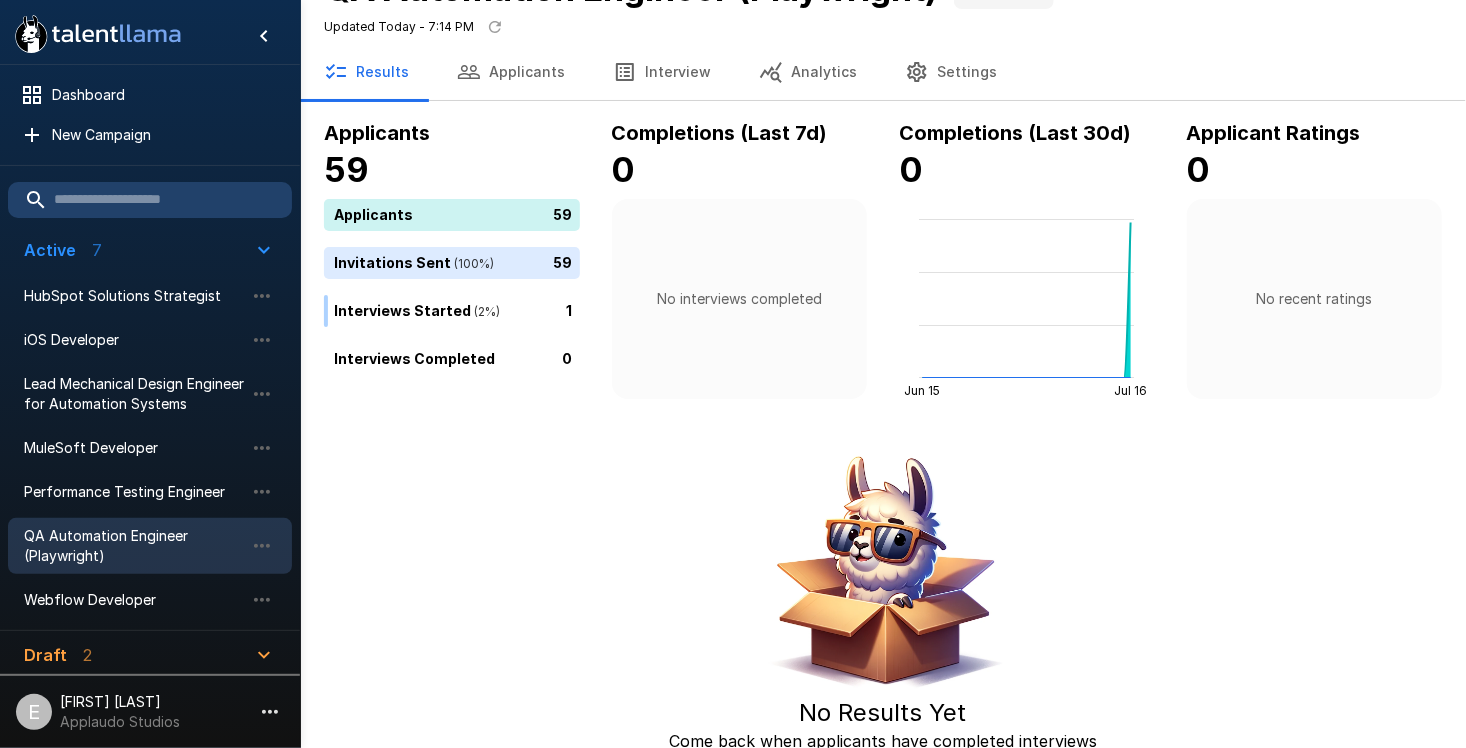 scroll, scrollTop: 0, scrollLeft: 0, axis: both 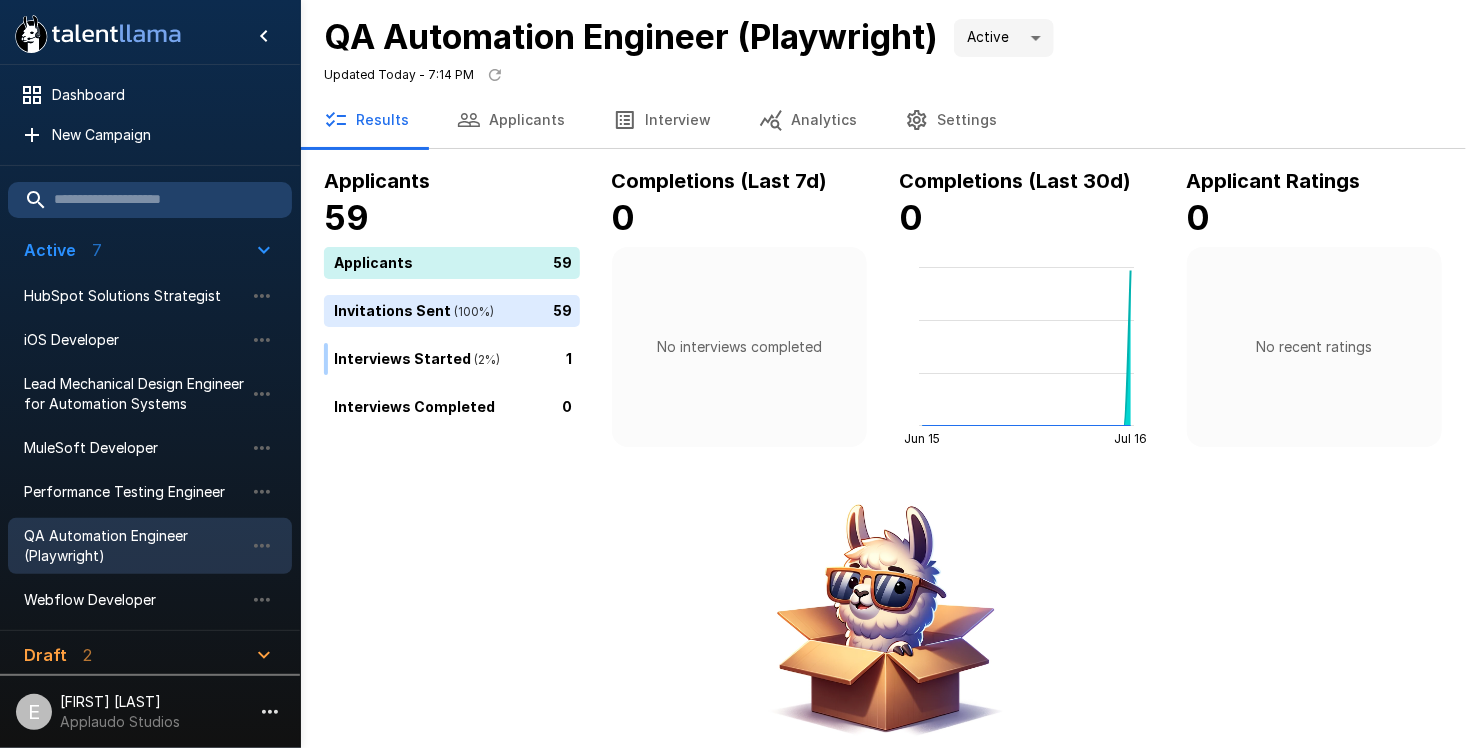 click on "Applicants" at bounding box center (511, 120) 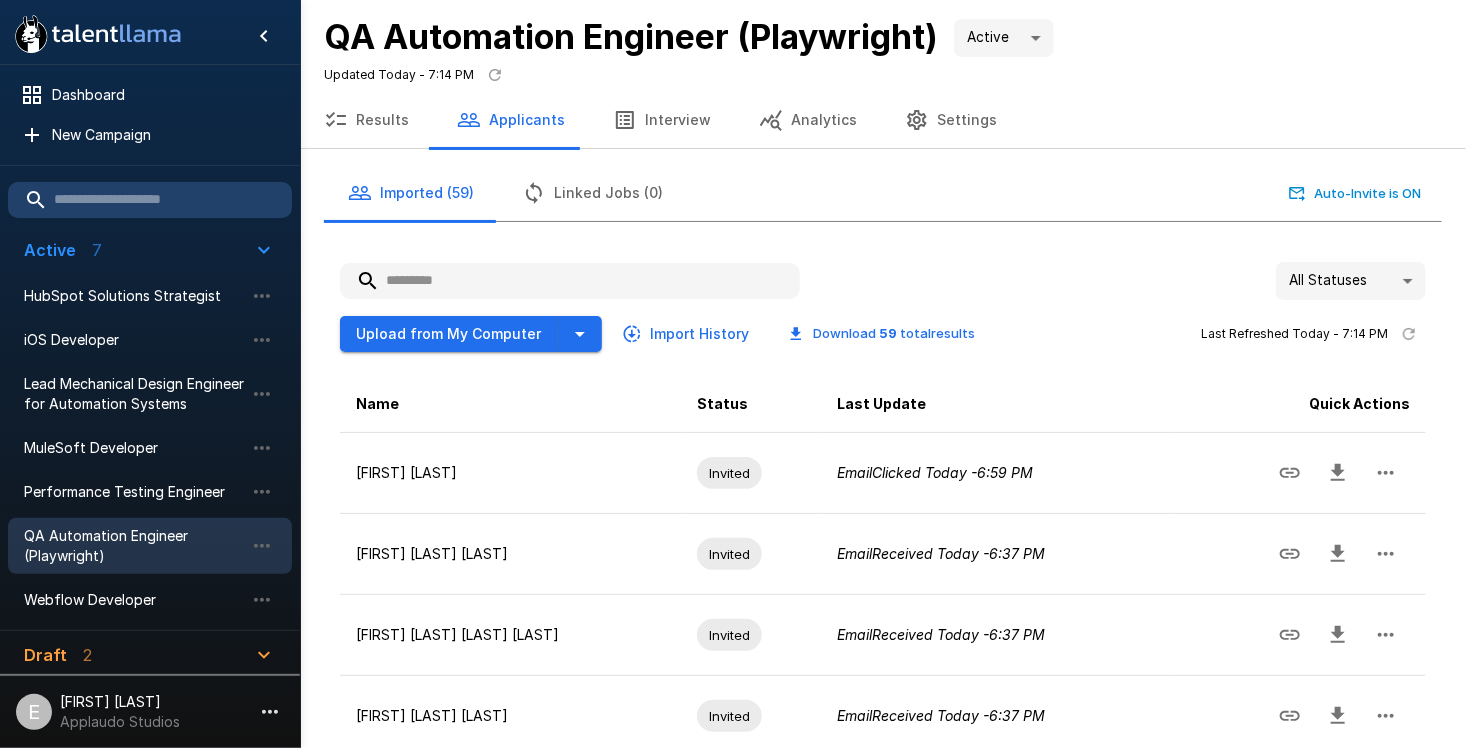 click at bounding box center (570, 281) 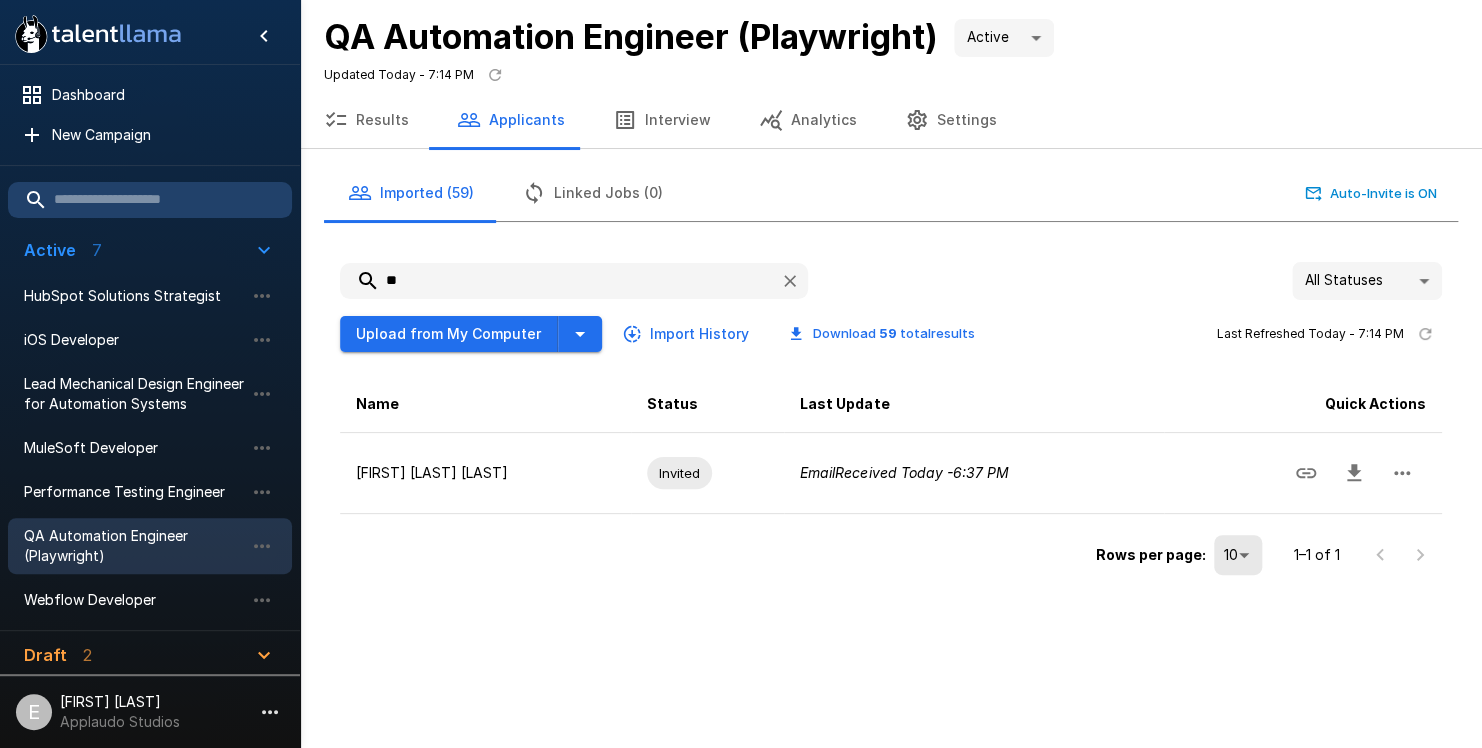 type on "*" 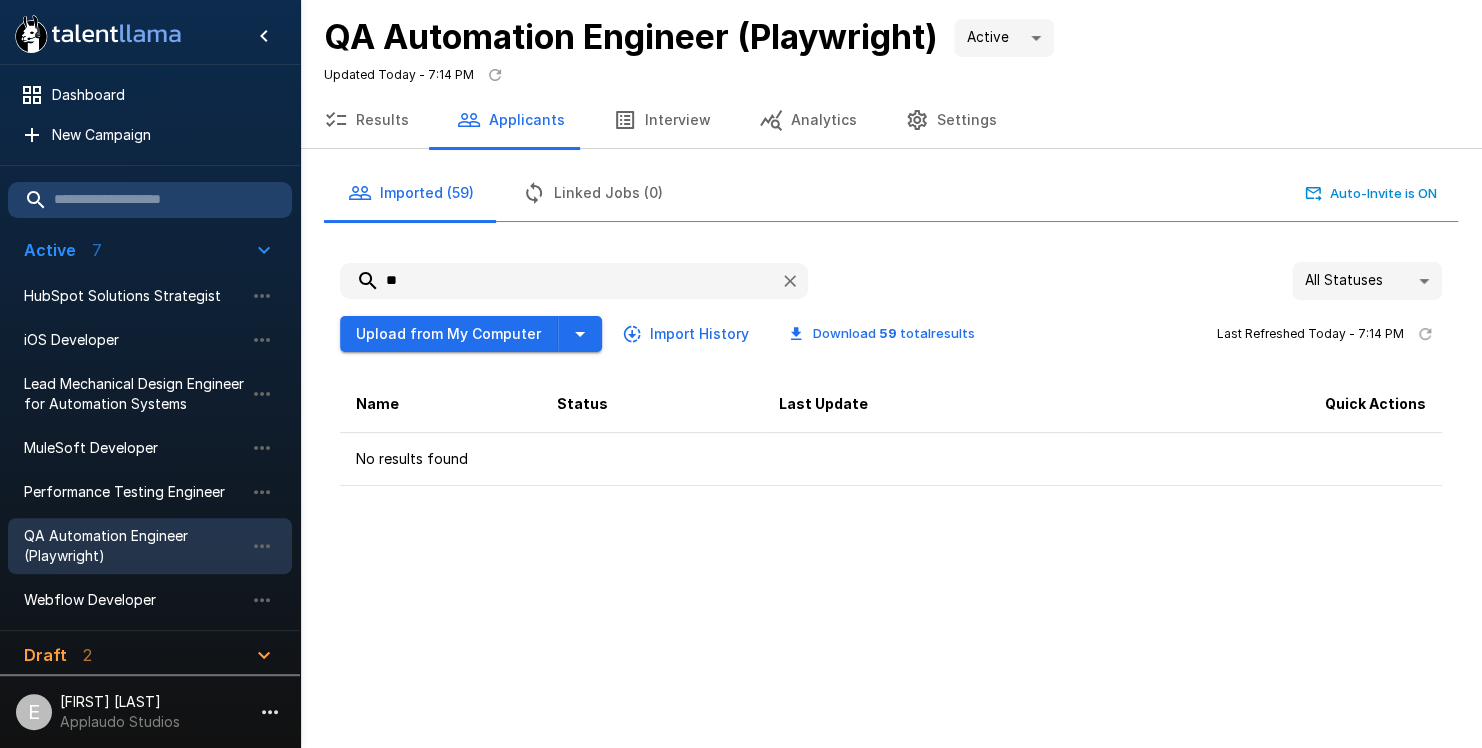 type on "*" 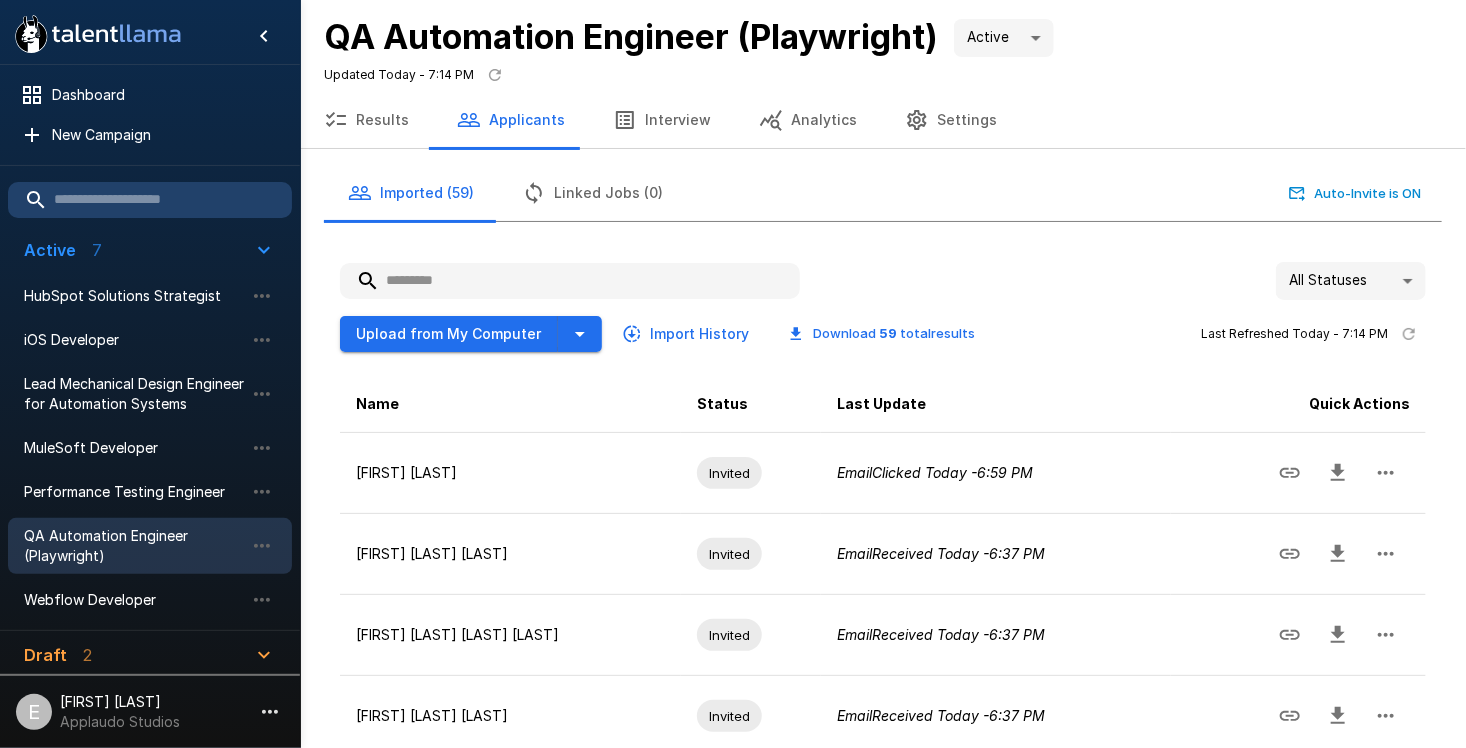 click at bounding box center [570, 281] 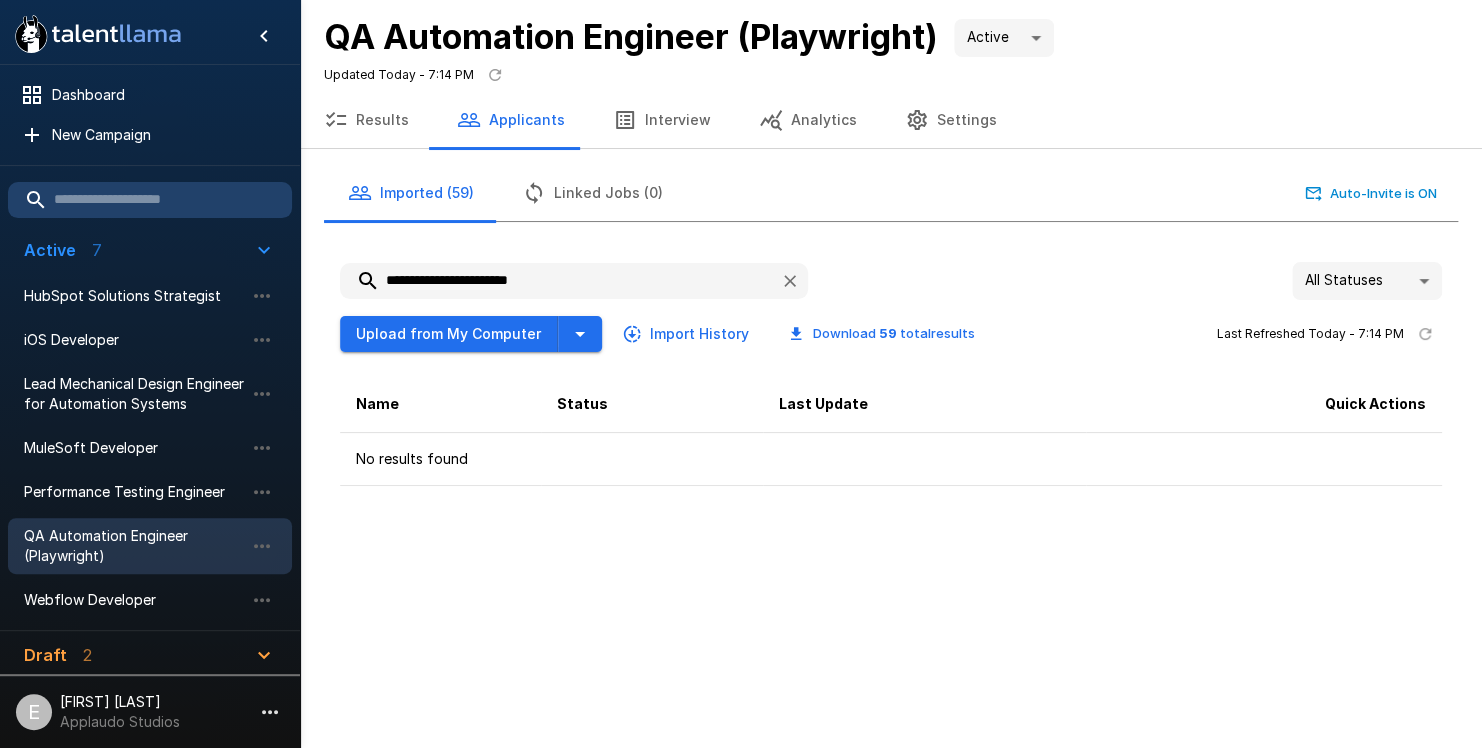 type on "**********" 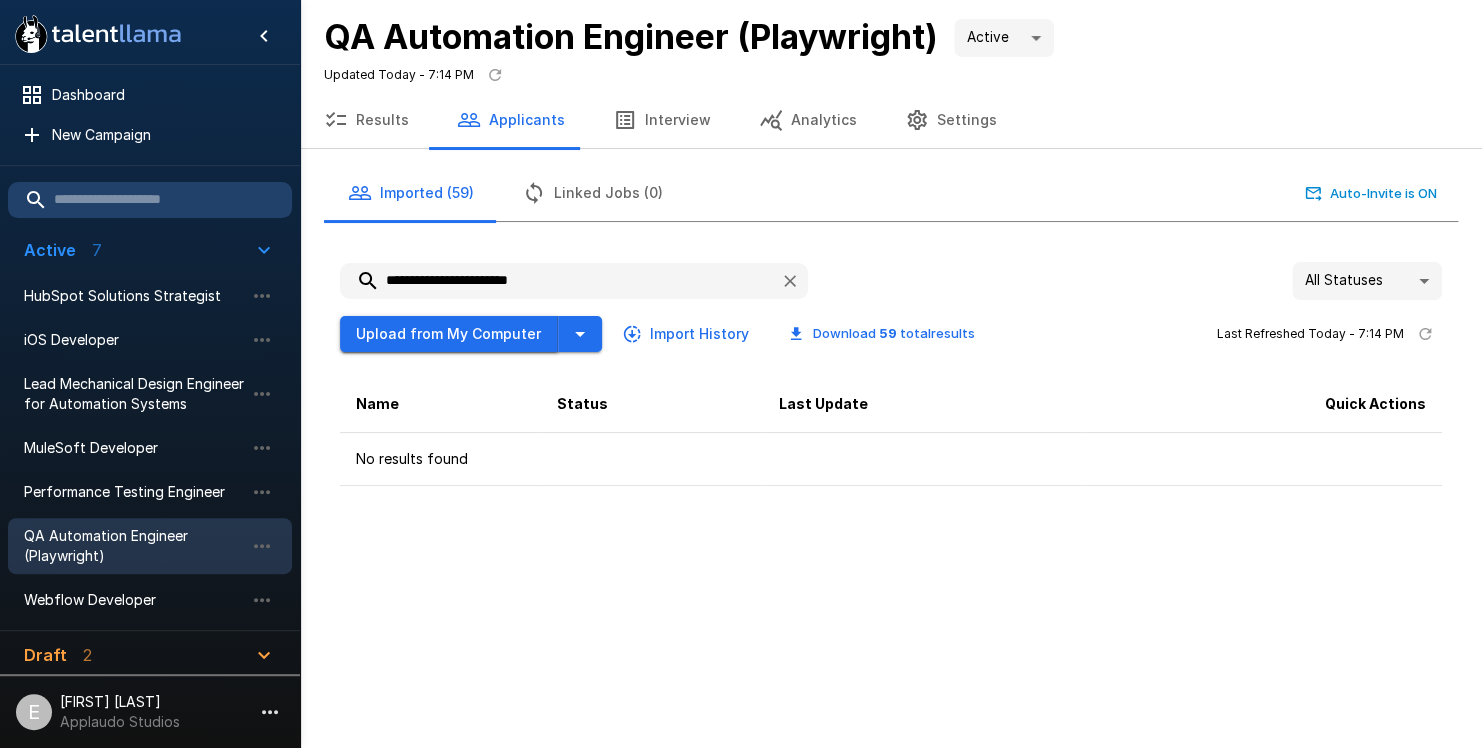 click on "Upload from My Computer" at bounding box center (449, 334) 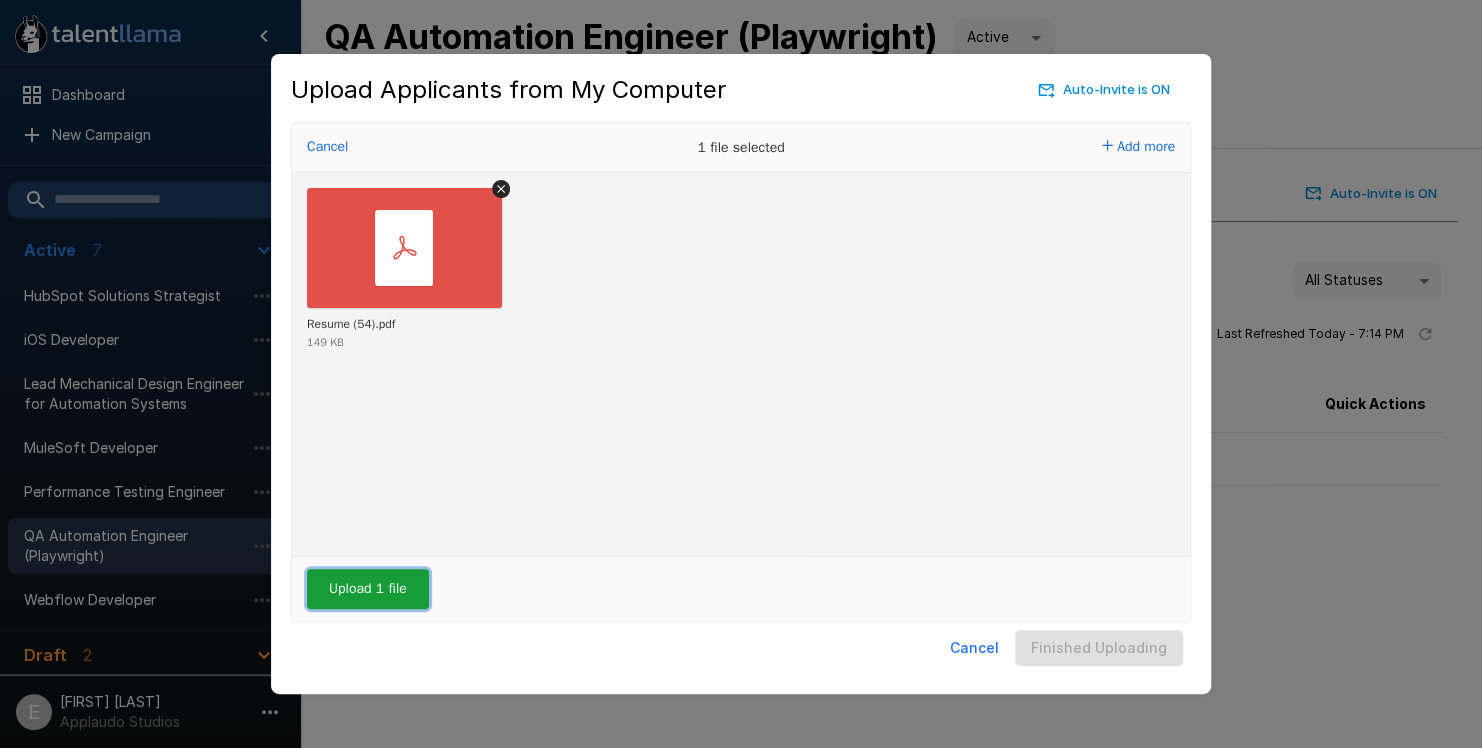 click on "Upload 1 file" at bounding box center [368, 589] 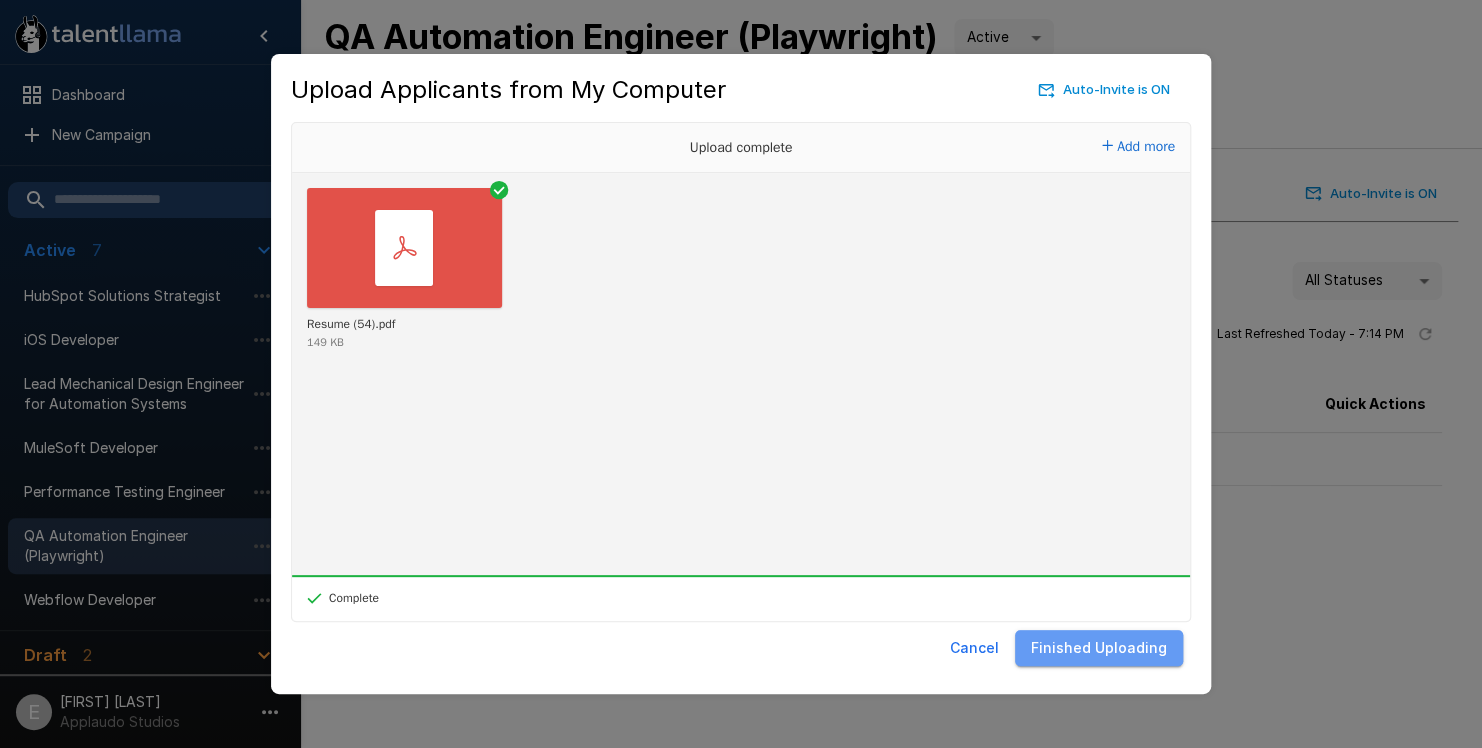 click on "Finished Uploading" at bounding box center [1099, 648] 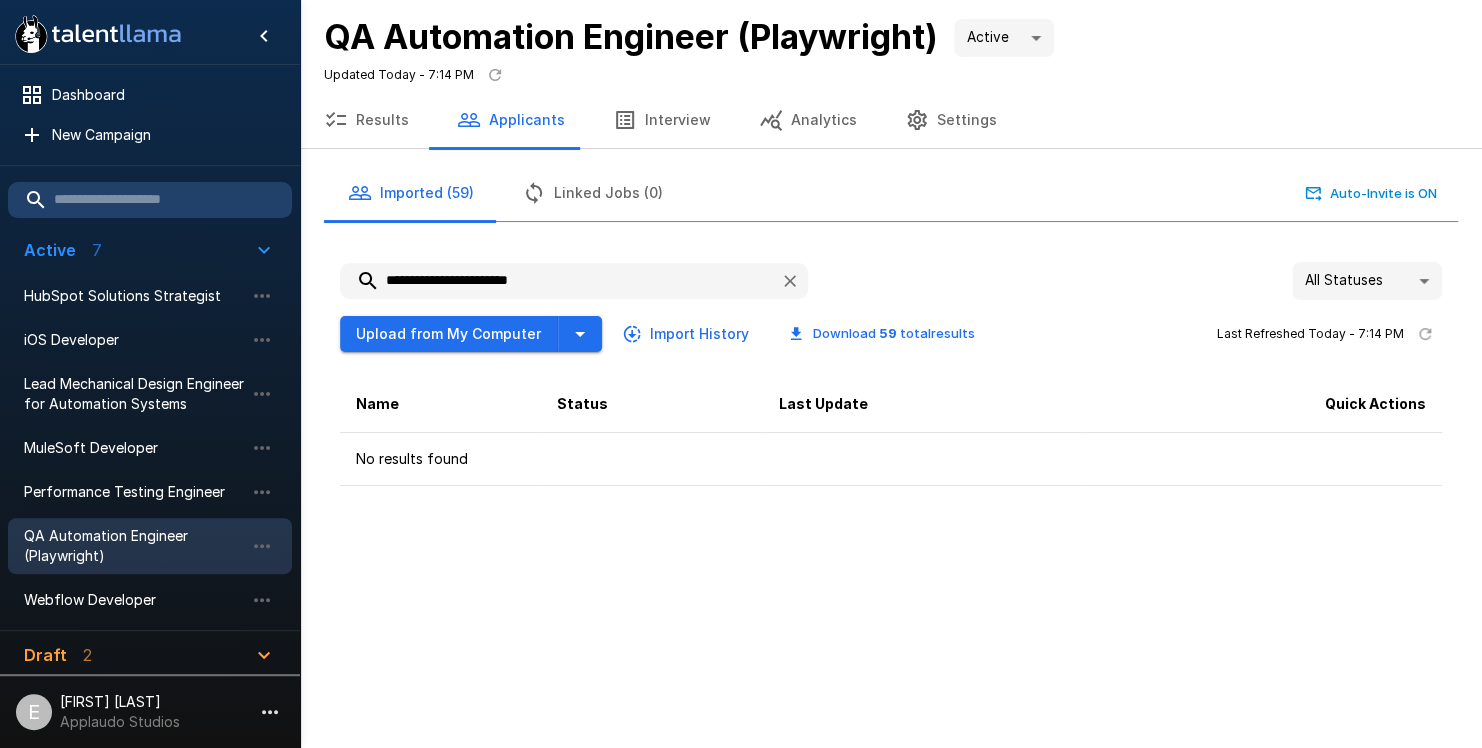 click on "**********" at bounding box center [552, 281] 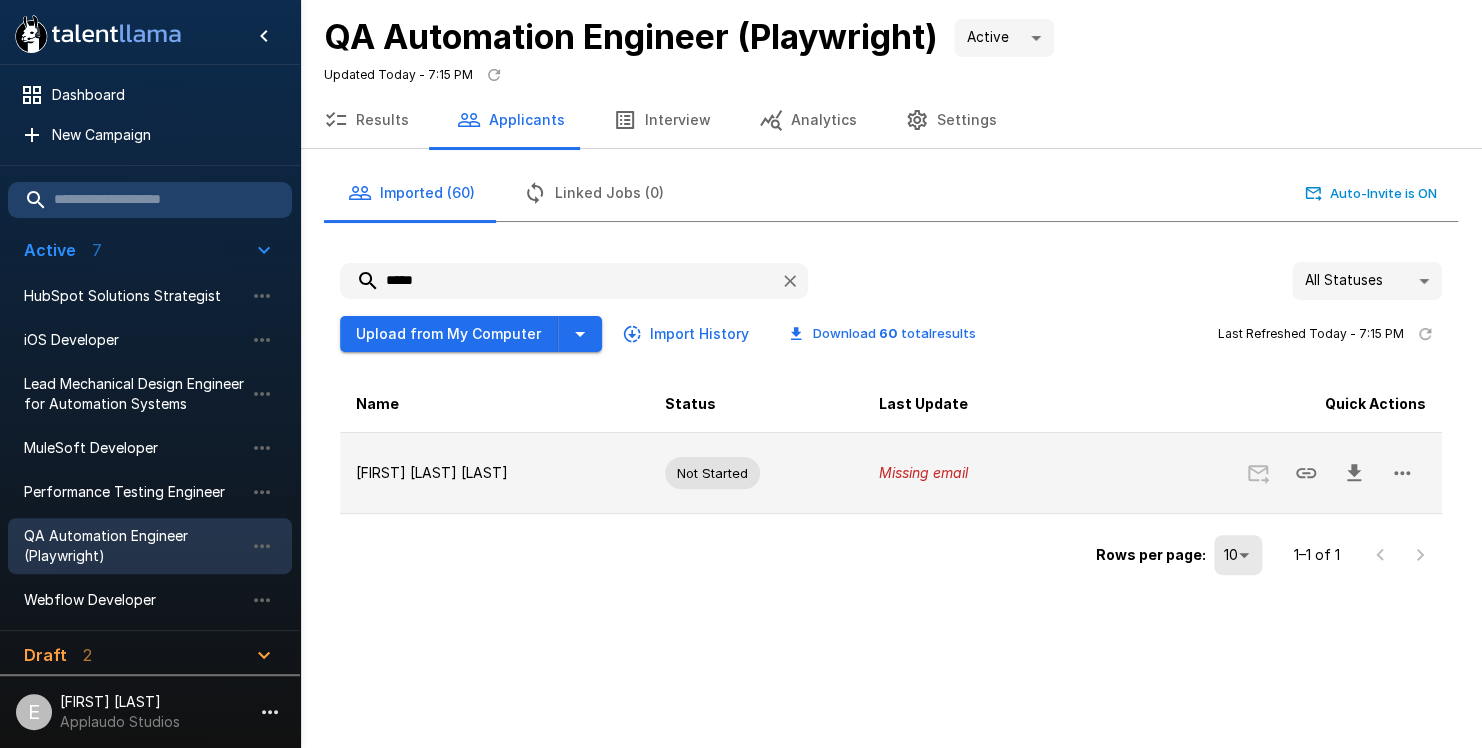 type on "*****" 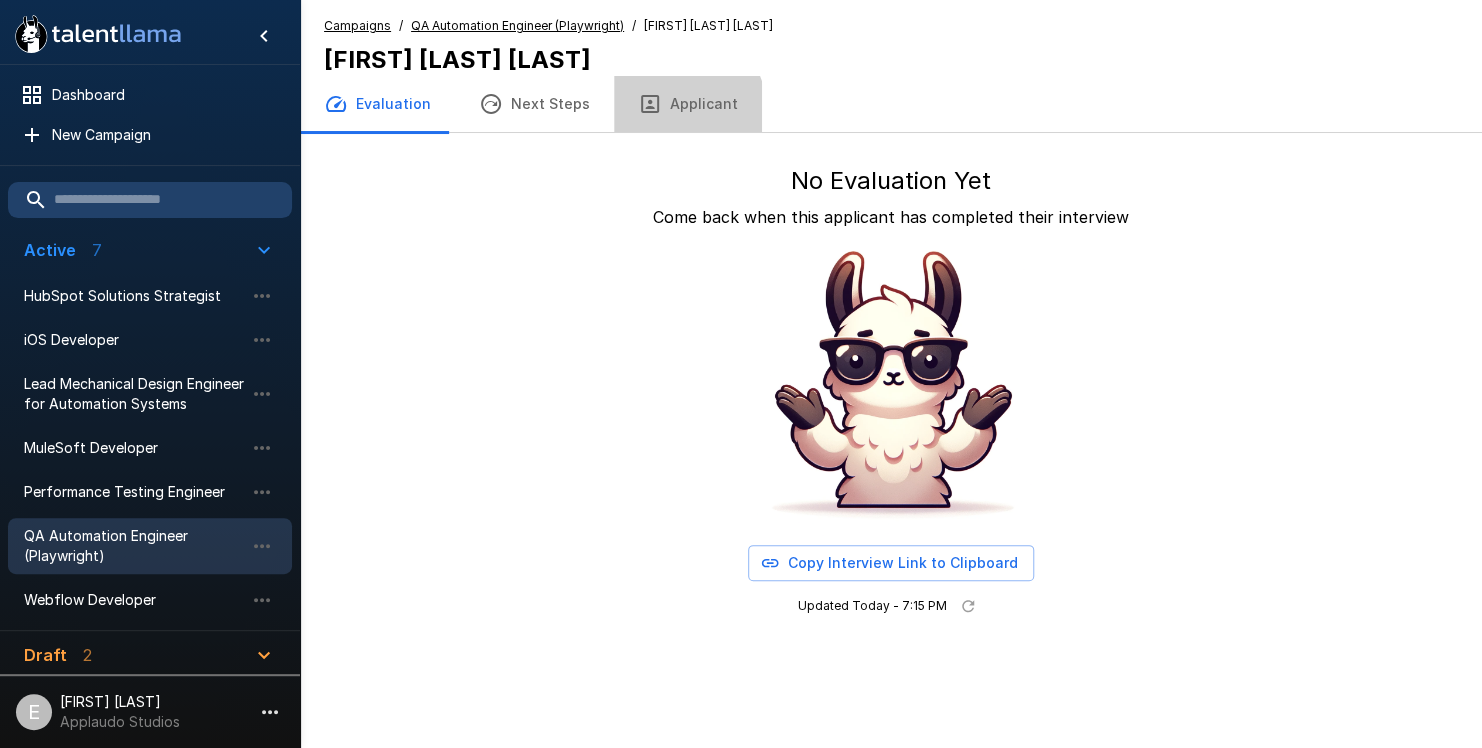 click on "Applicant" at bounding box center [688, 104] 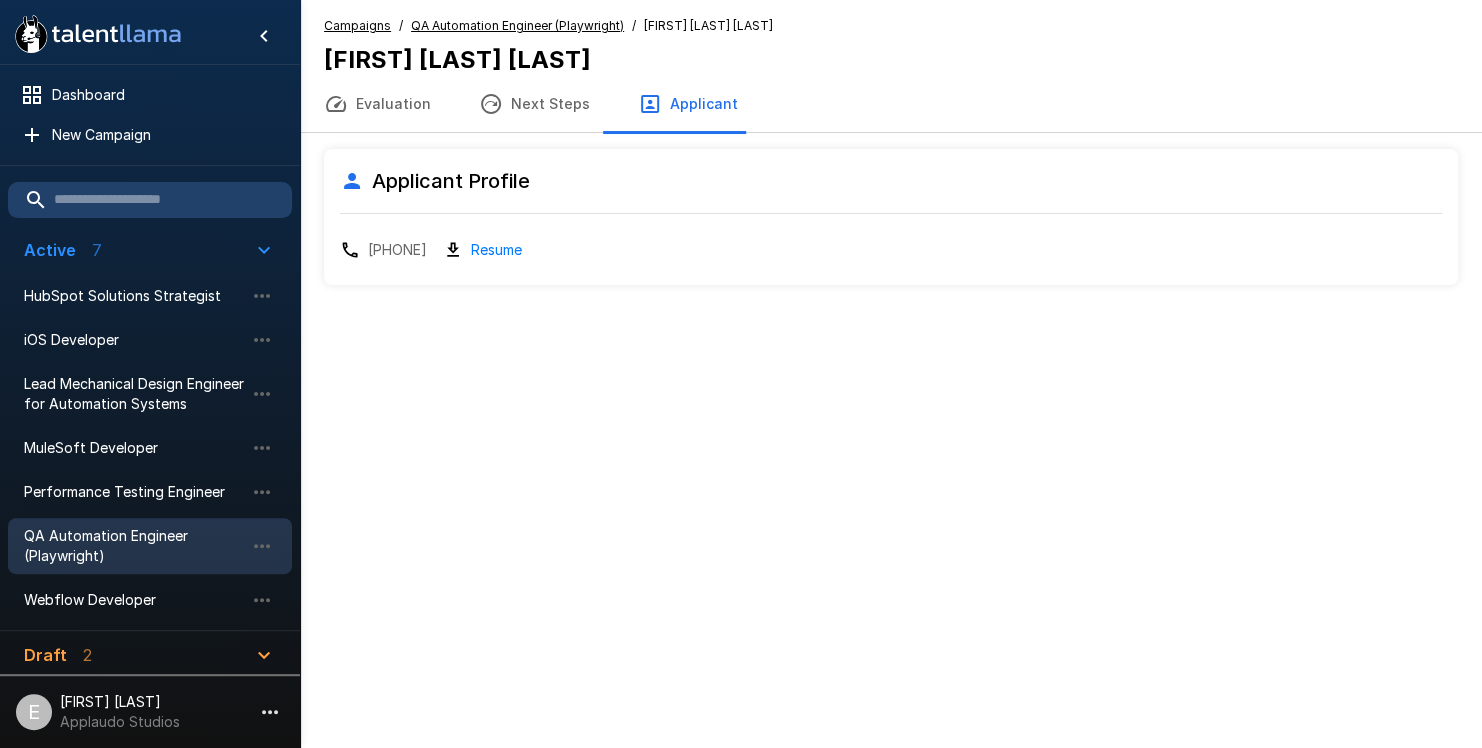 click on "Evaluation" at bounding box center [377, 104] 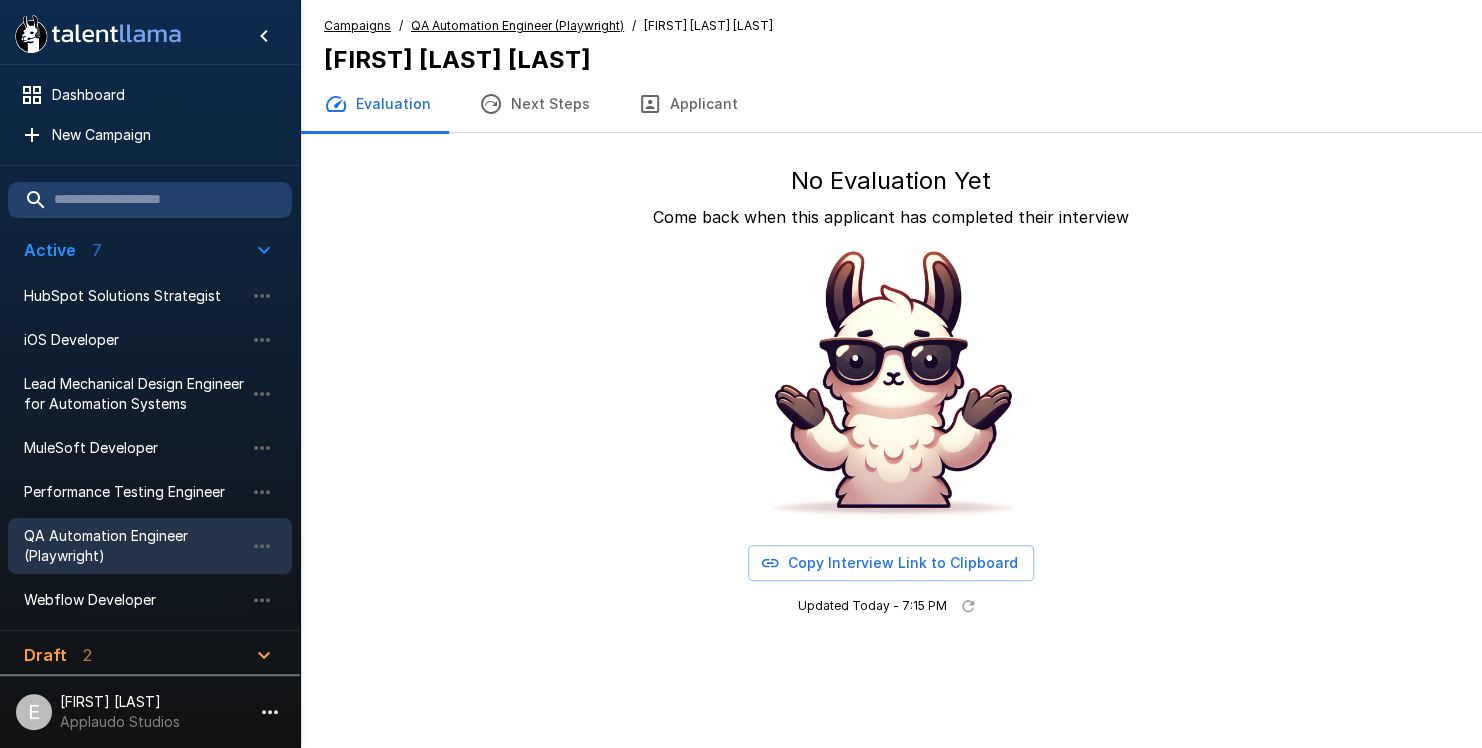 click on "QA Automation Engineer (Playwright)" at bounding box center (134, 546) 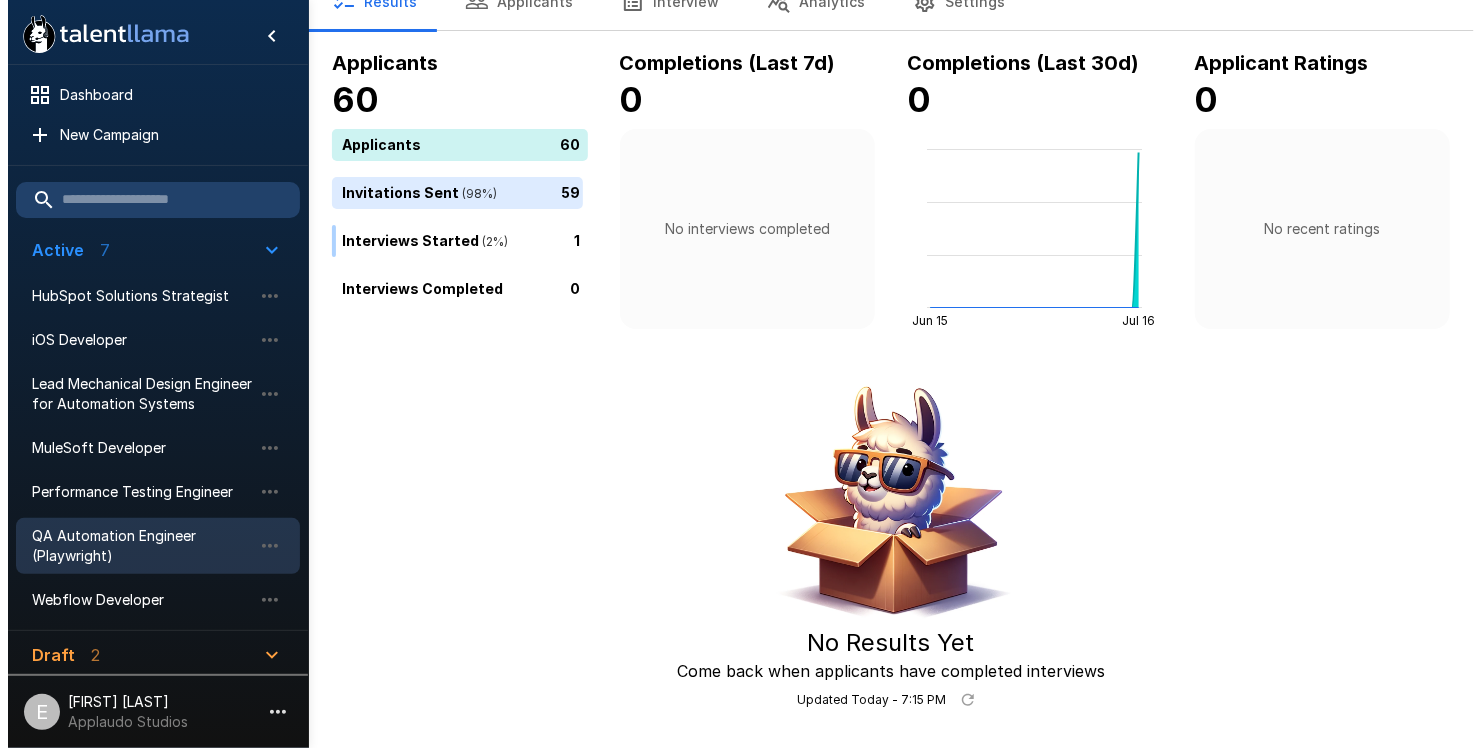 scroll, scrollTop: 0, scrollLeft: 0, axis: both 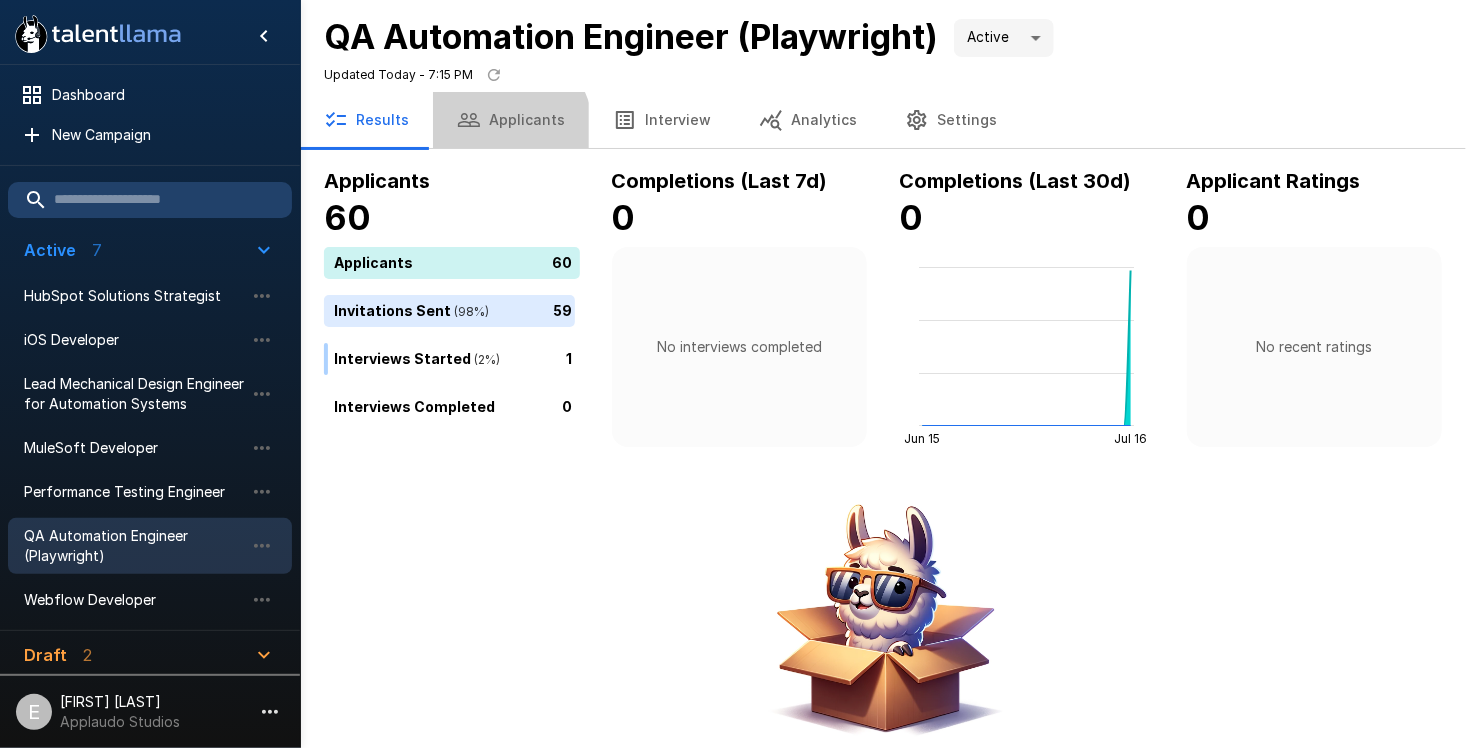 click on "Applicants" at bounding box center (511, 120) 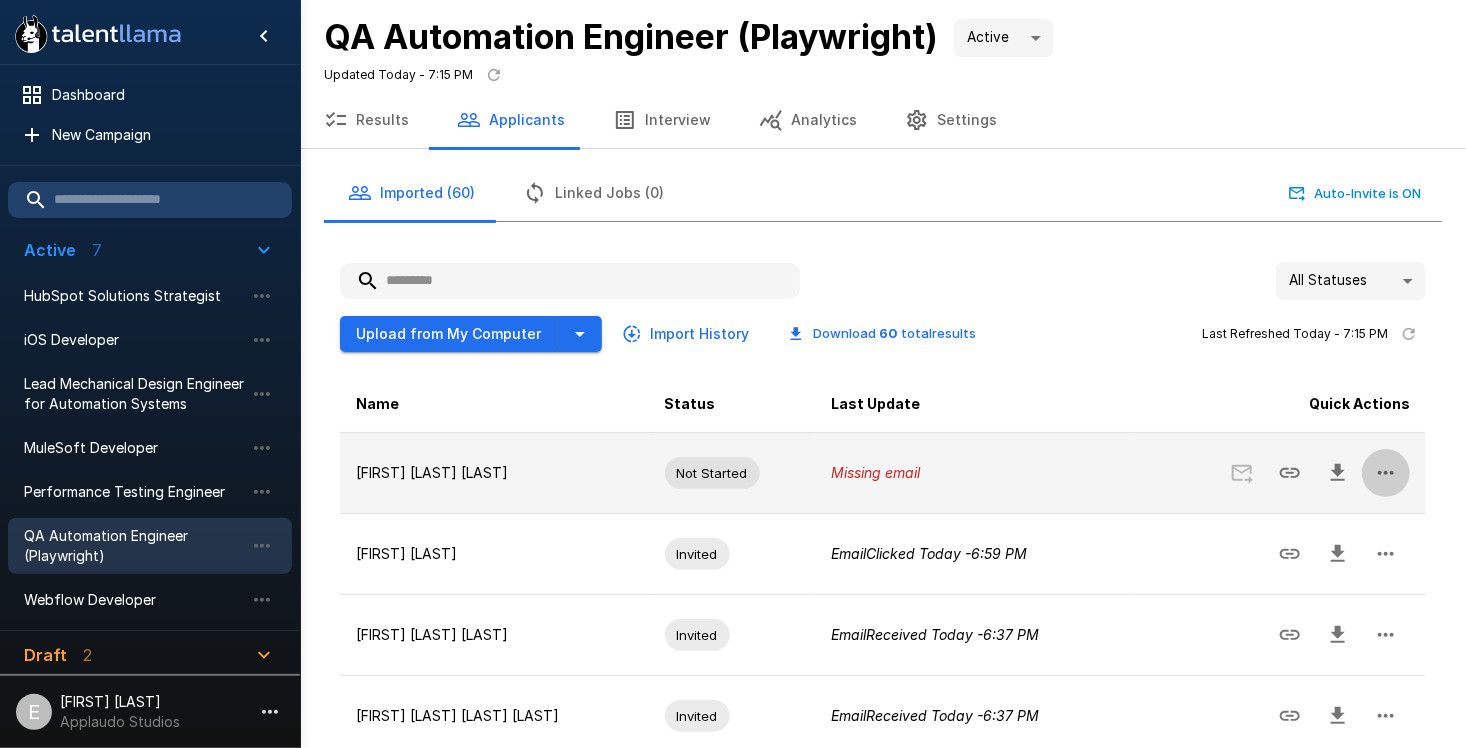 click 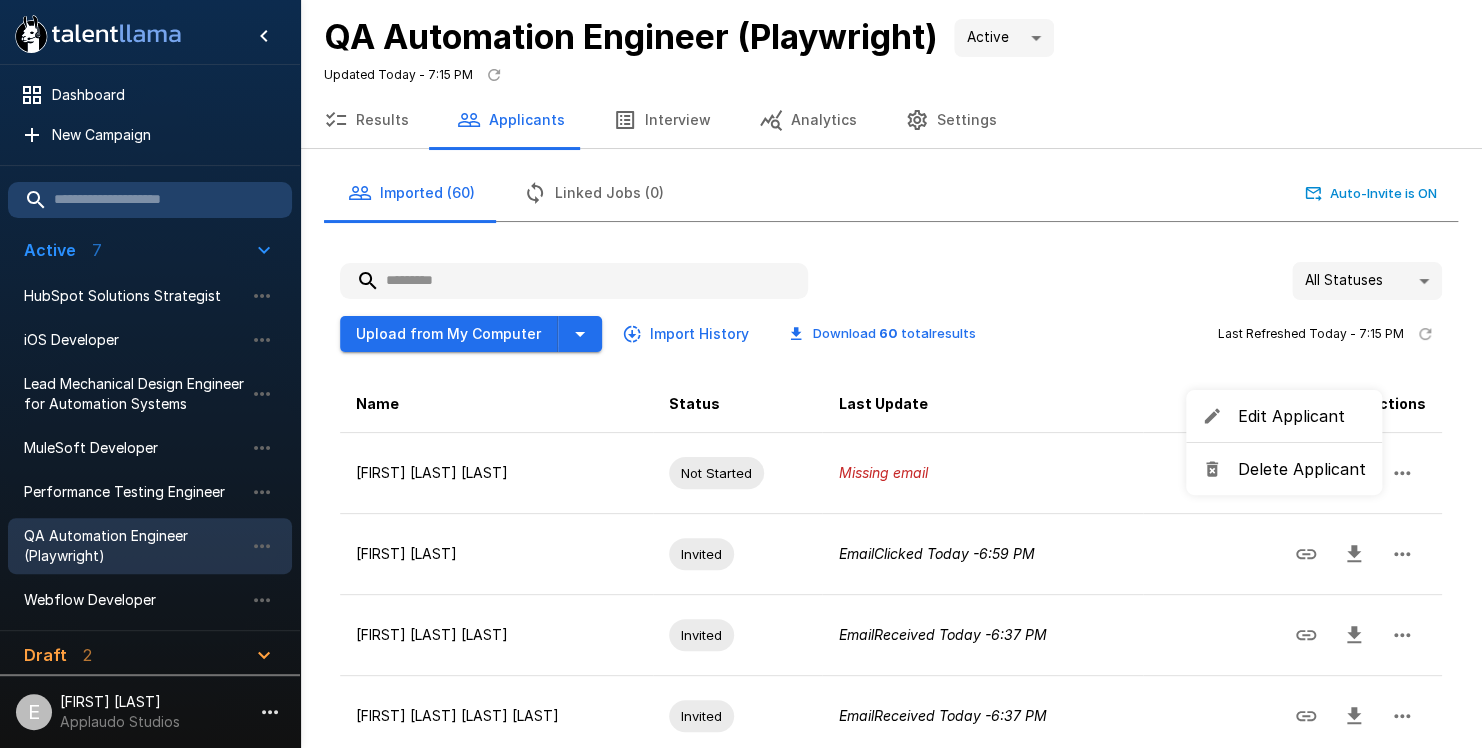 click on "Edit Applicant" at bounding box center (1302, 416) 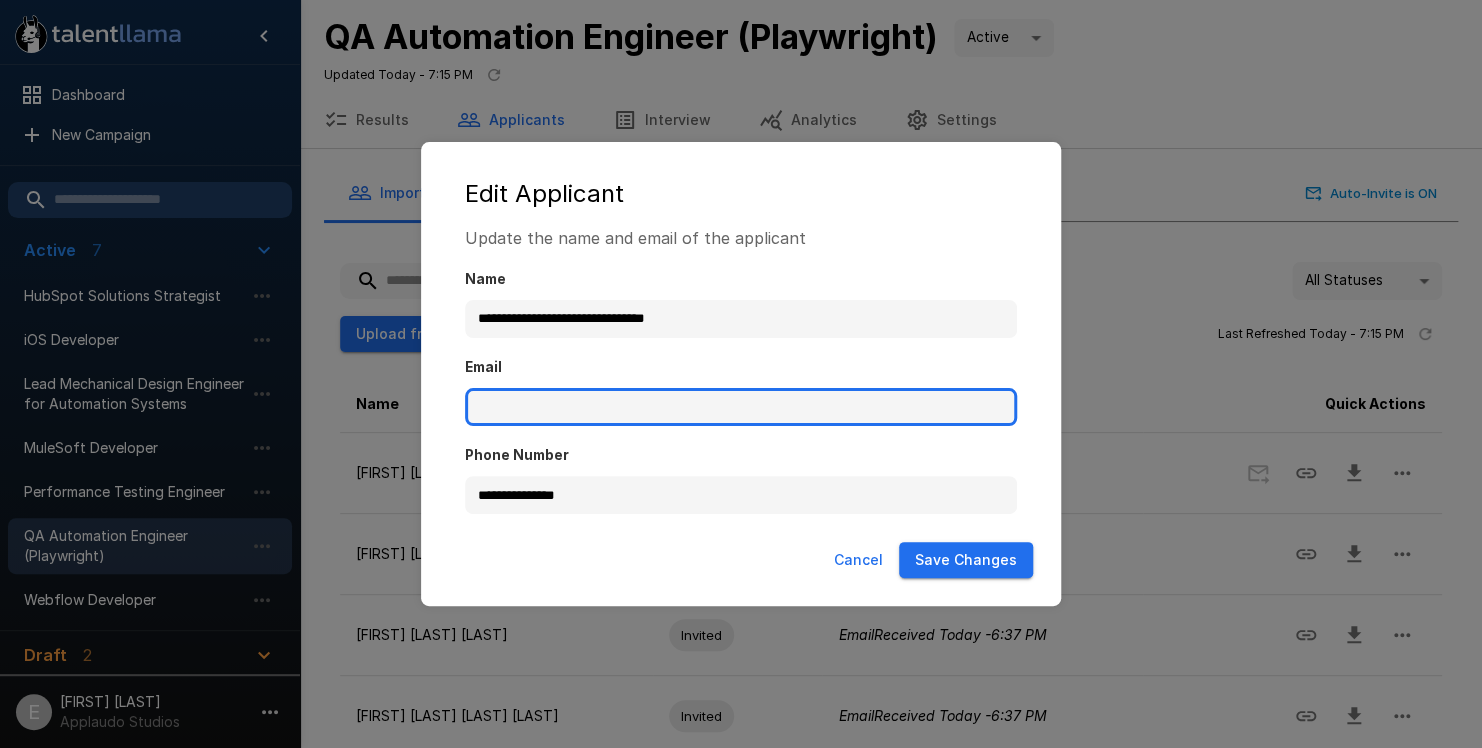 click on "Email" at bounding box center [741, 407] 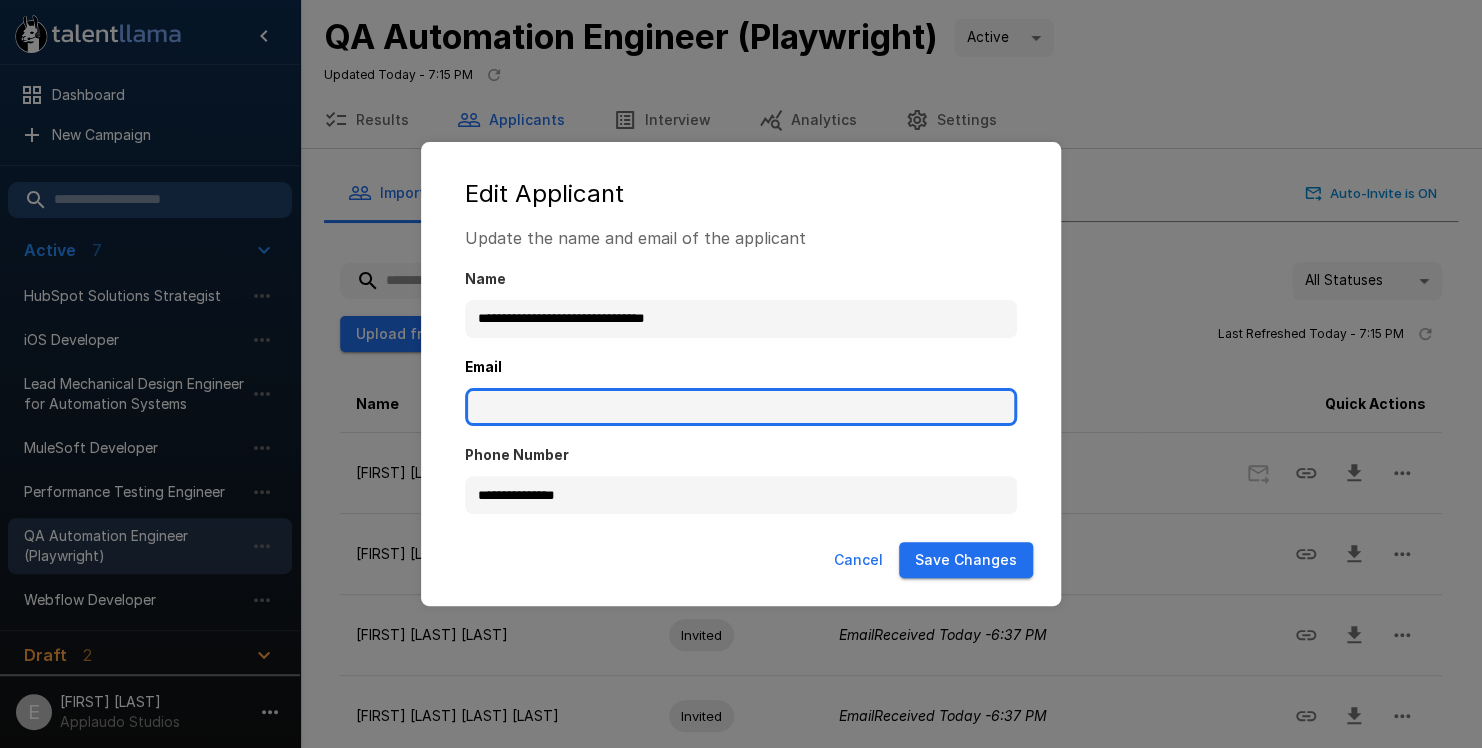 paste on "**********" 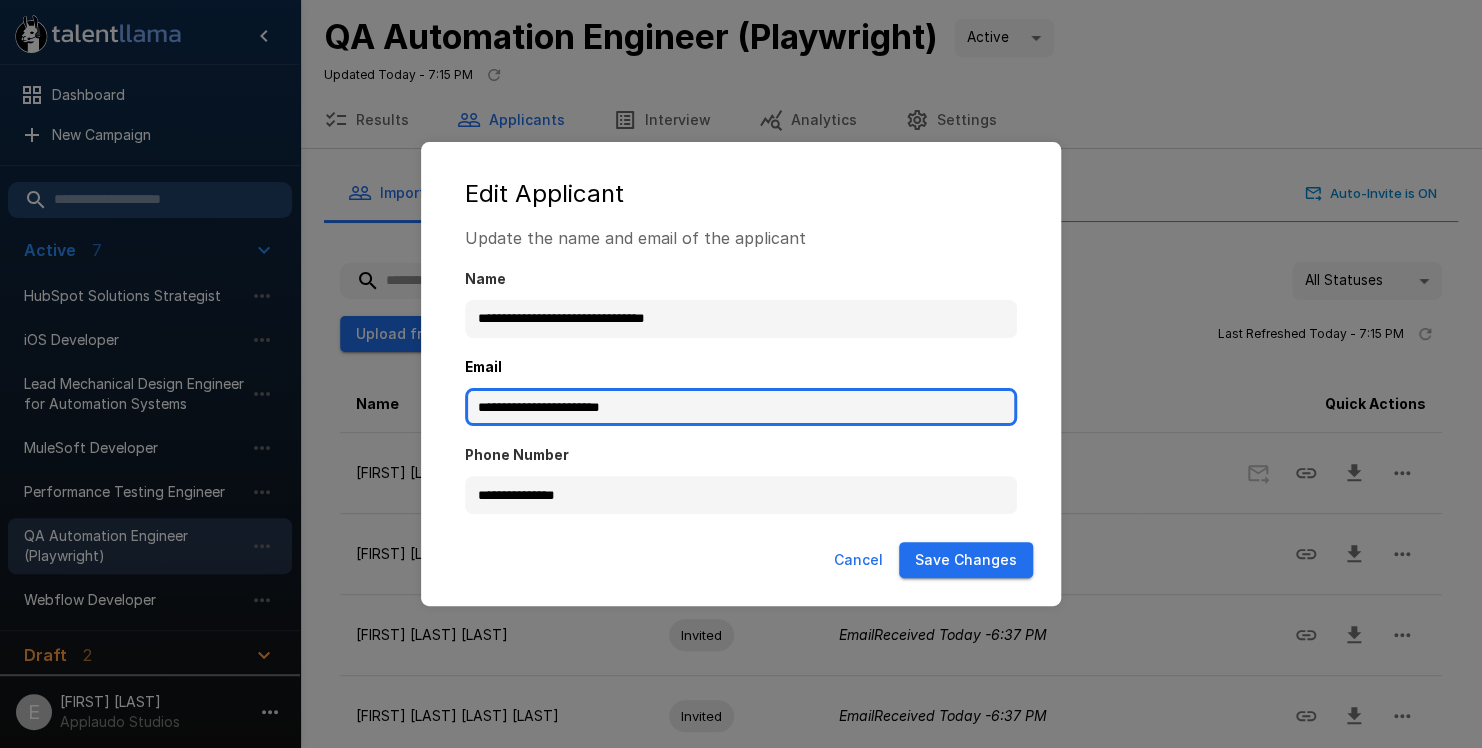 type on "**********" 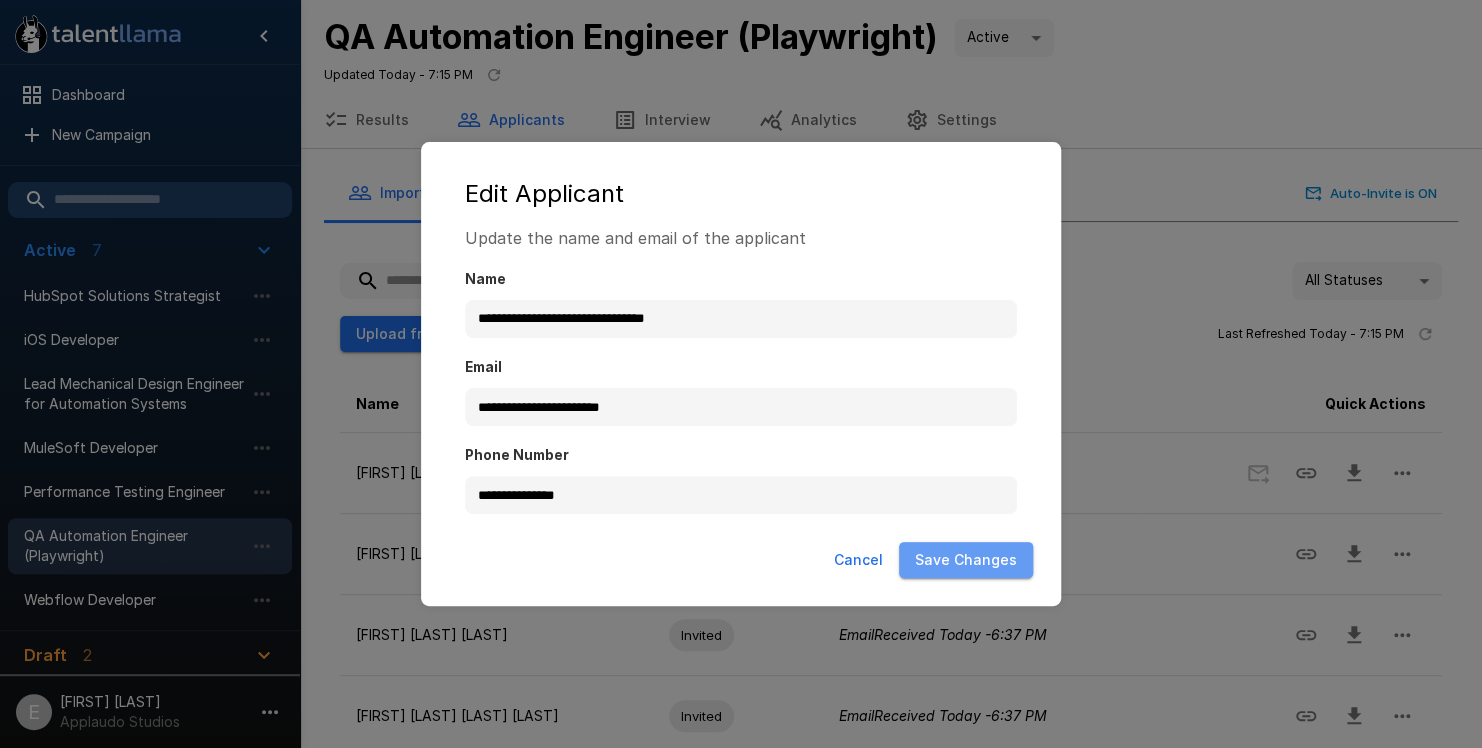 click on "Save Changes" at bounding box center (966, 560) 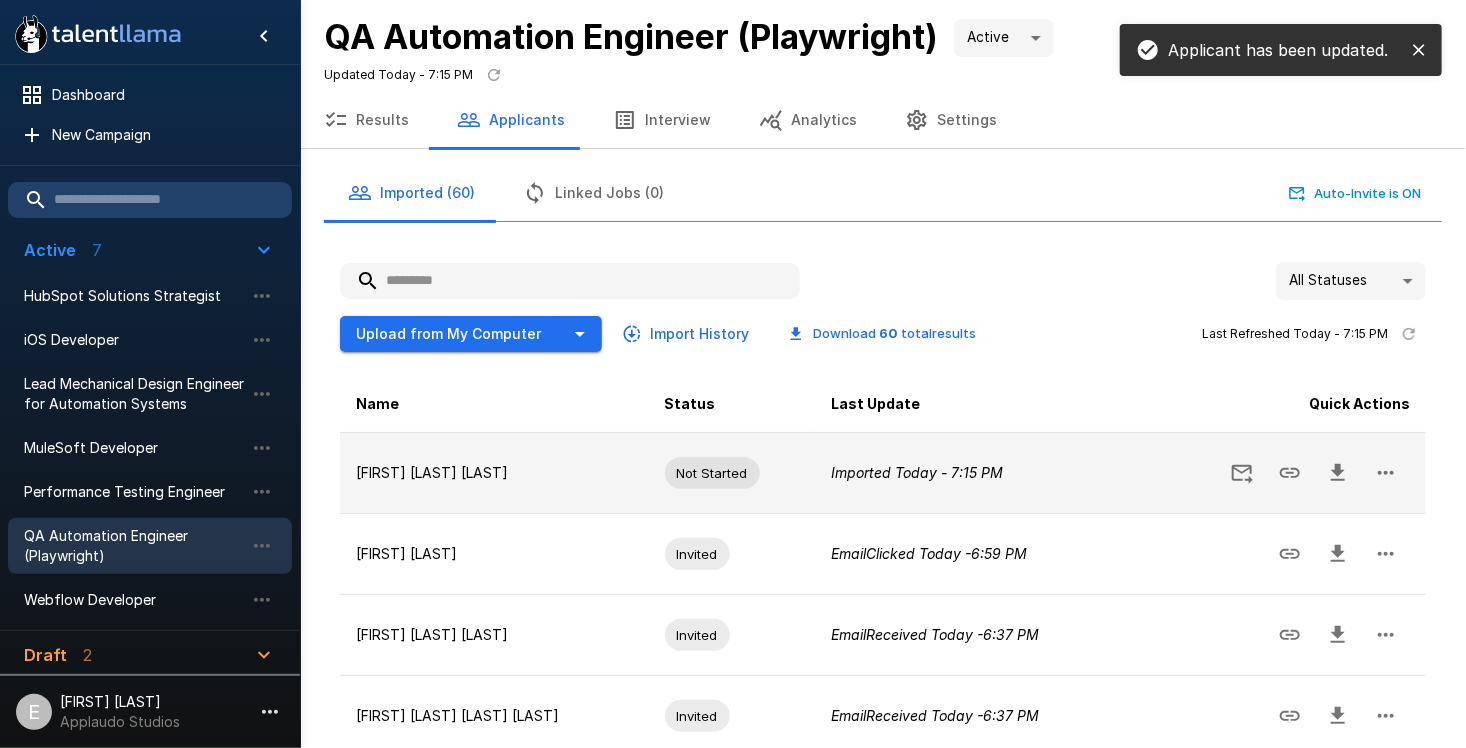 click on "Imported Today - 7:15 PM" at bounding box center (973, 473) 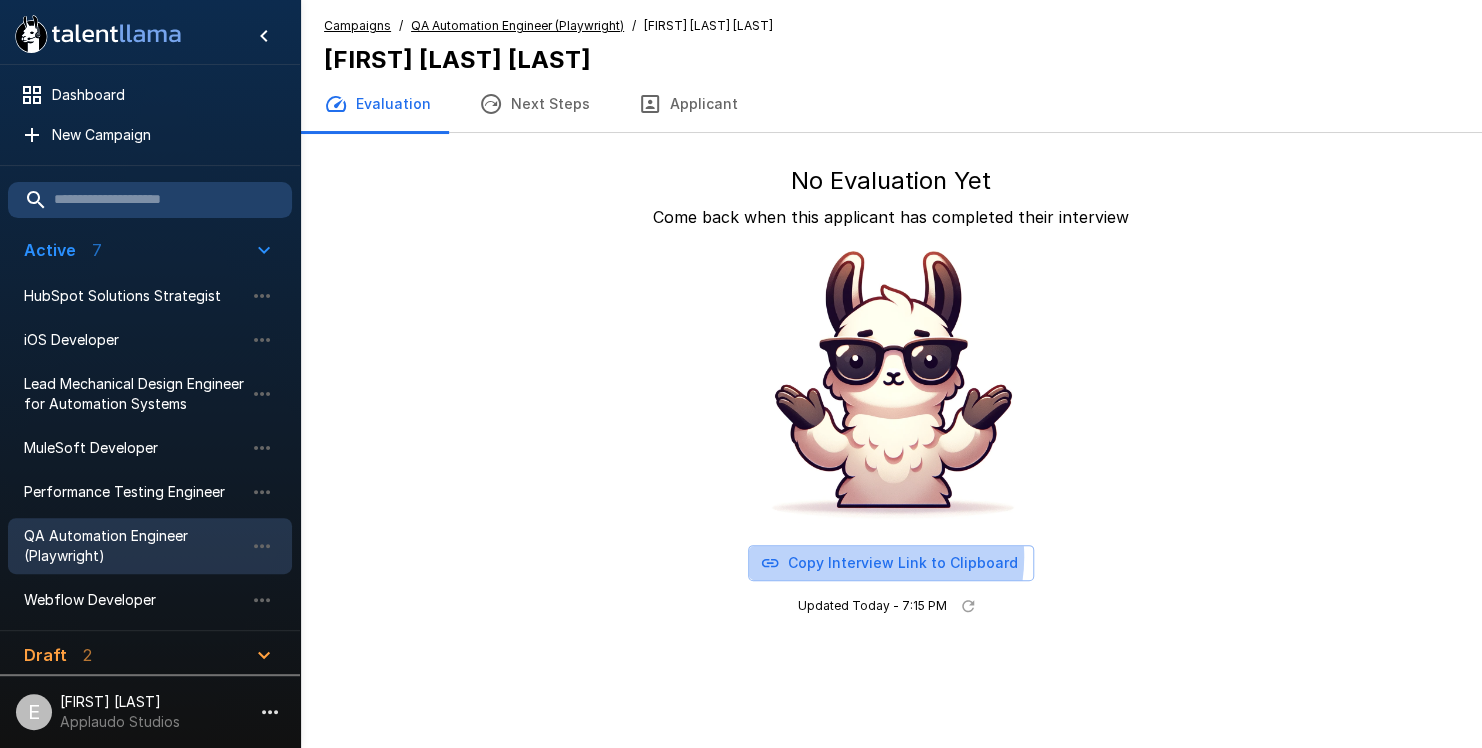 click on "Copy Interview Link to Clipboard" at bounding box center [891, 563] 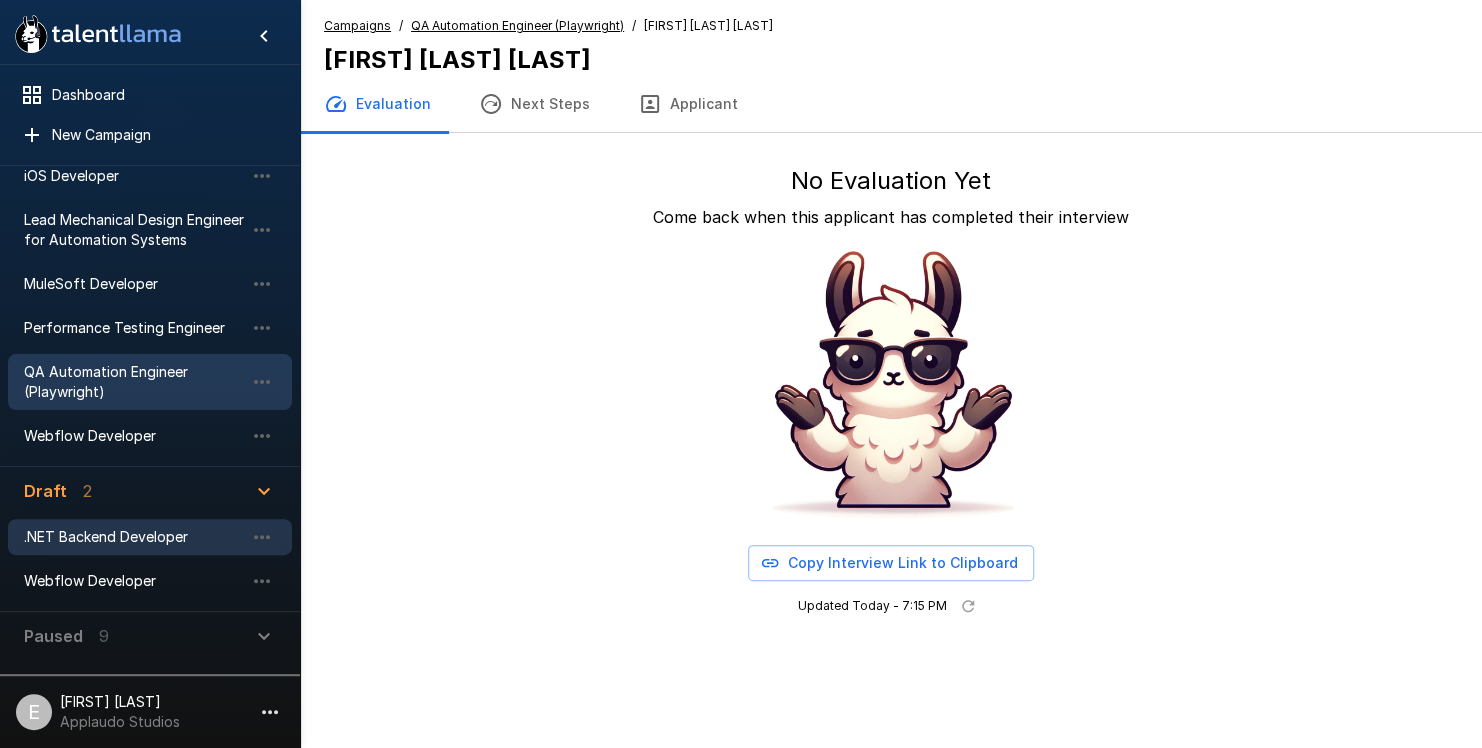 scroll, scrollTop: 200, scrollLeft: 0, axis: vertical 